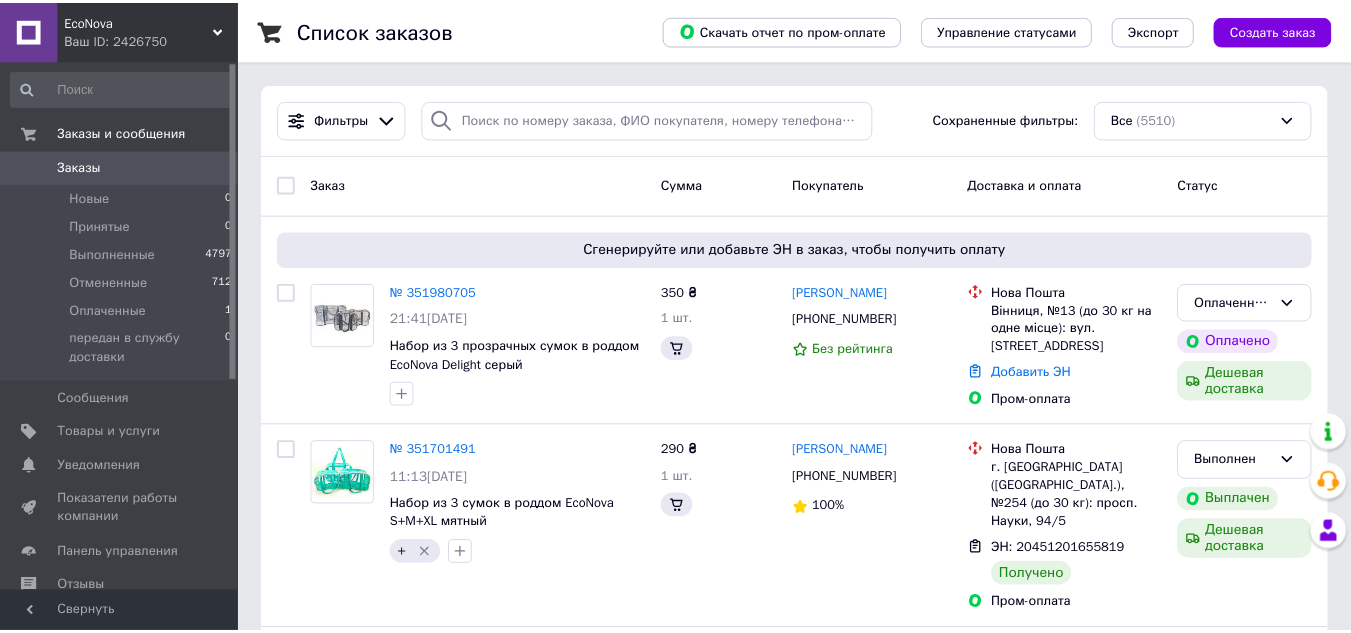 scroll, scrollTop: 0, scrollLeft: 0, axis: both 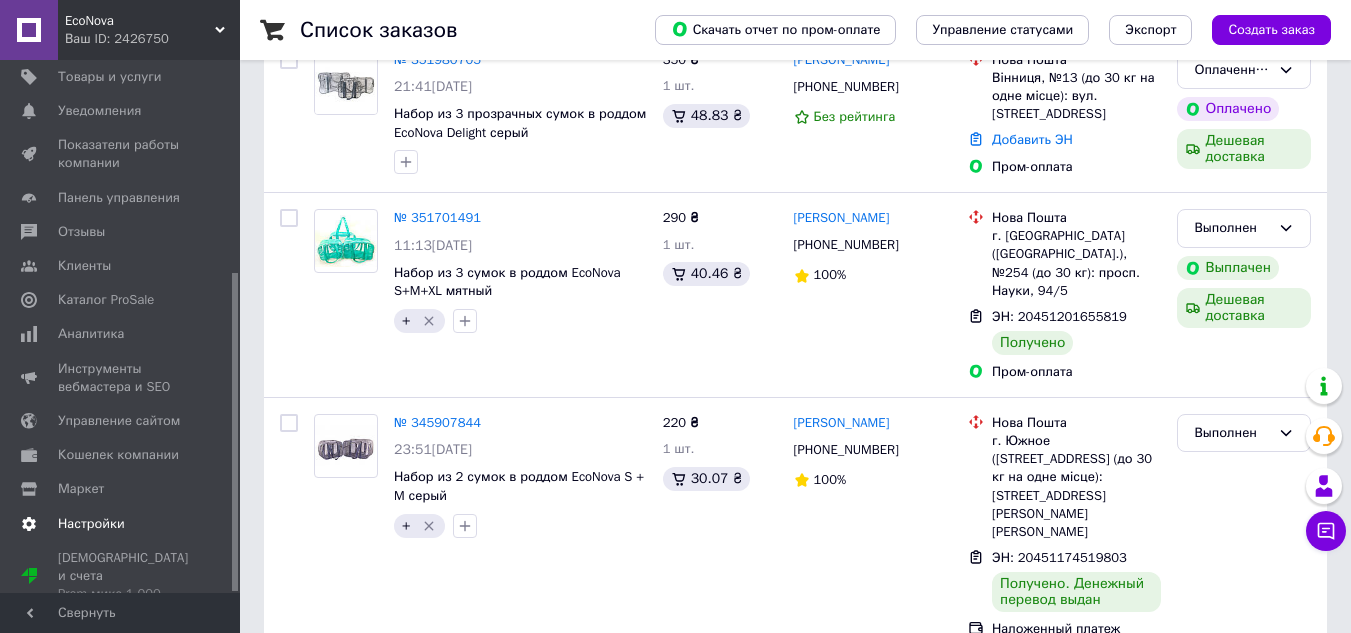 click on "Настройки" at bounding box center (91, 524) 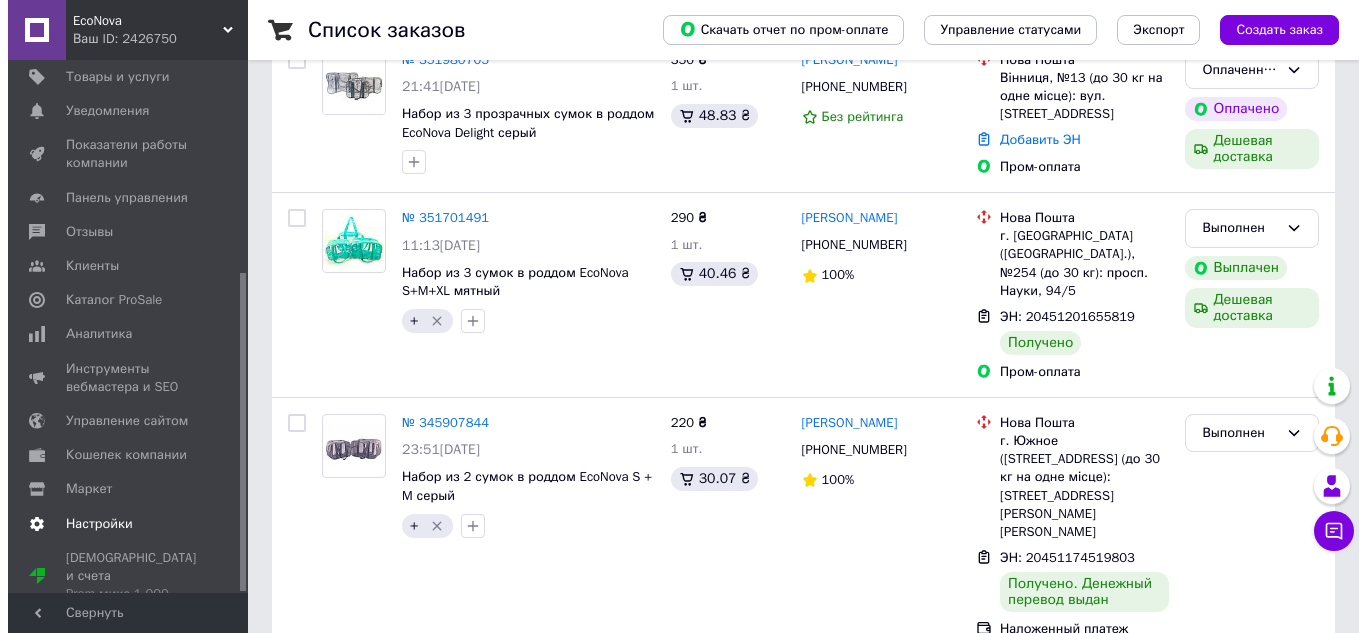 scroll, scrollTop: 0, scrollLeft: 0, axis: both 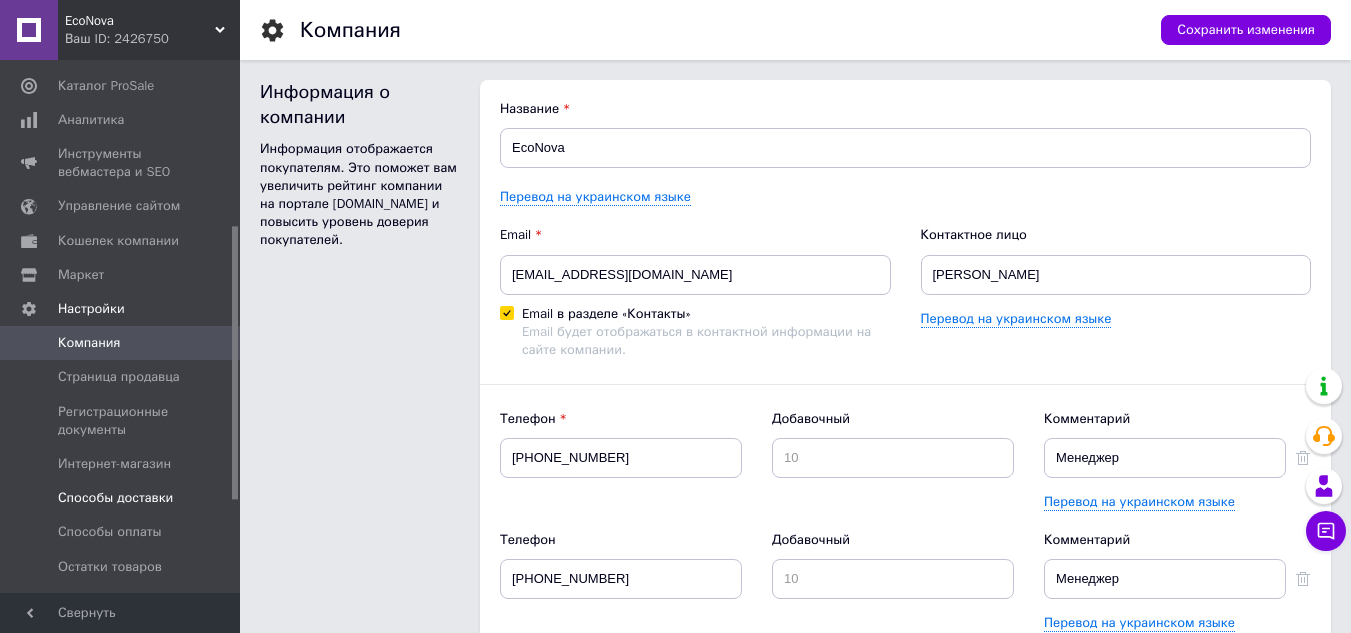 click on "Способы доставки" at bounding box center (115, 498) 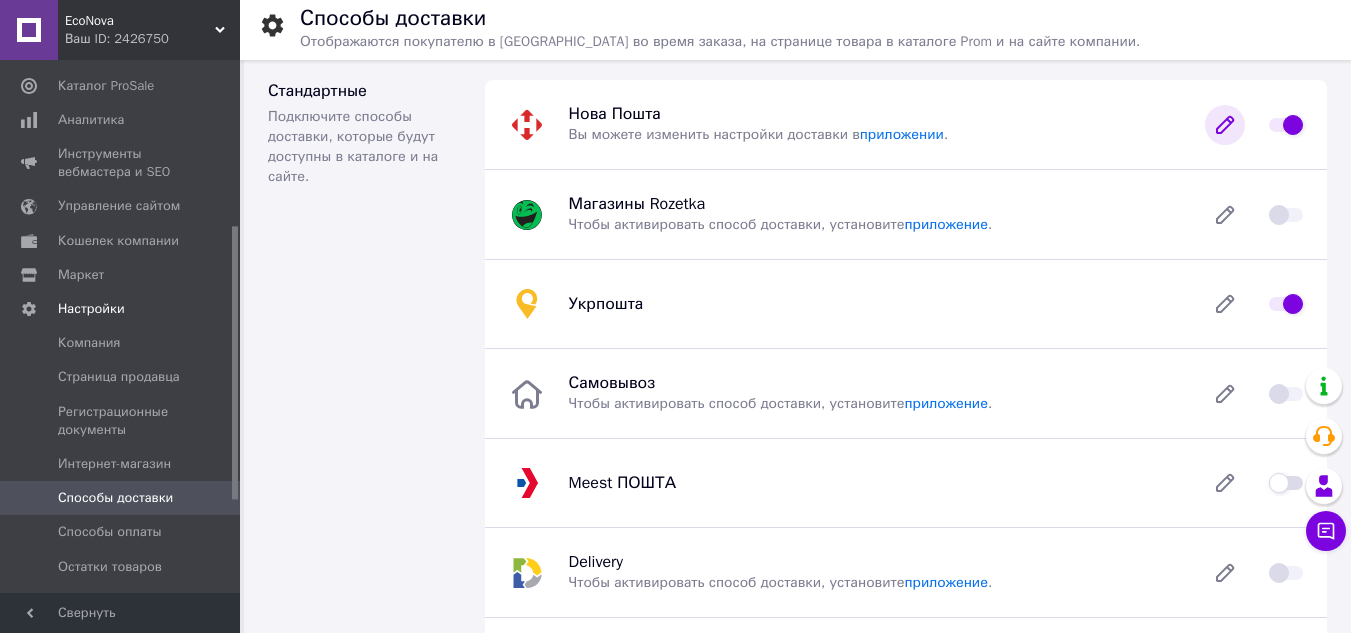 click 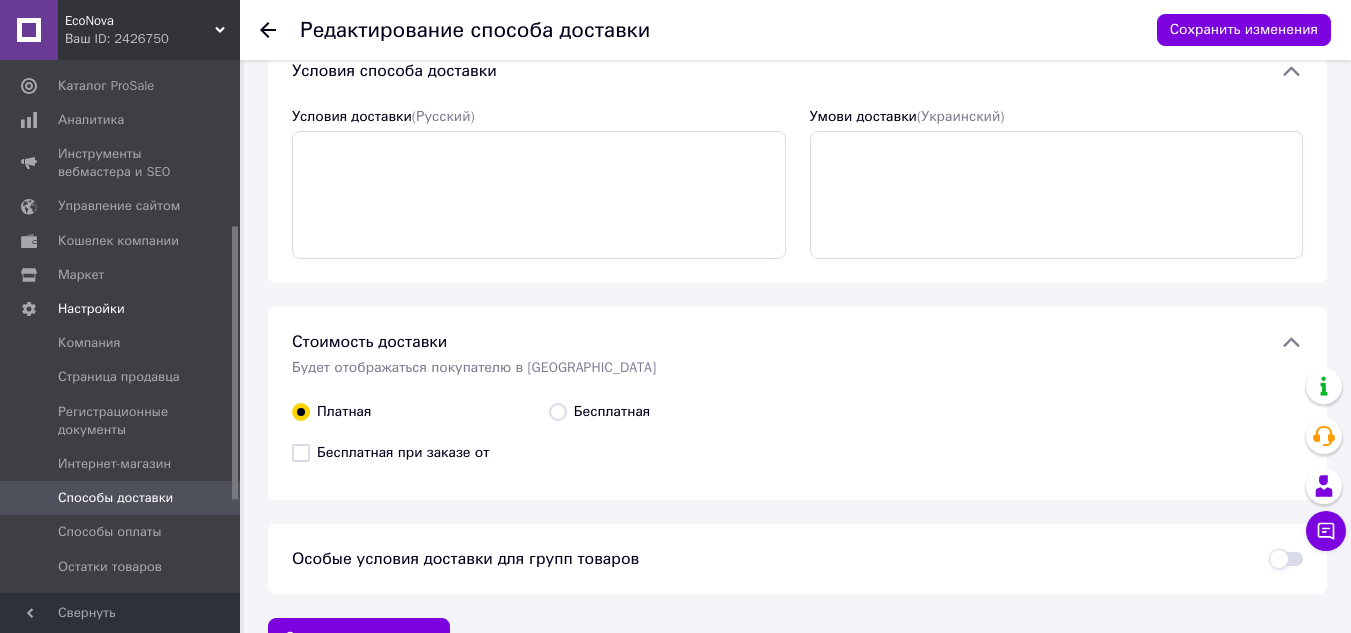 scroll, scrollTop: 210, scrollLeft: 0, axis: vertical 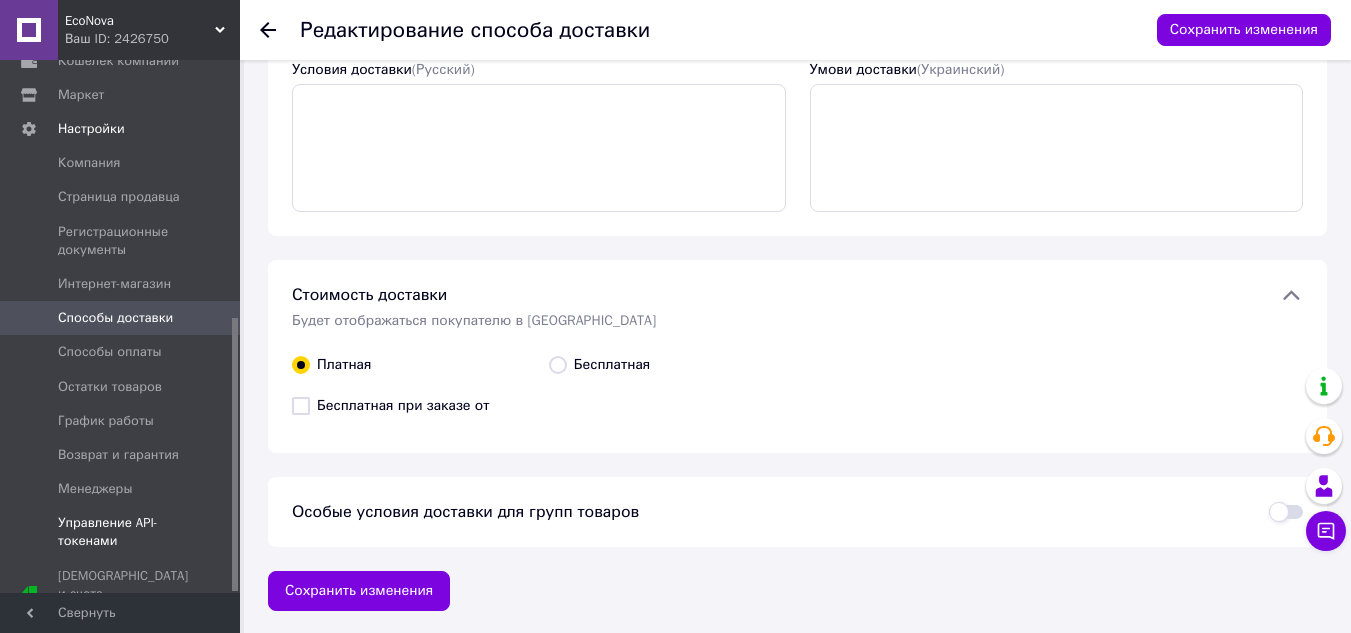click on "Управление API-токенами" at bounding box center [121, 532] 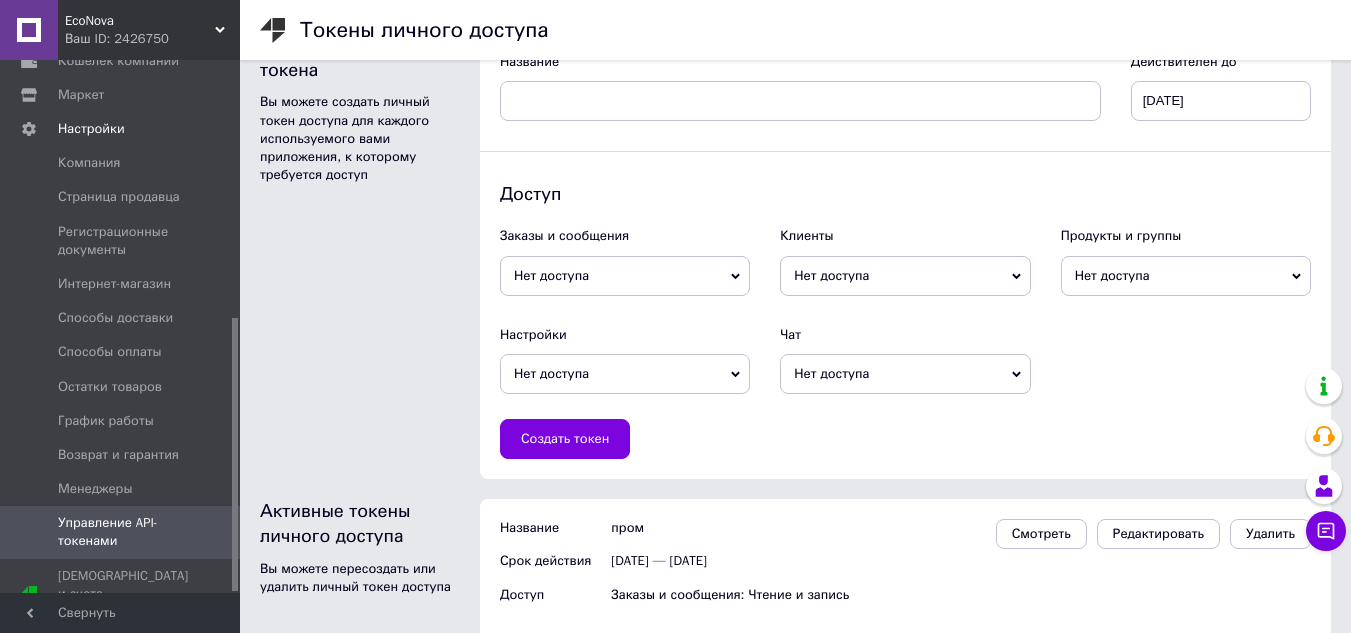 scroll, scrollTop: 73, scrollLeft: 0, axis: vertical 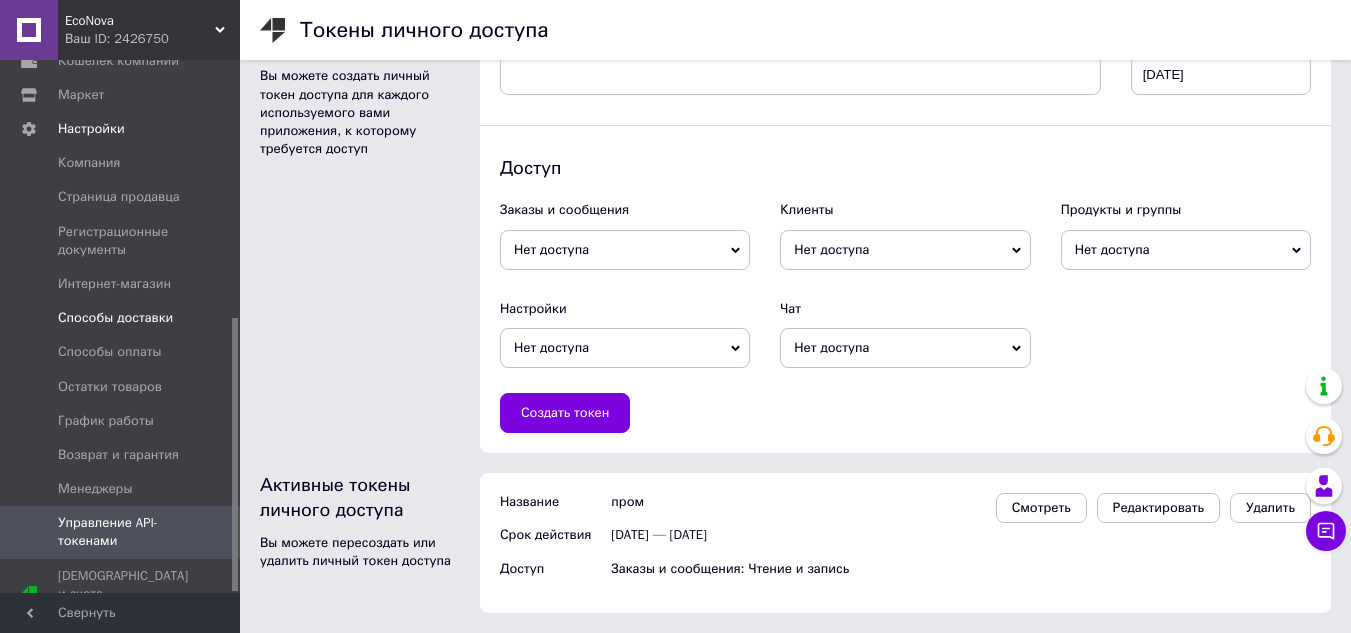 click on "Способы доставки" at bounding box center (115, 318) 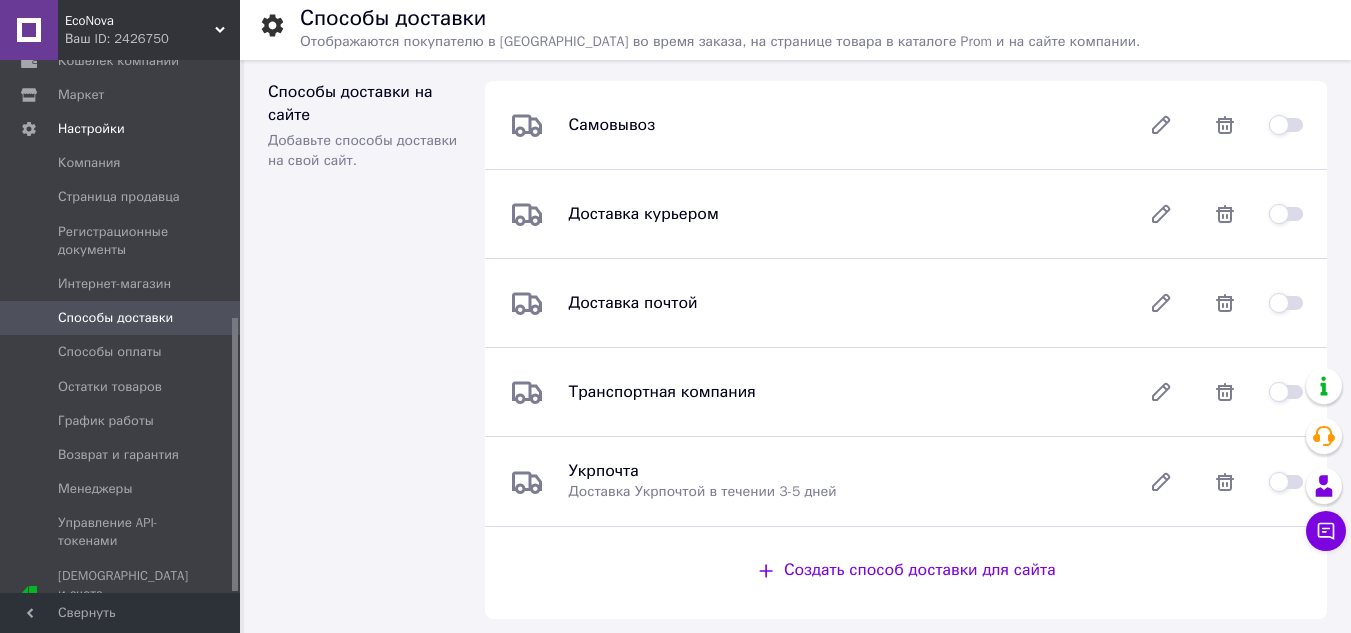 scroll, scrollTop: 933, scrollLeft: 0, axis: vertical 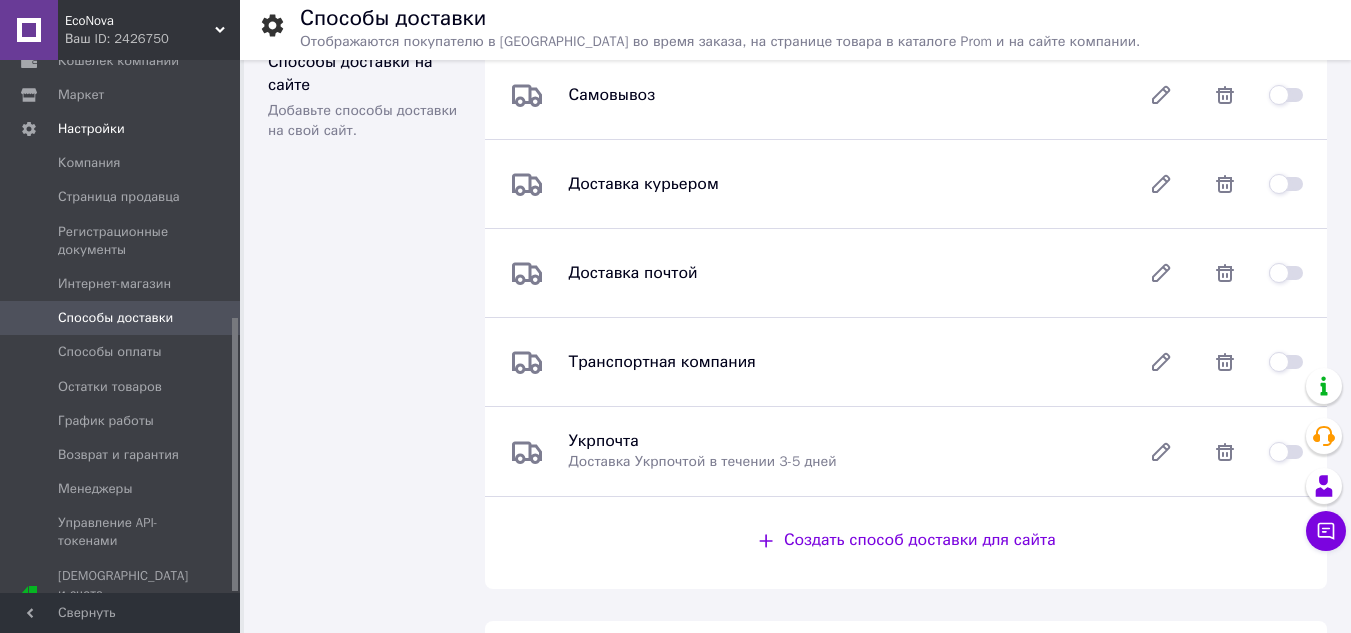 click at bounding box center (1286, 273) 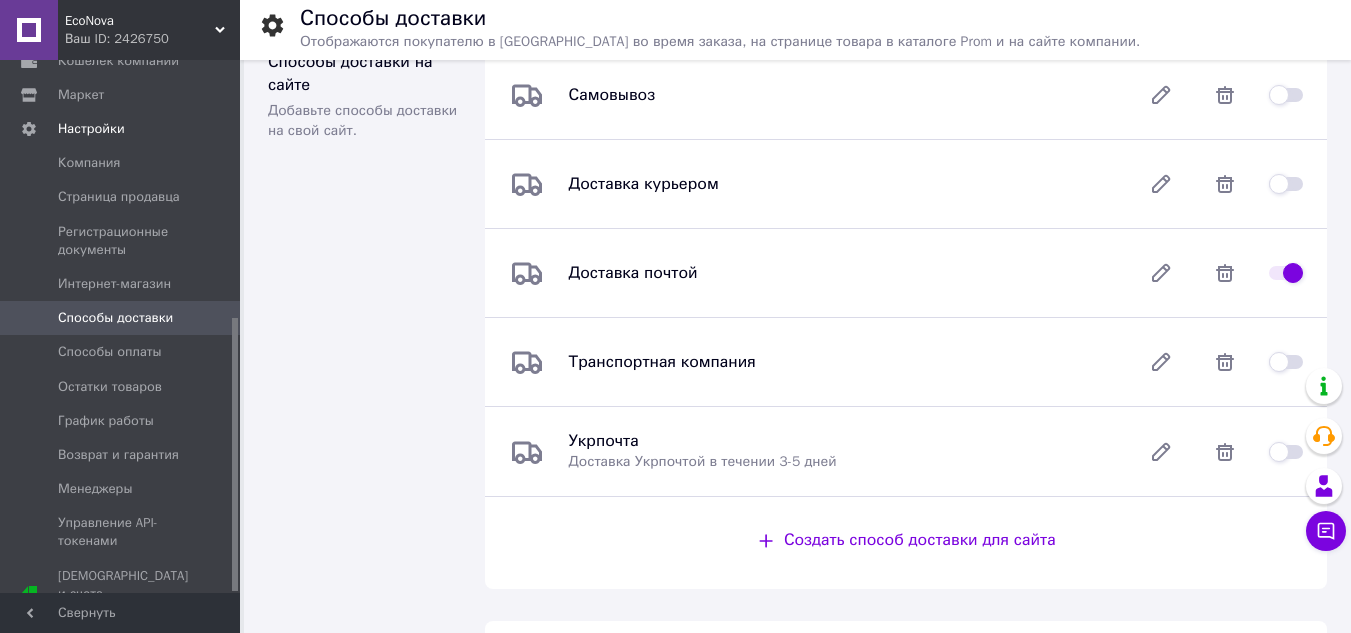 checkbox on "true" 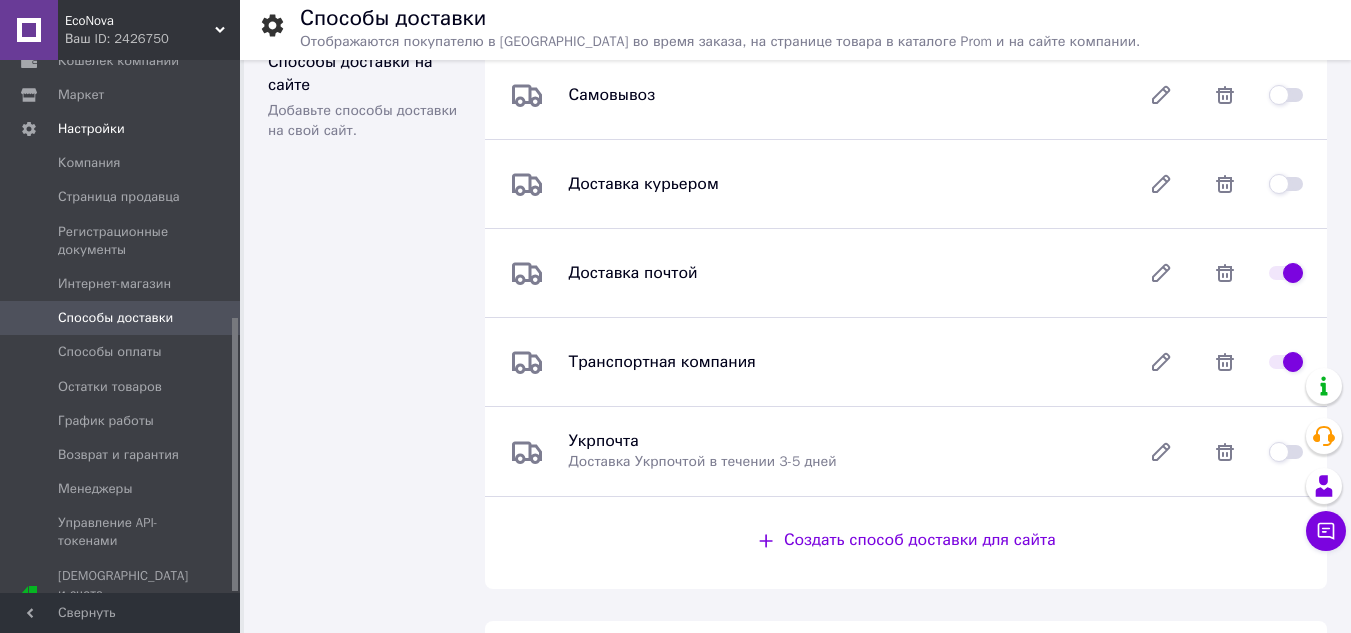 checkbox on "true" 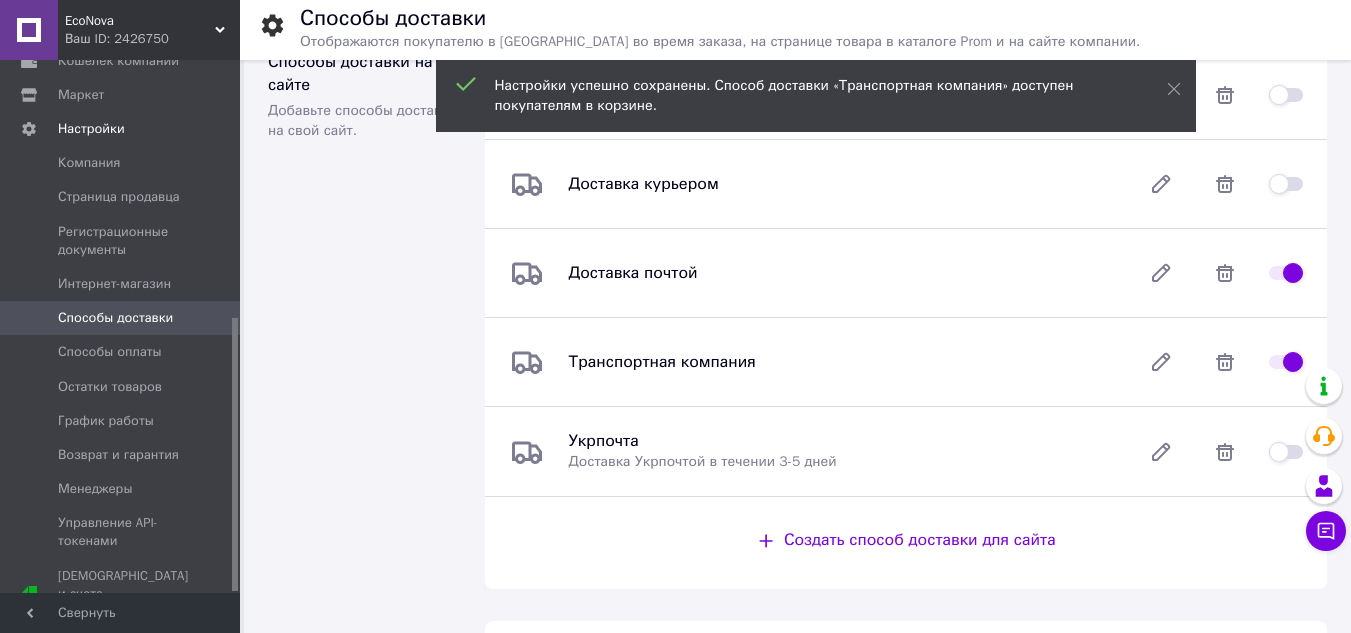 click at bounding box center [1286, 452] 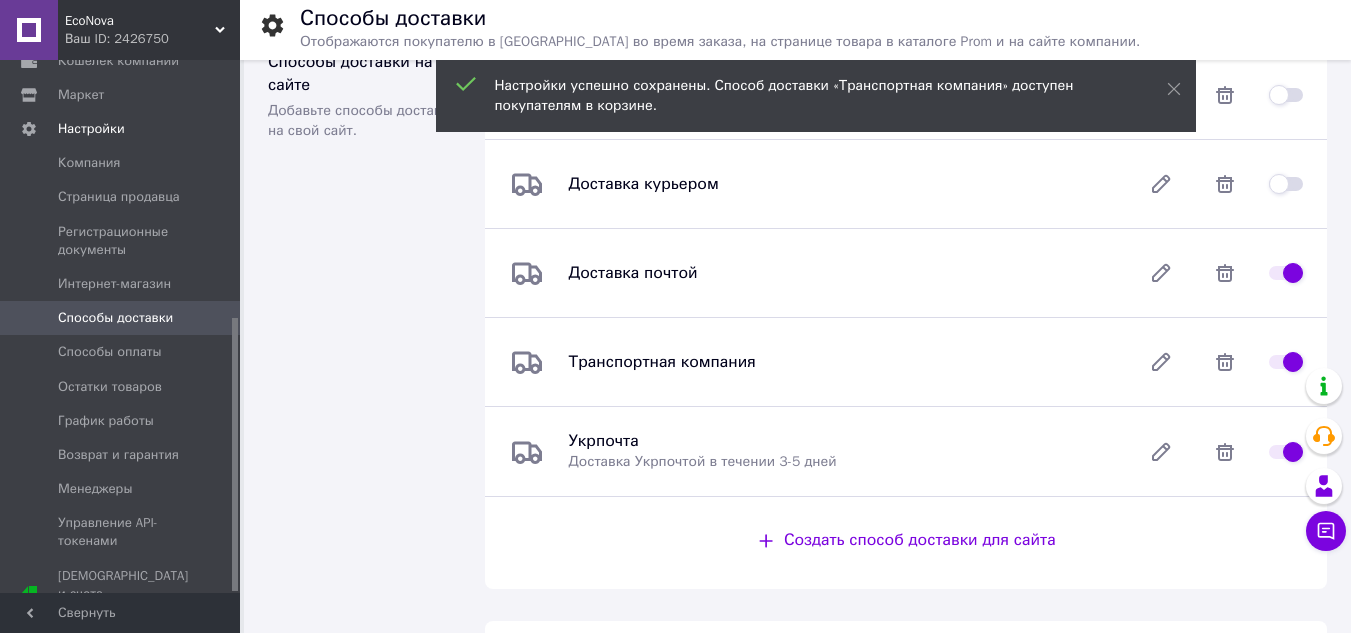 checkbox on "true" 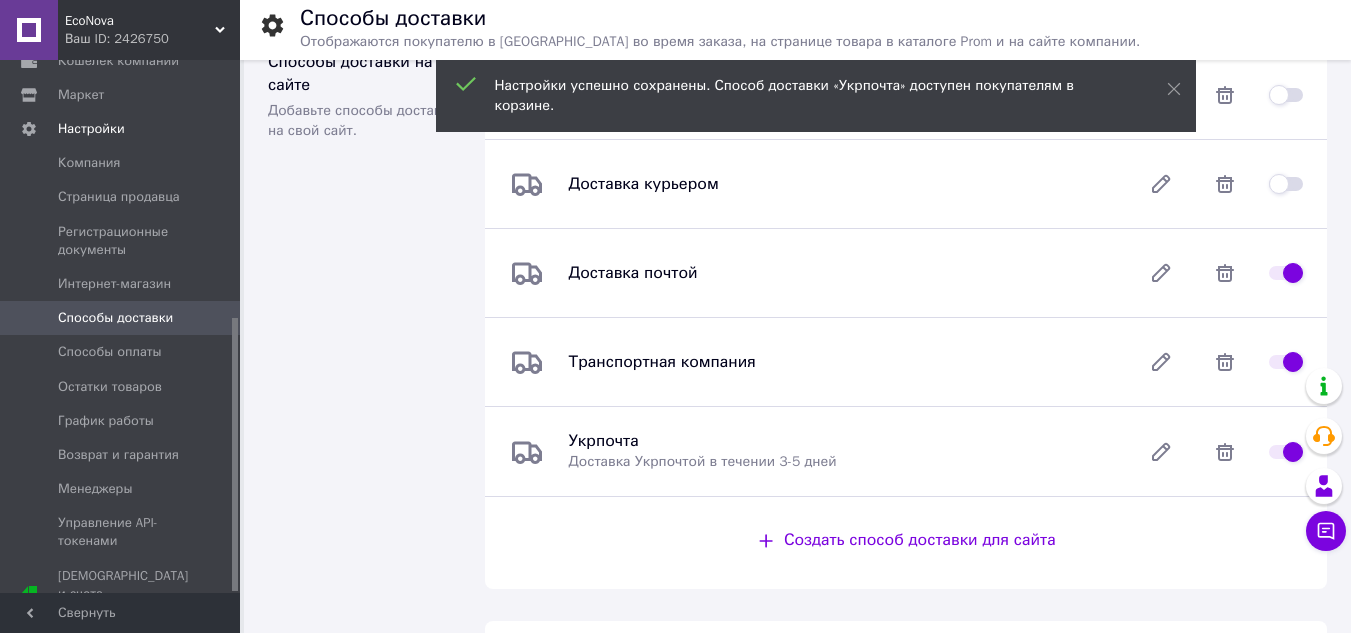 click at bounding box center (1286, 273) 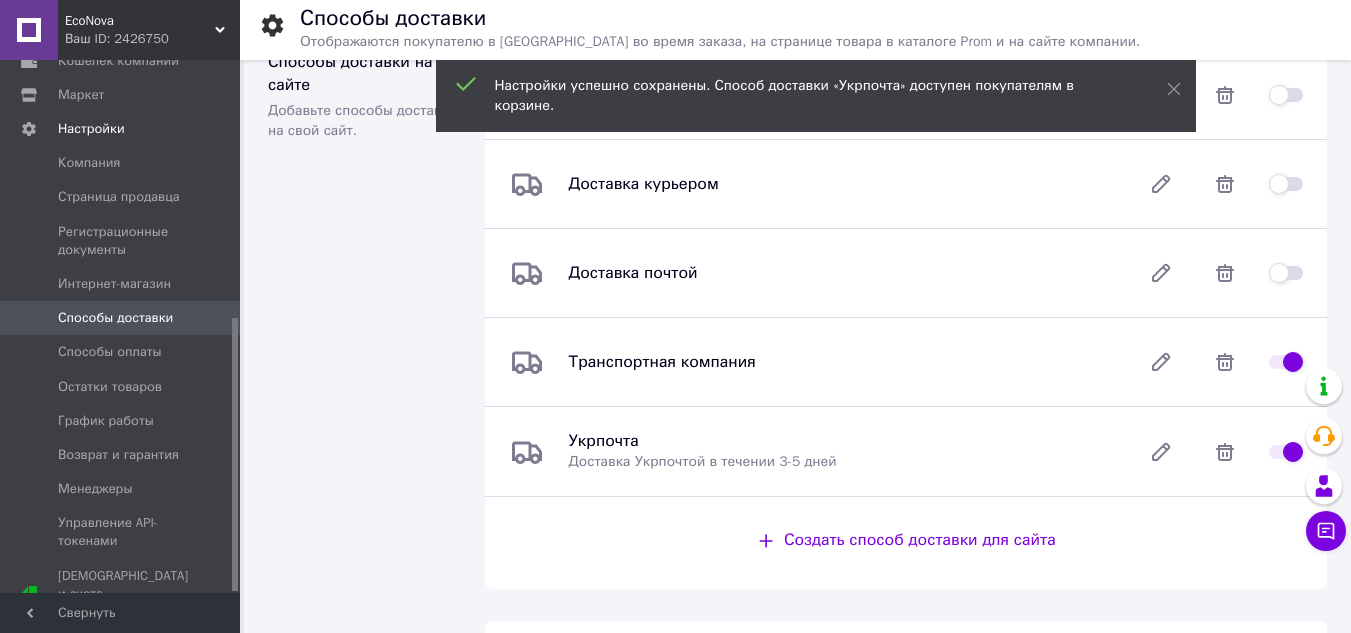 checkbox on "false" 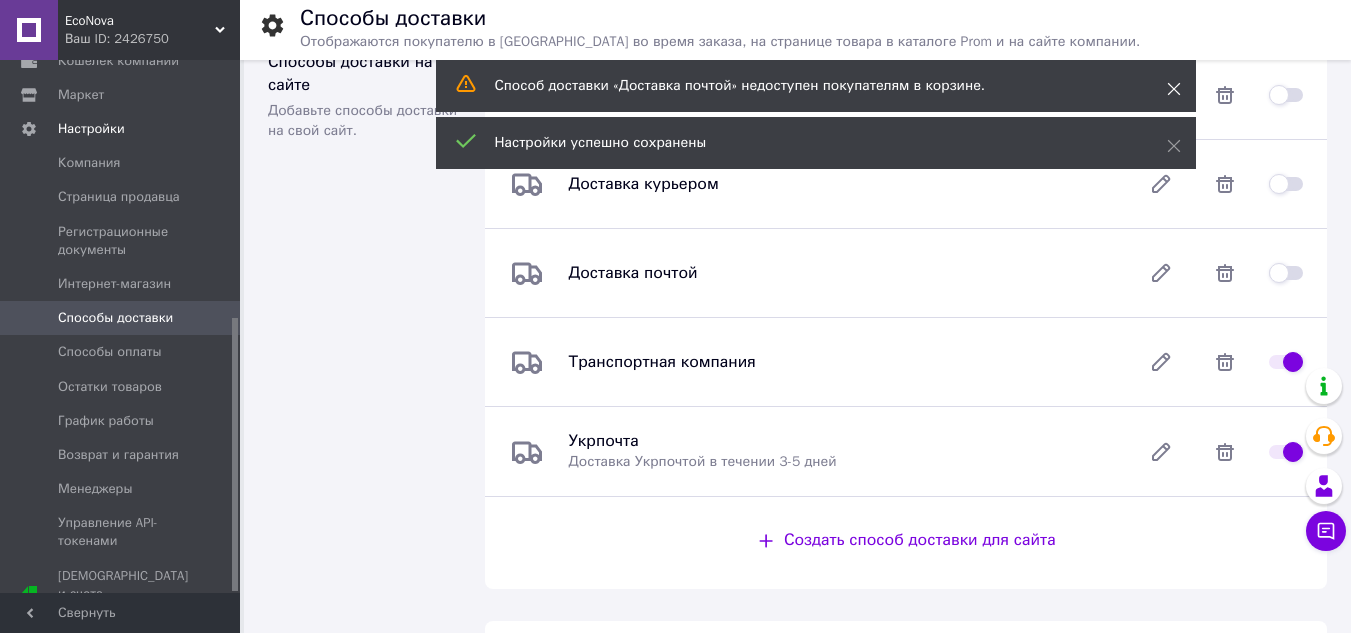 click 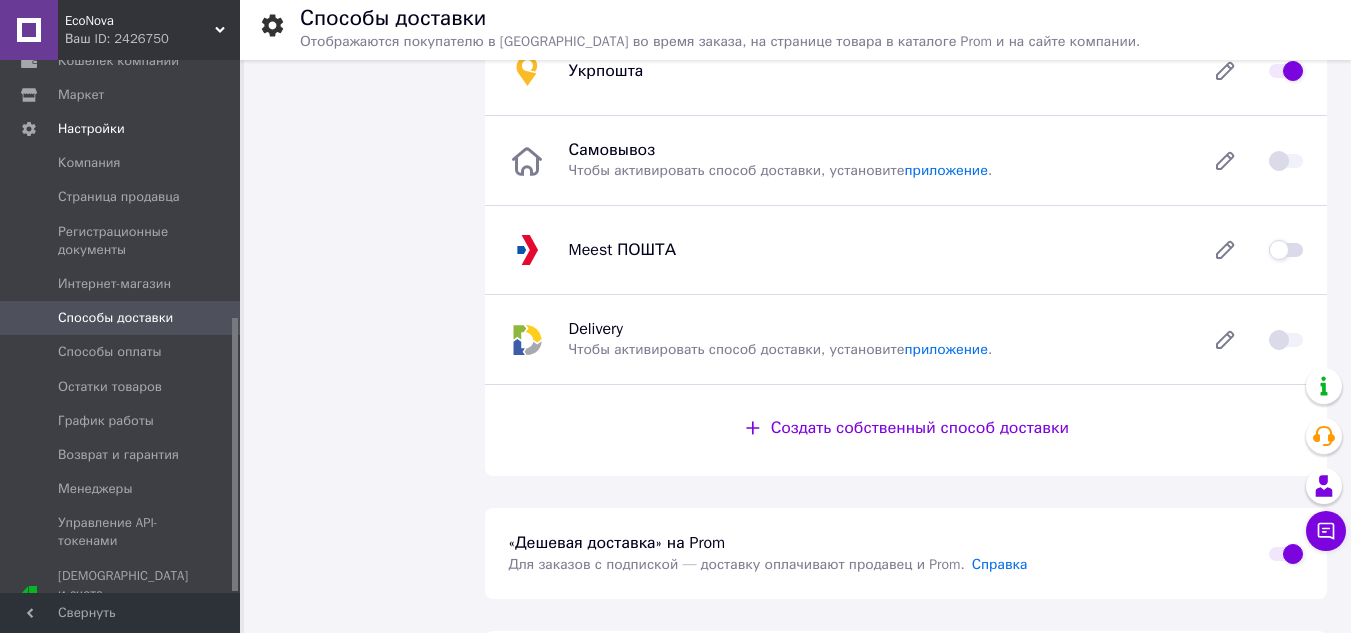 scroll, scrollTop: 0, scrollLeft: 0, axis: both 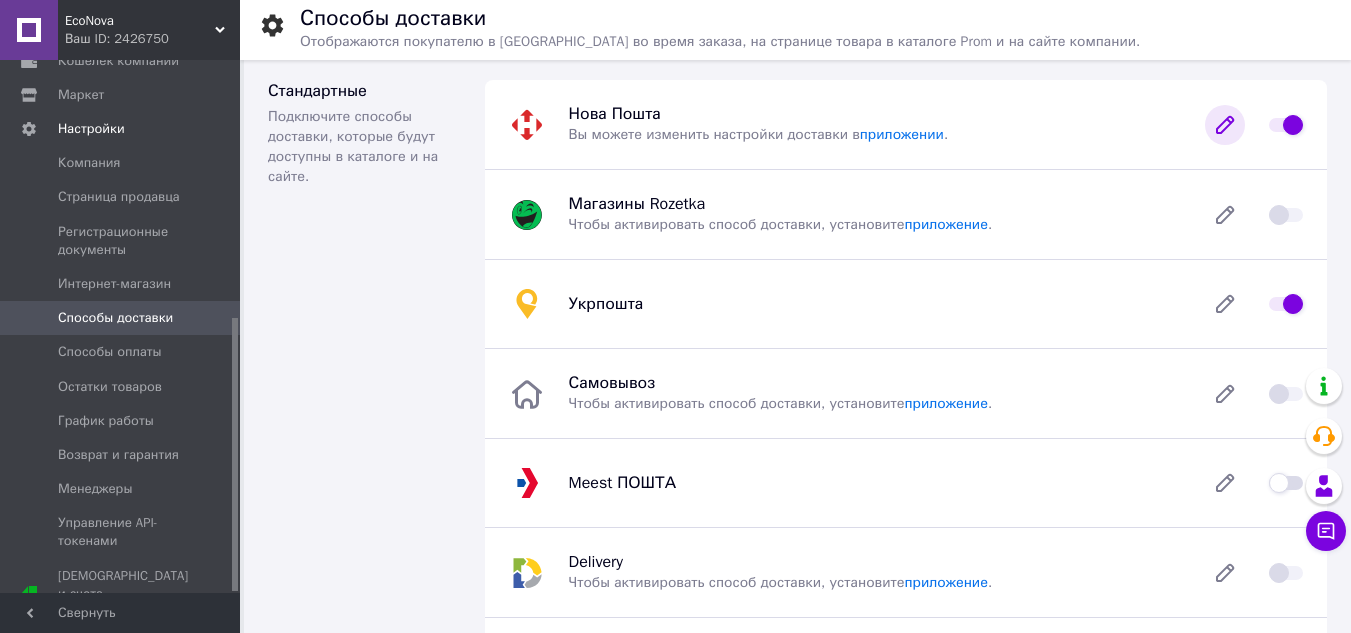 click 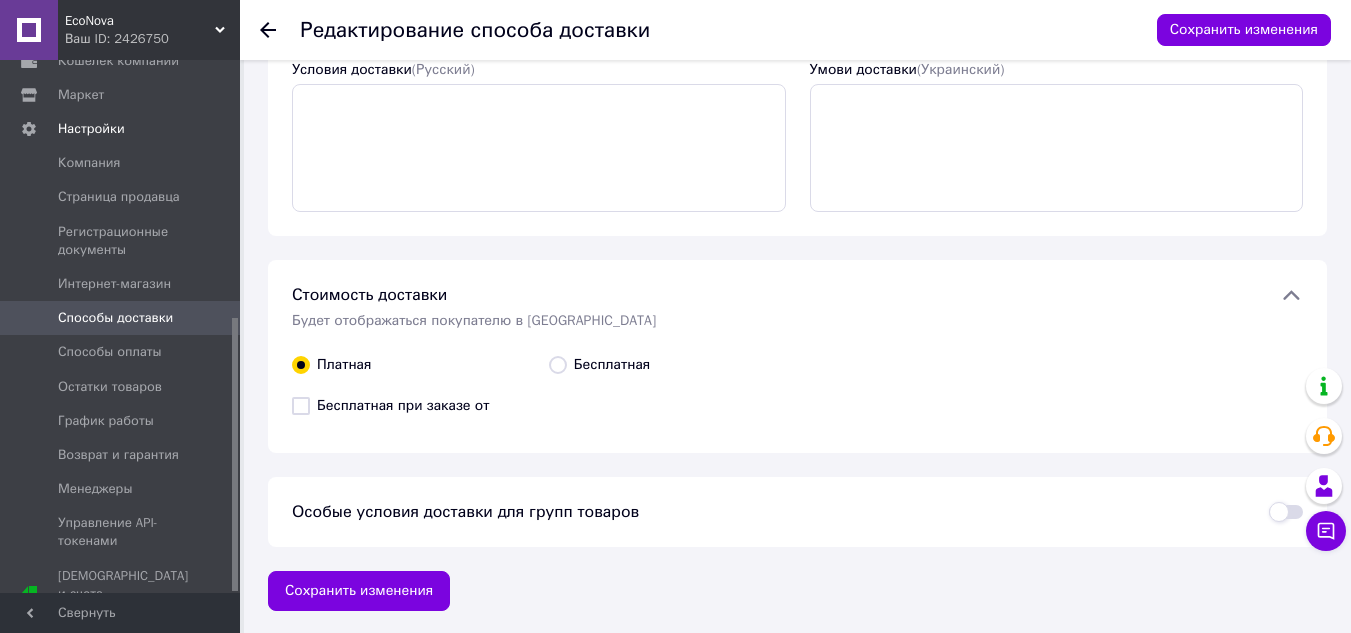 scroll, scrollTop: 0, scrollLeft: 0, axis: both 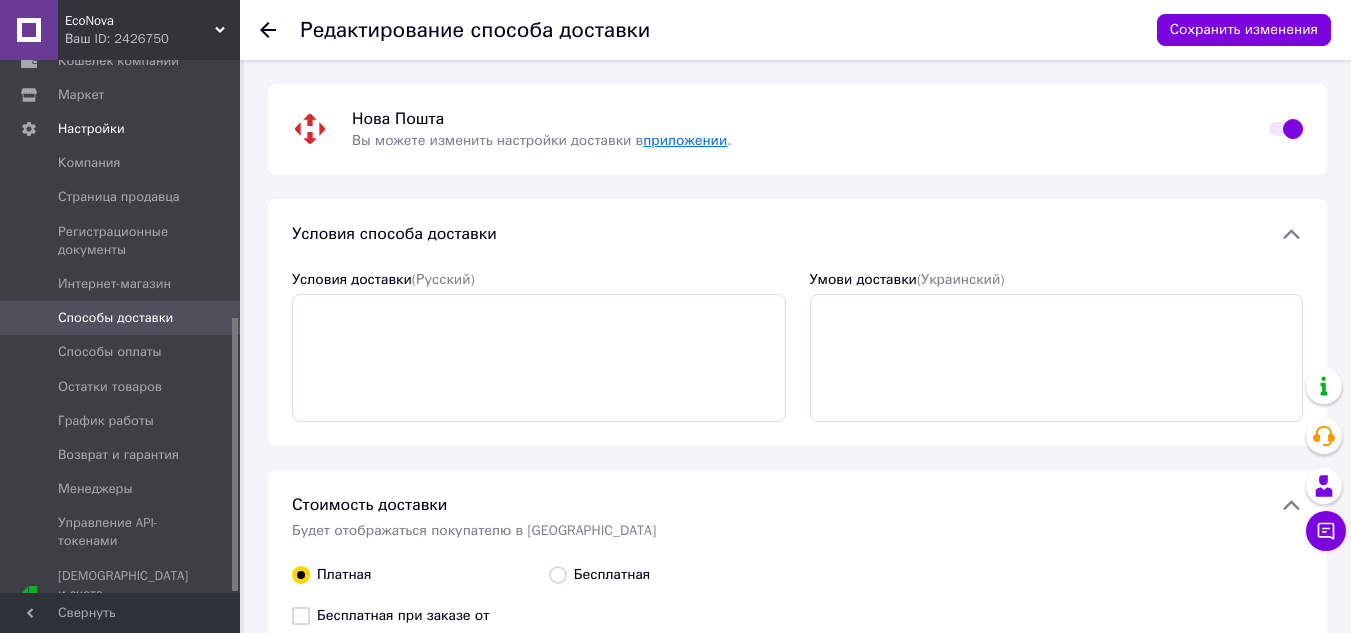click on "приложении" at bounding box center (685, 140) 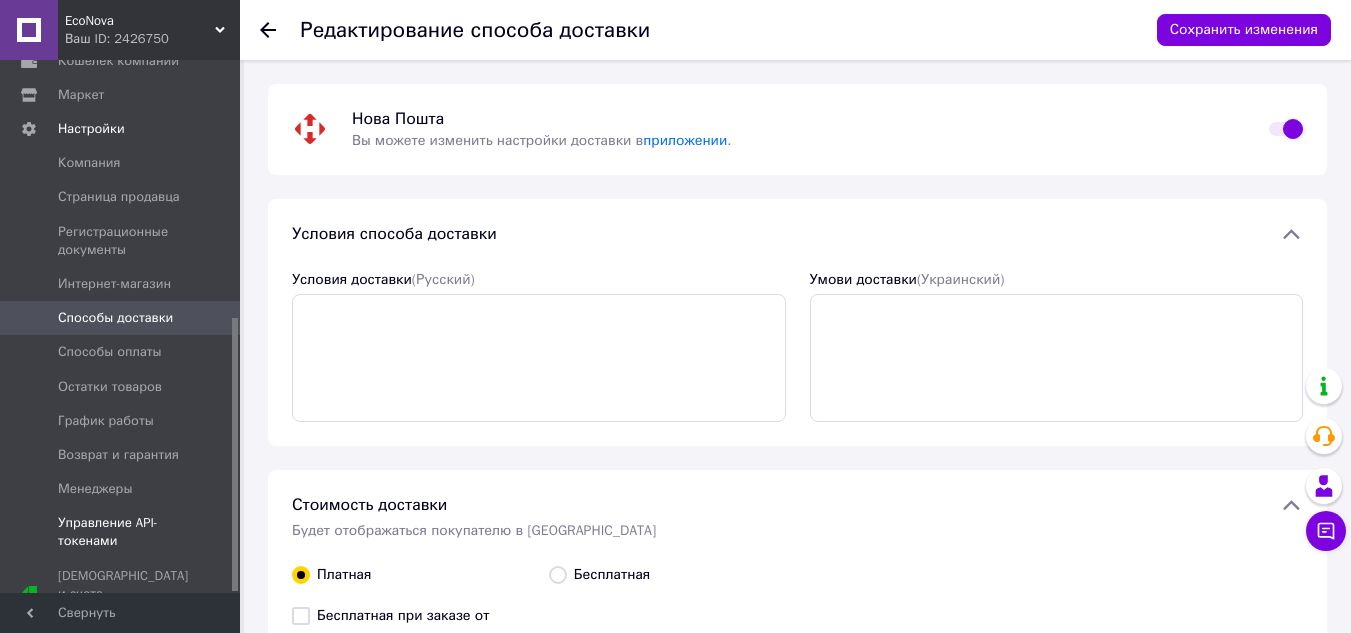 click on "Управление API-токенами" at bounding box center (121, 532) 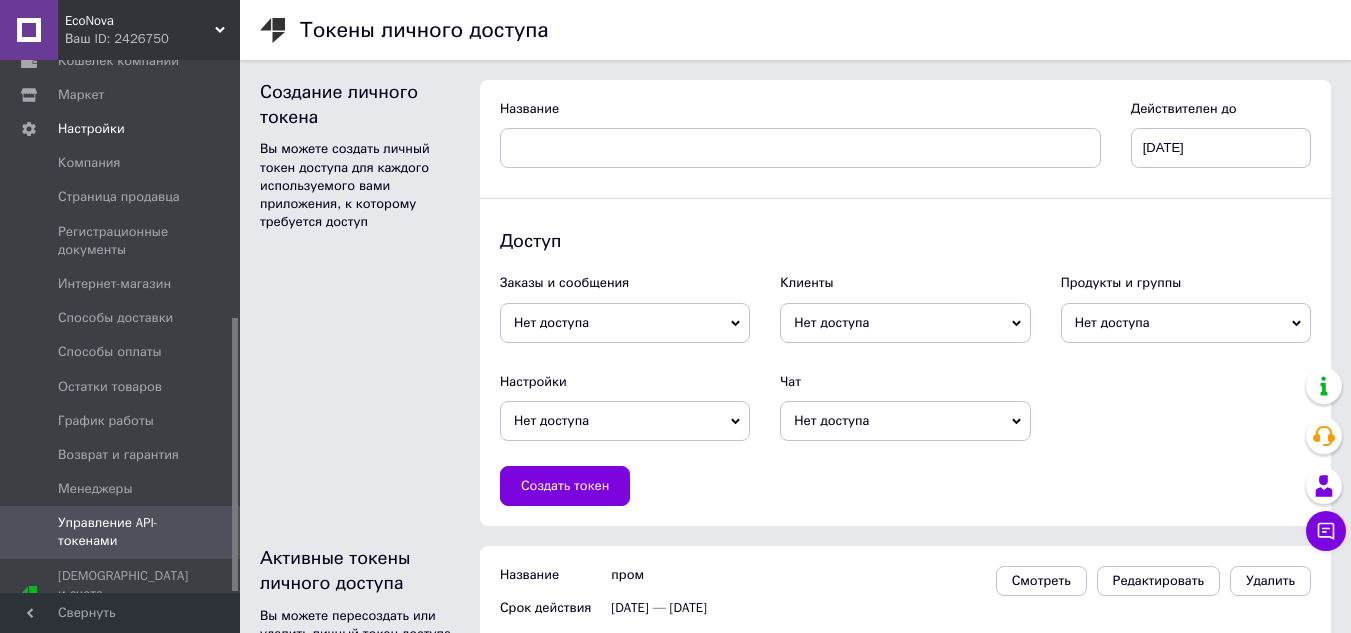 scroll, scrollTop: 73, scrollLeft: 0, axis: vertical 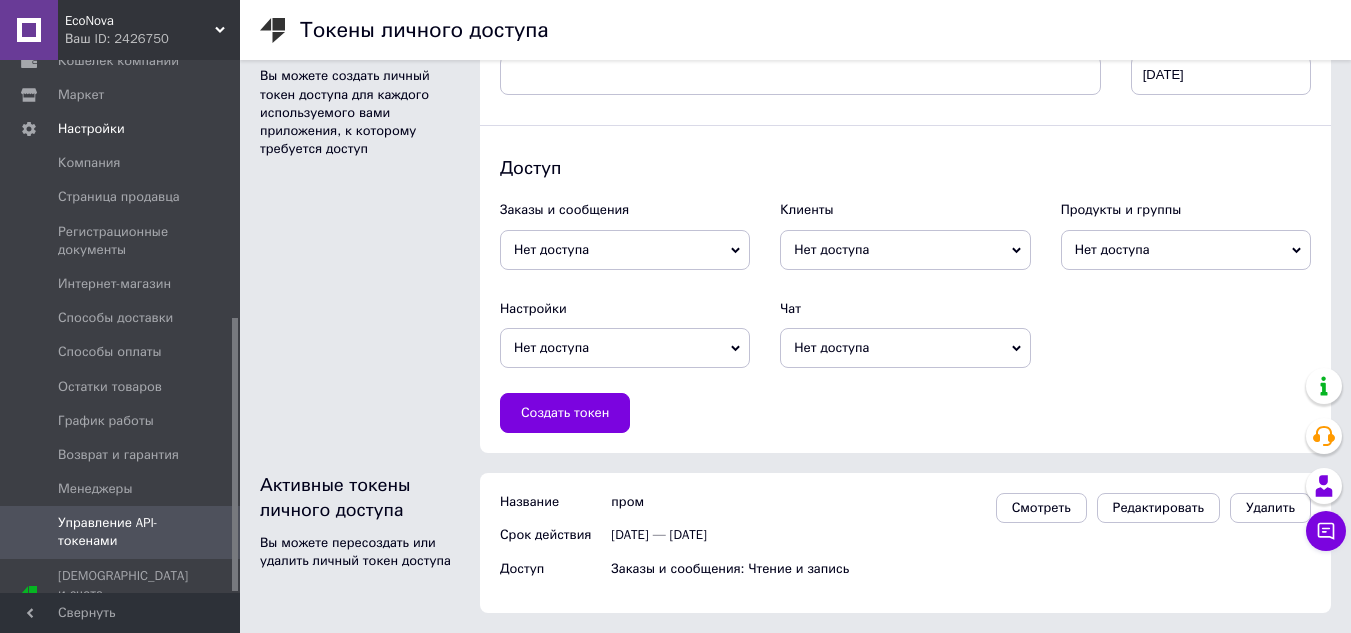 click on "Нет доступа" at bounding box center (625, 250) 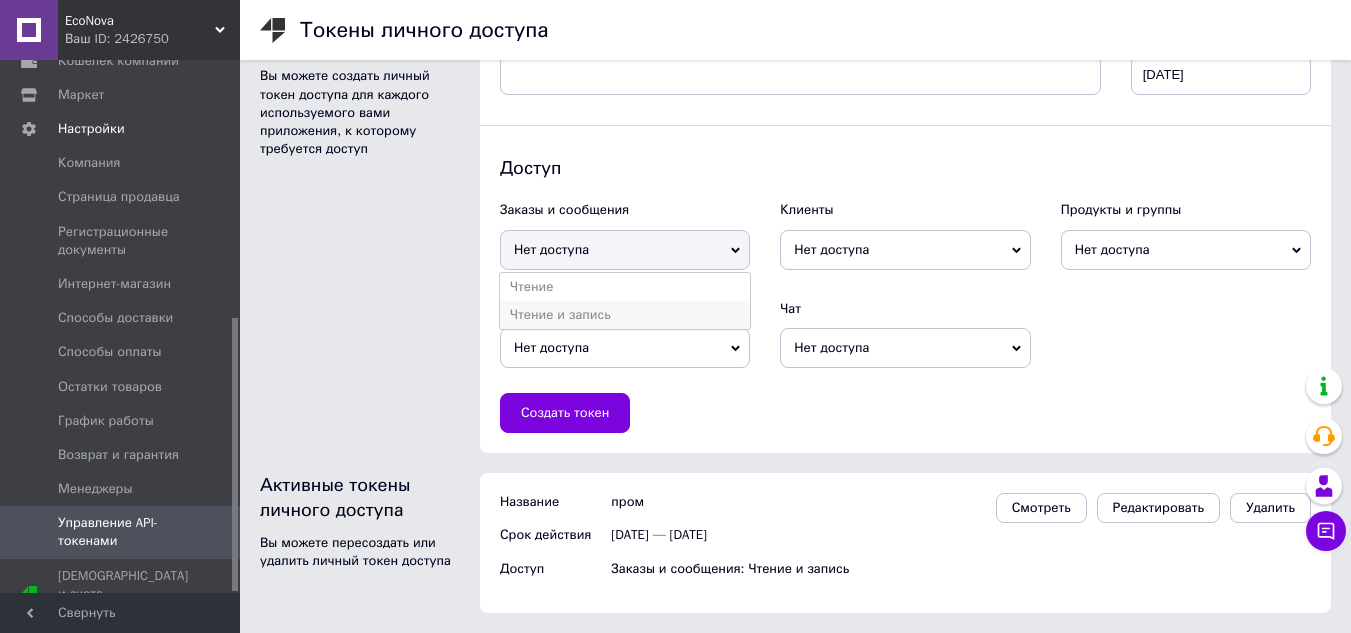 click on "Чтение и запись" at bounding box center (625, 315) 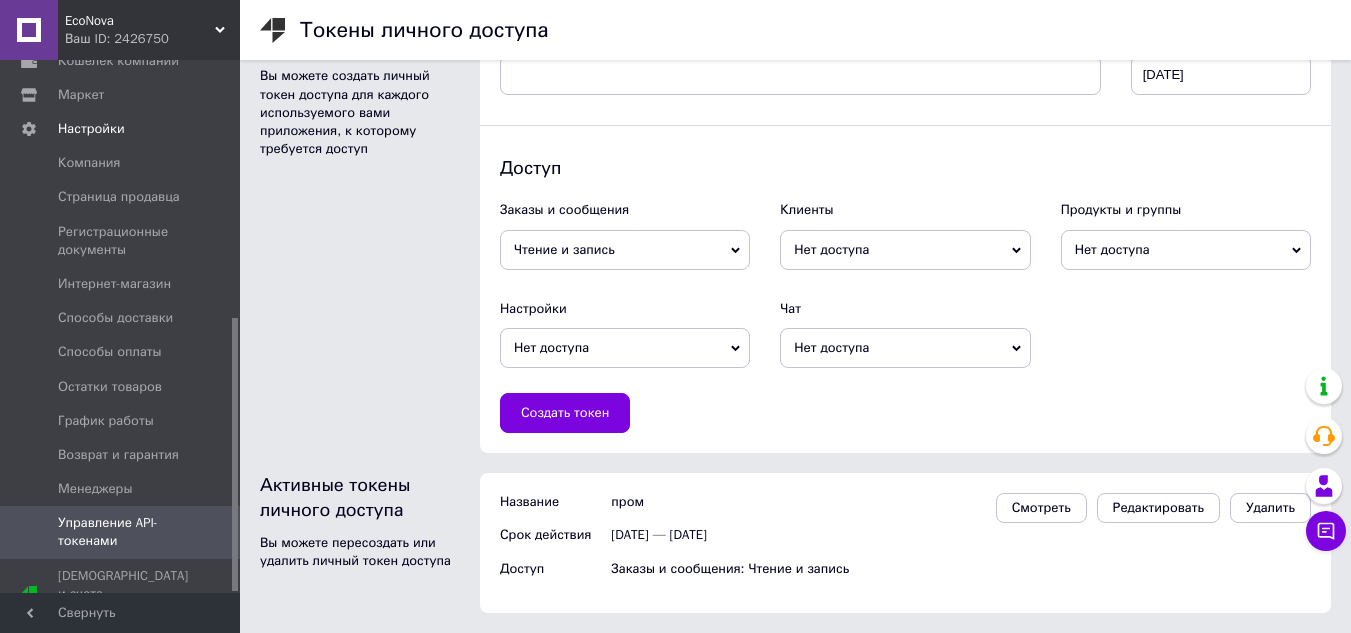 click on "Нет доступа" at bounding box center (905, 250) 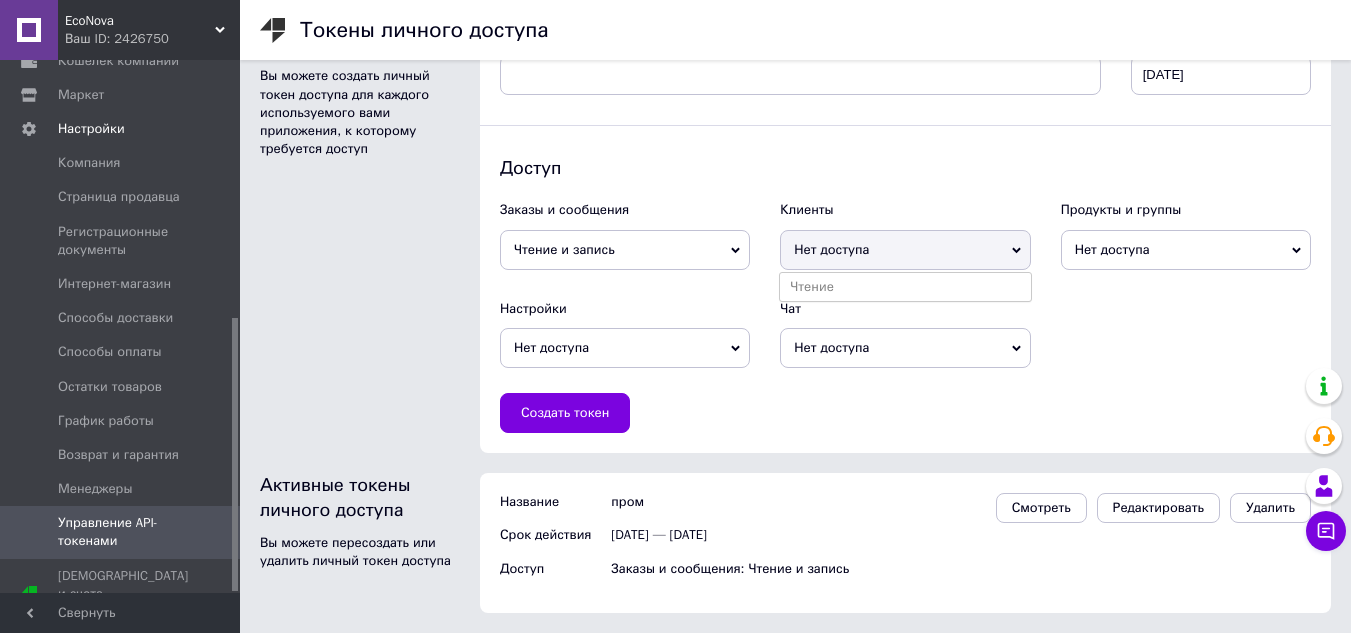 click on "Продукты и группы Нет доступа Чтение Чтение и запись" at bounding box center [1186, 235] 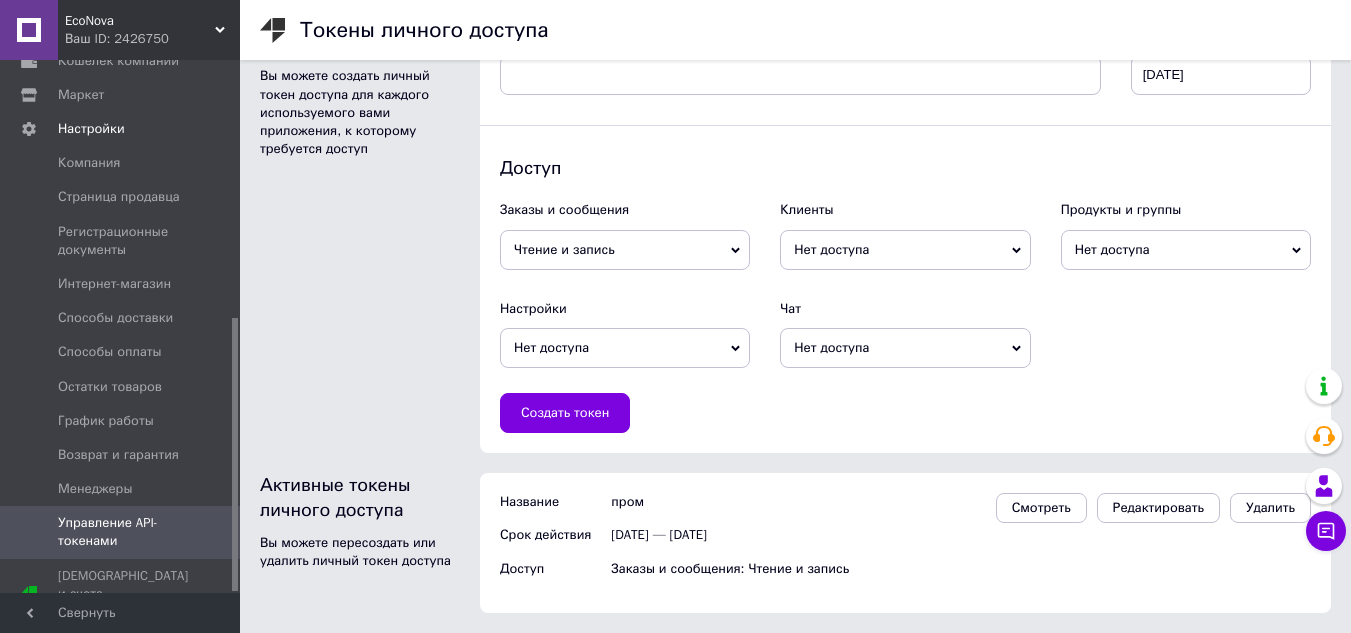 click on "Нет доступа" at bounding box center (1186, 250) 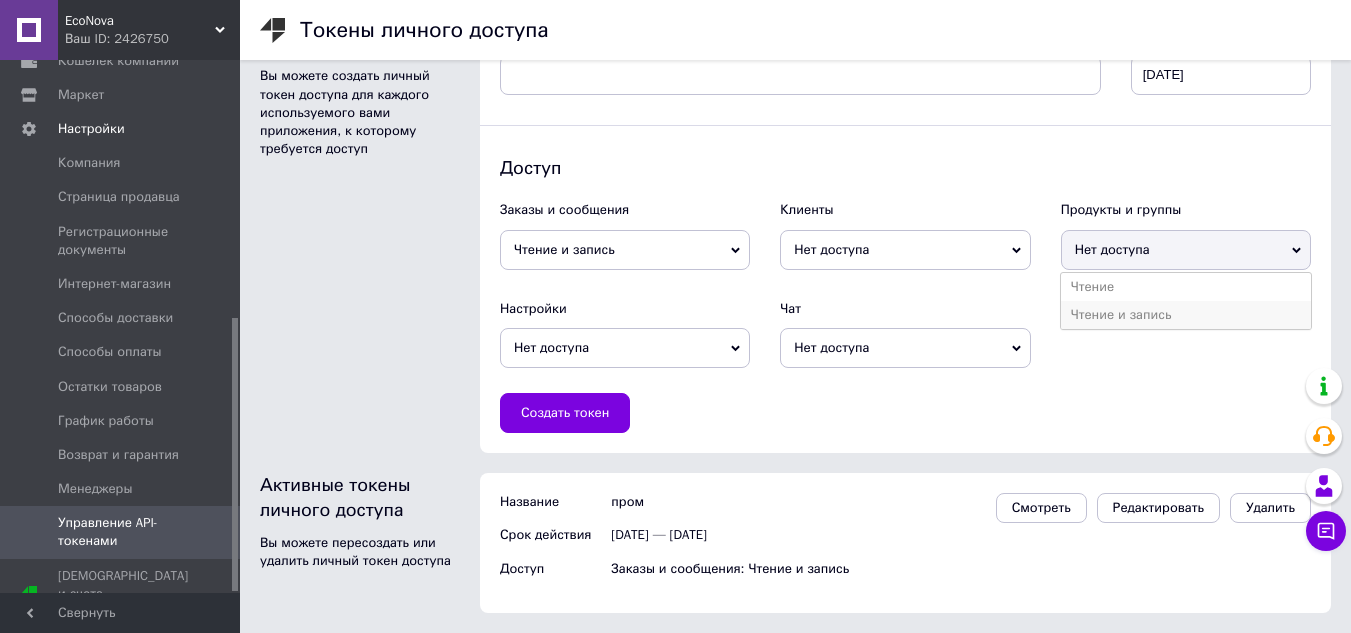 click on "Чтение и запись" at bounding box center (1186, 315) 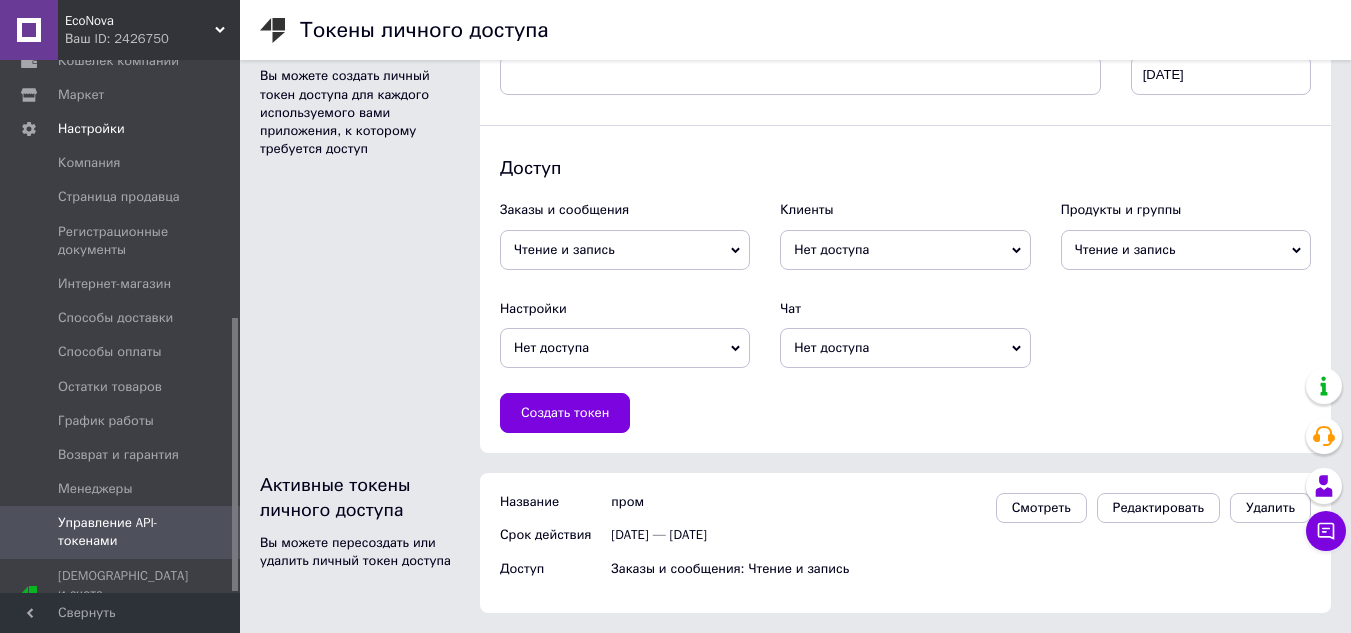 click on "Нет доступа" at bounding box center (625, 348) 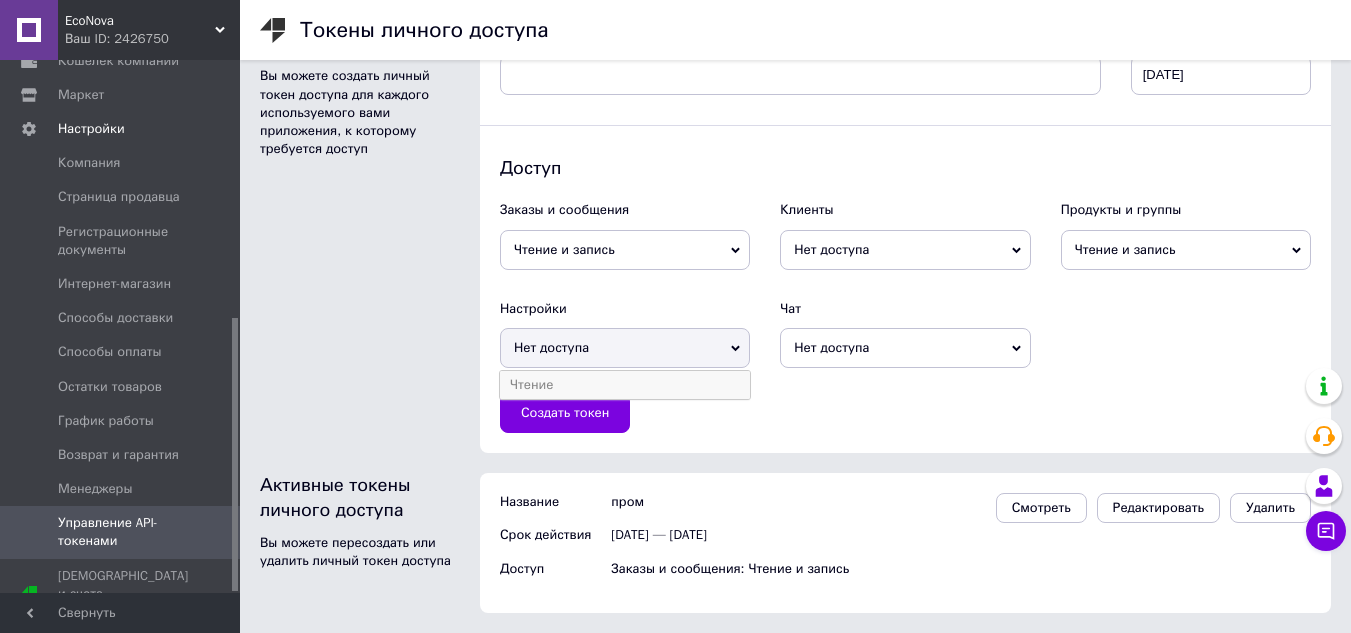 click on "Чтение" at bounding box center [625, 385] 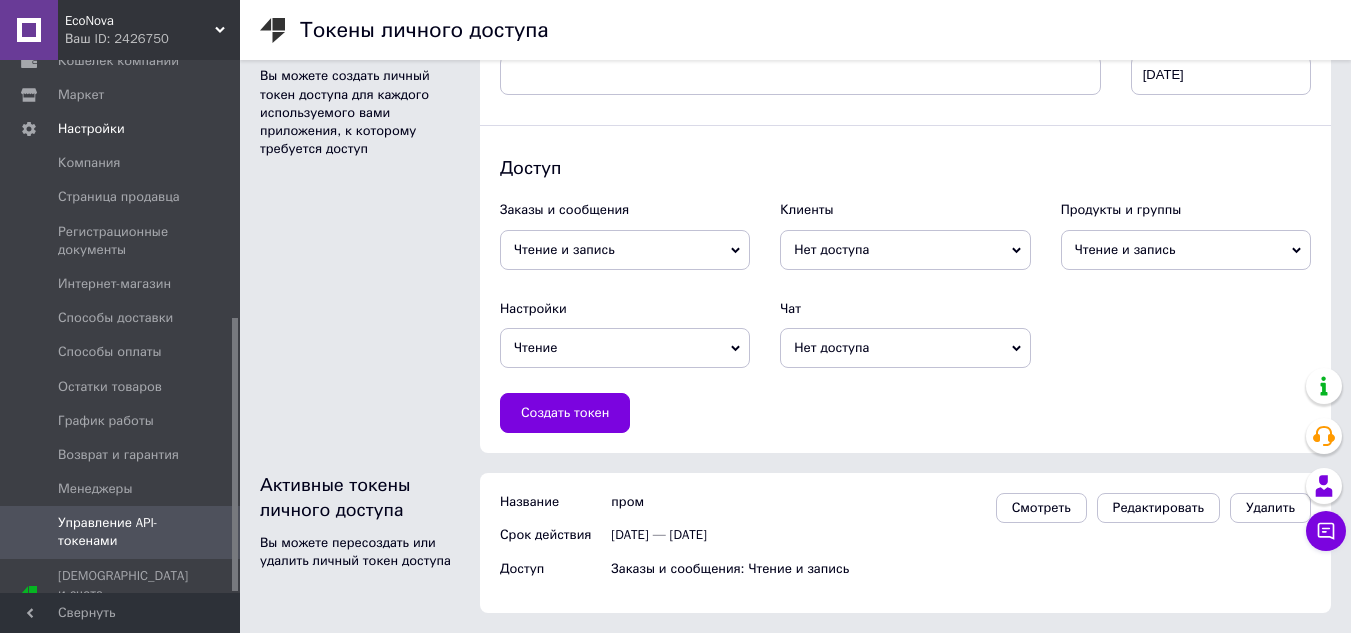 click on "Нет доступа" at bounding box center [905, 348] 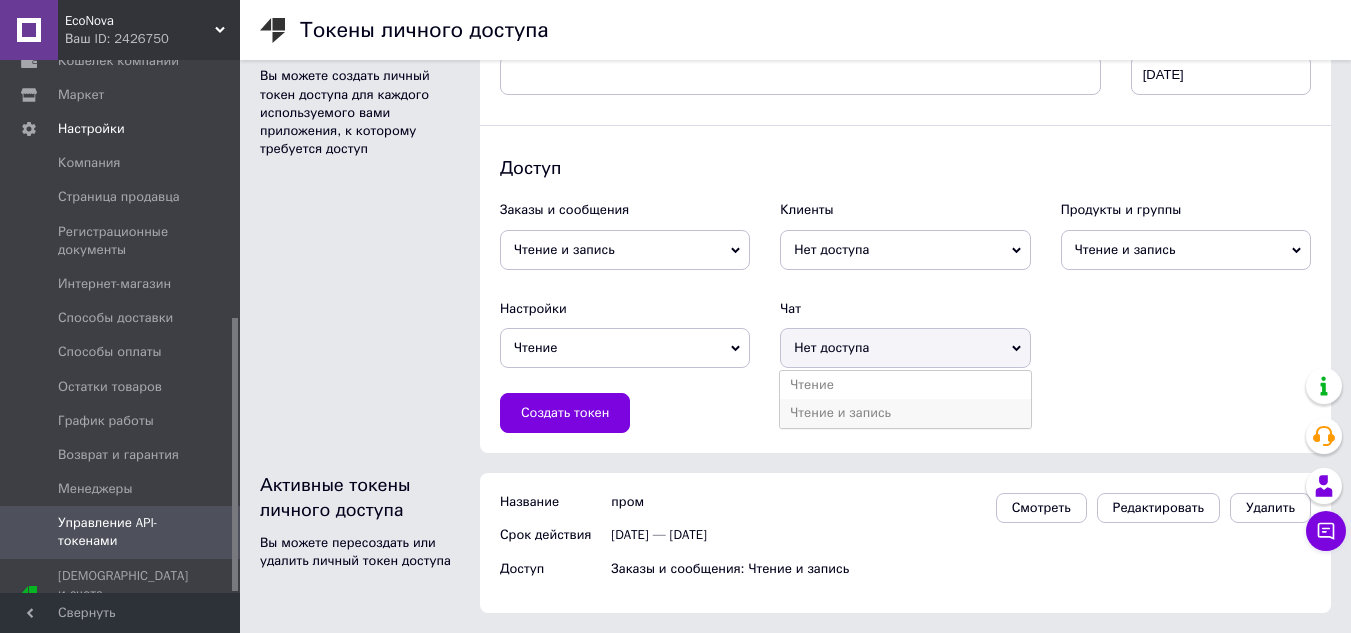 click on "Чтение и запись" at bounding box center [905, 413] 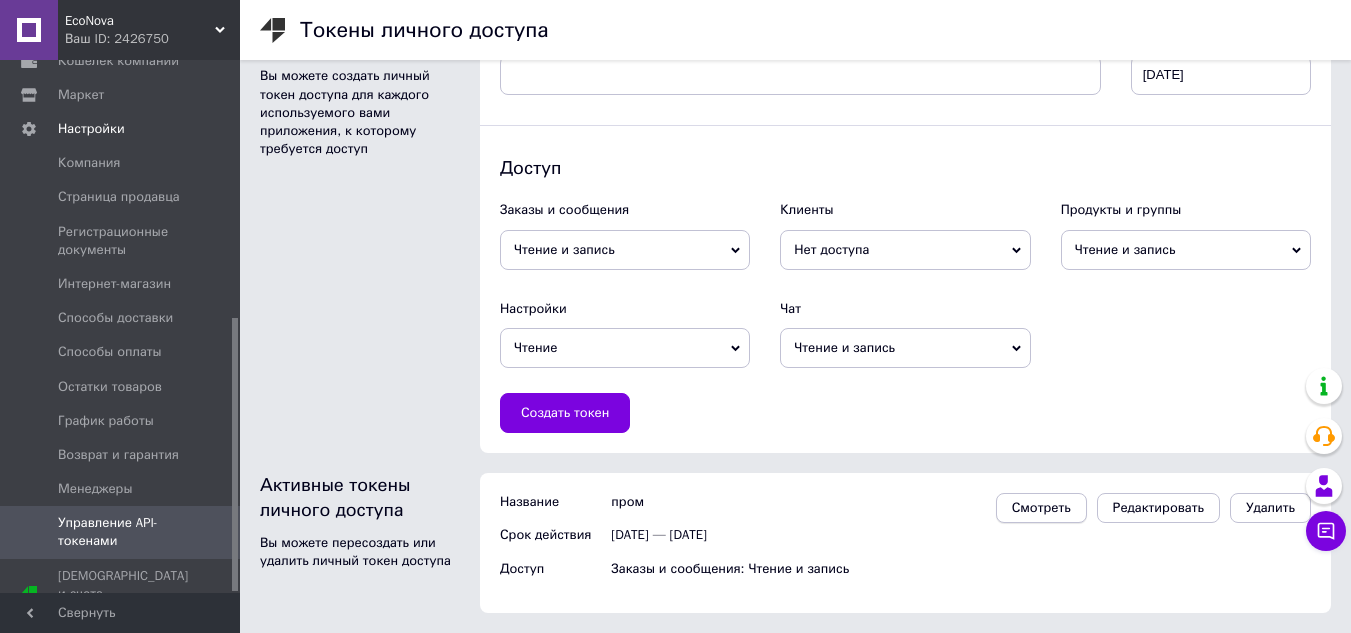 click on "Смотреть" at bounding box center [1041, 508] 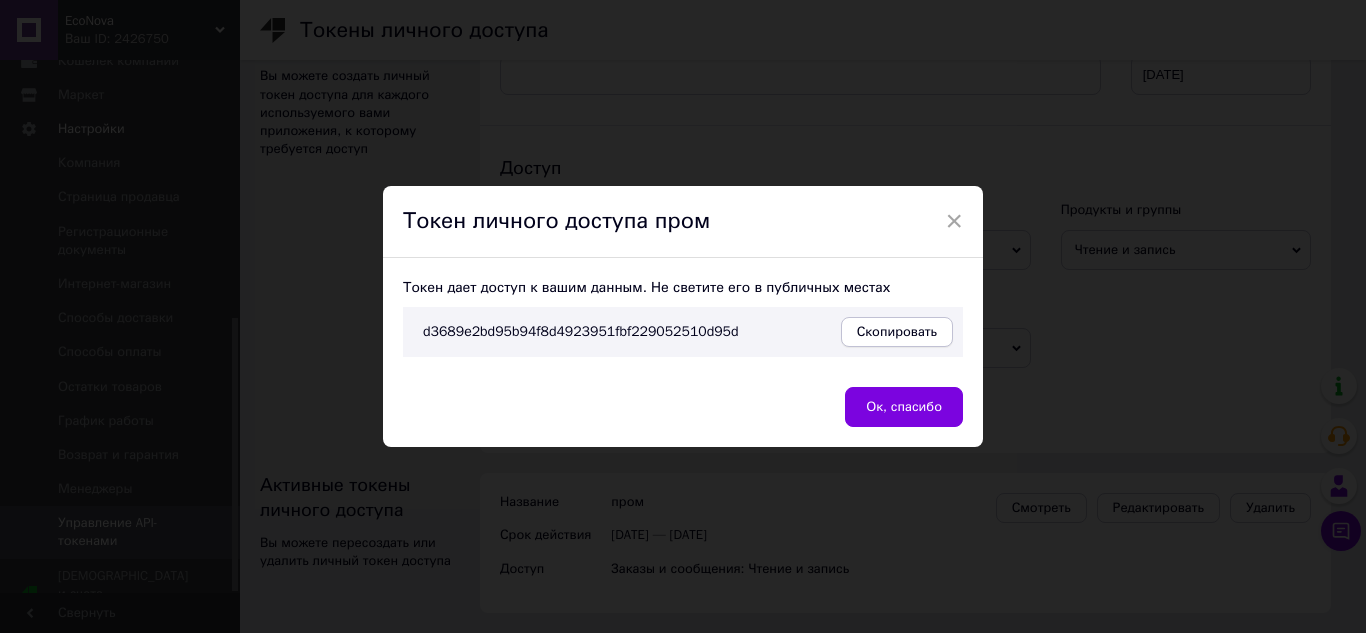 click on "Скопировать" at bounding box center [897, 332] 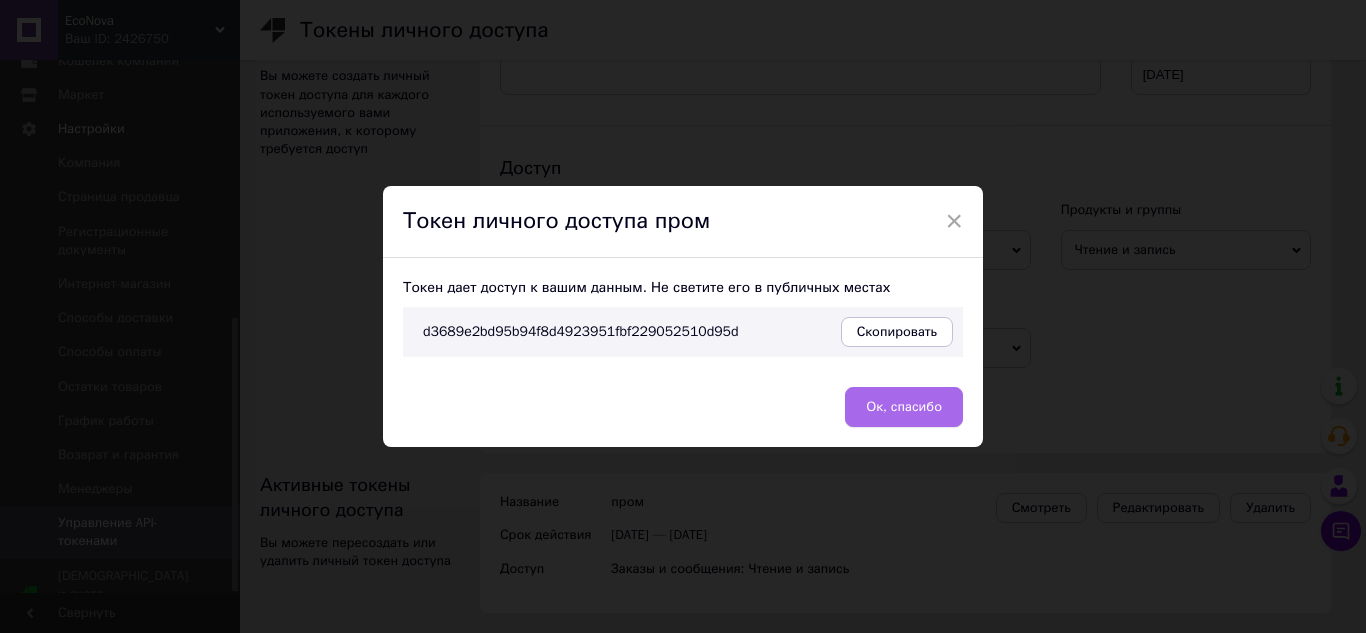 click on "Ок, спасибо" at bounding box center (904, 407) 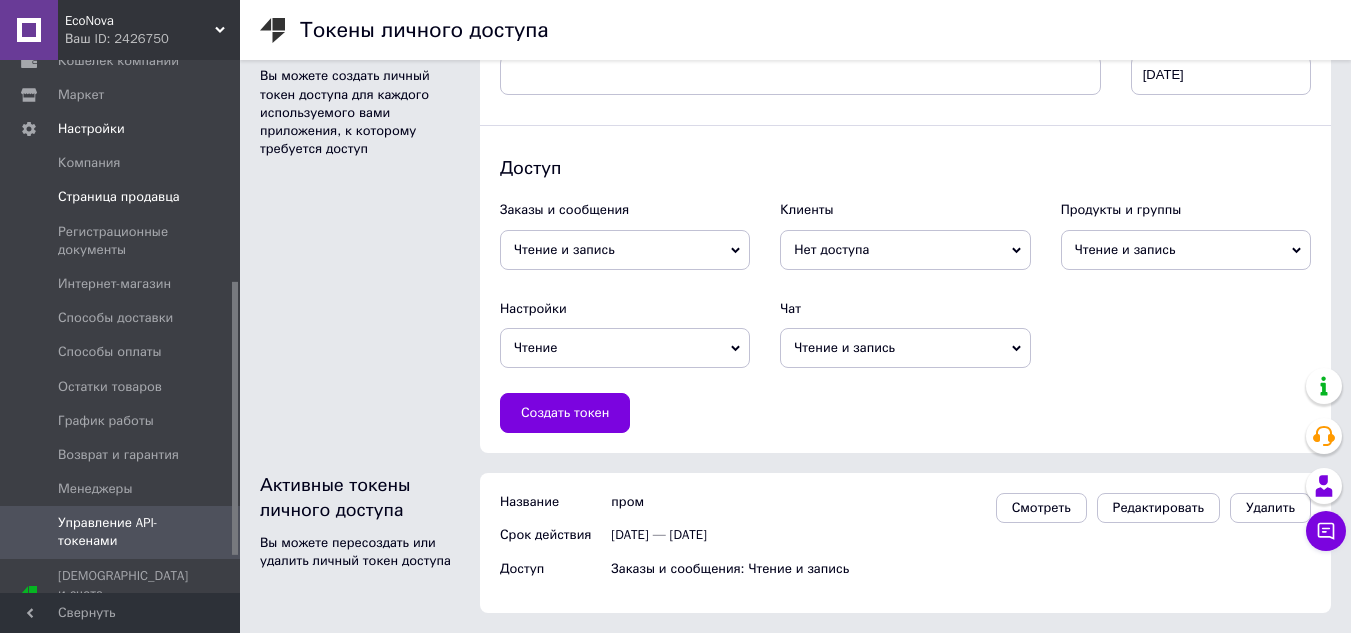 scroll, scrollTop: 0, scrollLeft: 0, axis: both 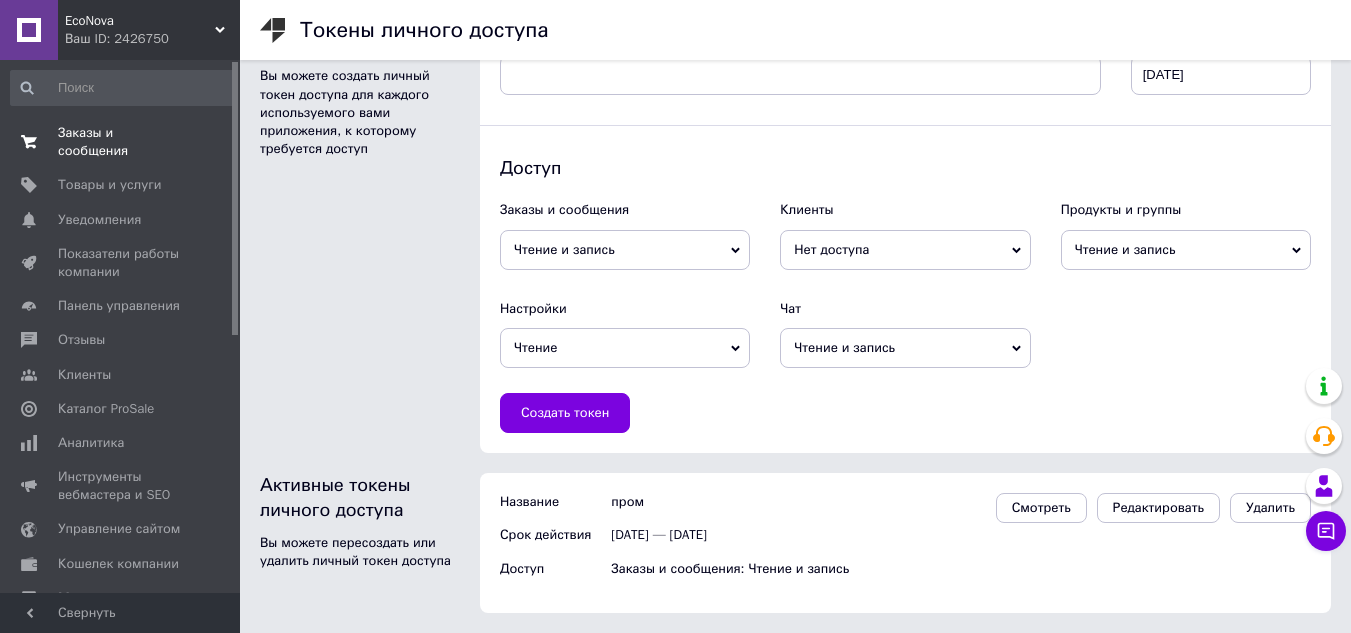 click on "Заказы и сообщения" at bounding box center [121, 142] 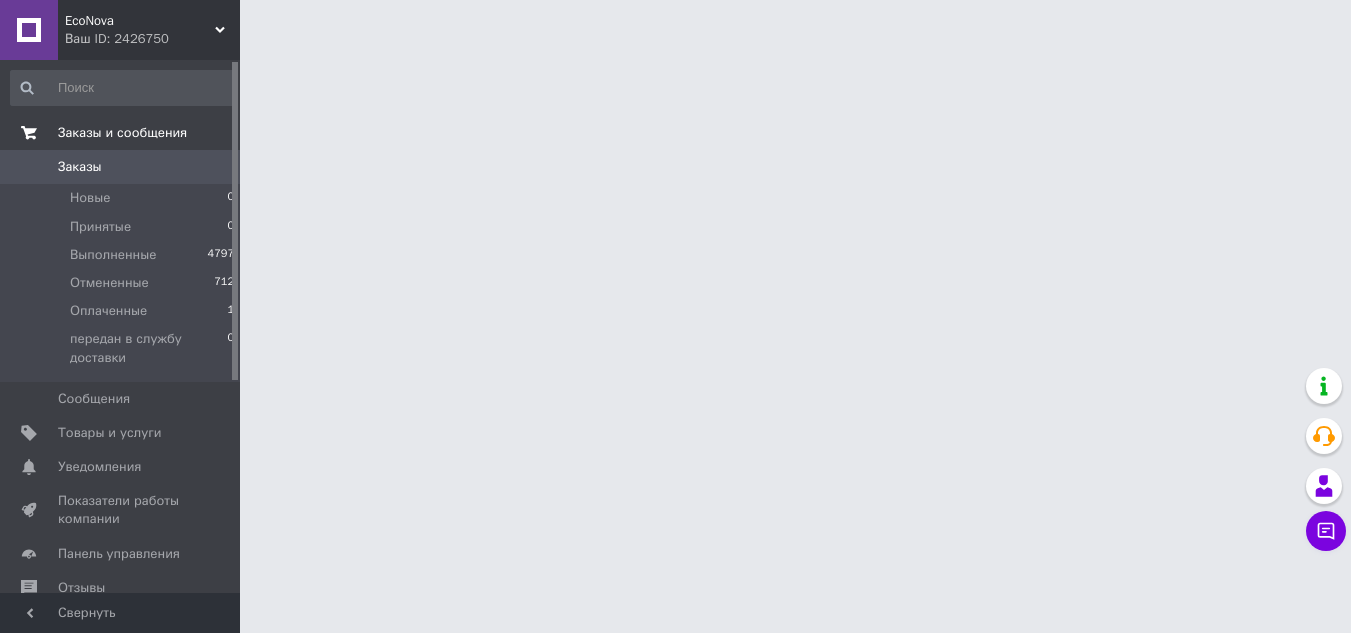 scroll, scrollTop: 0, scrollLeft: 0, axis: both 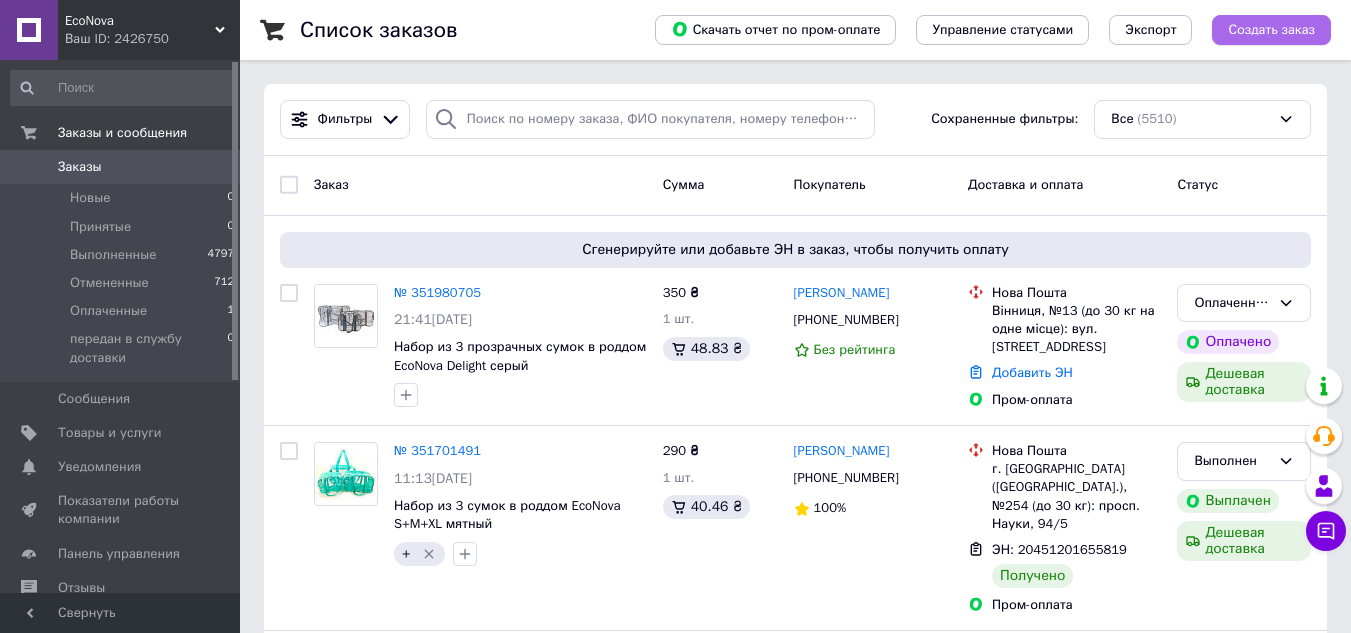 click on "Создать заказ" at bounding box center [1271, 30] 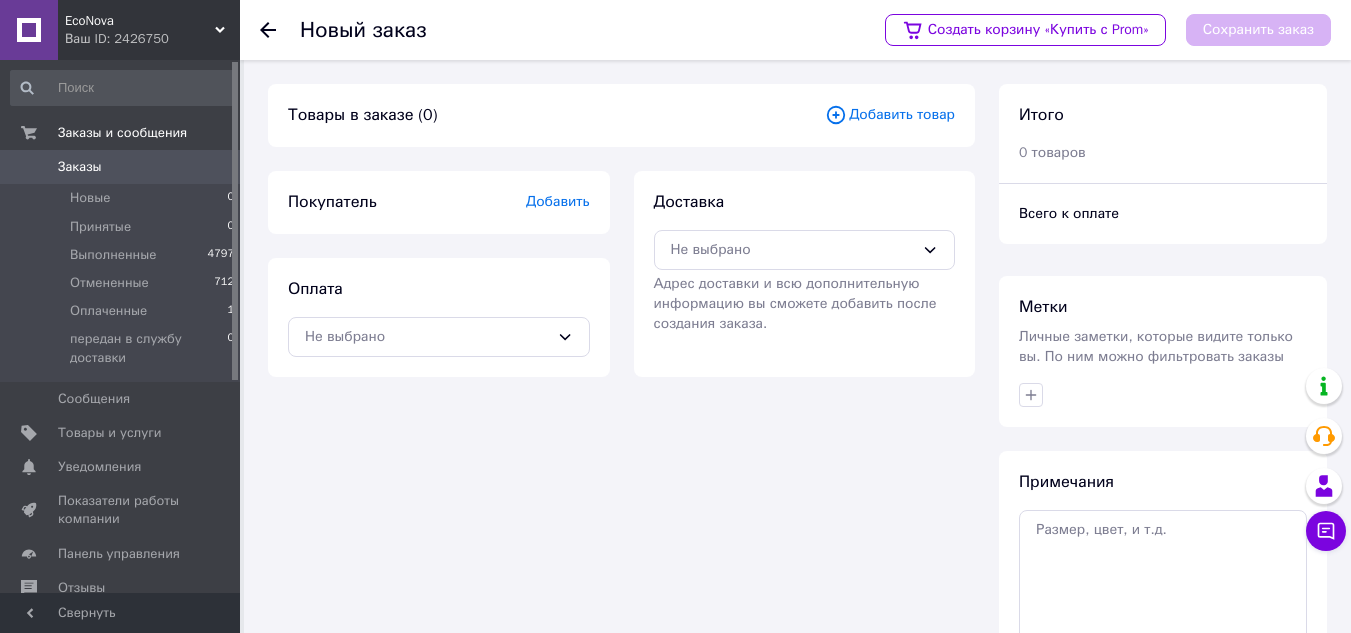 click on "Добавить товар" at bounding box center (890, 115) 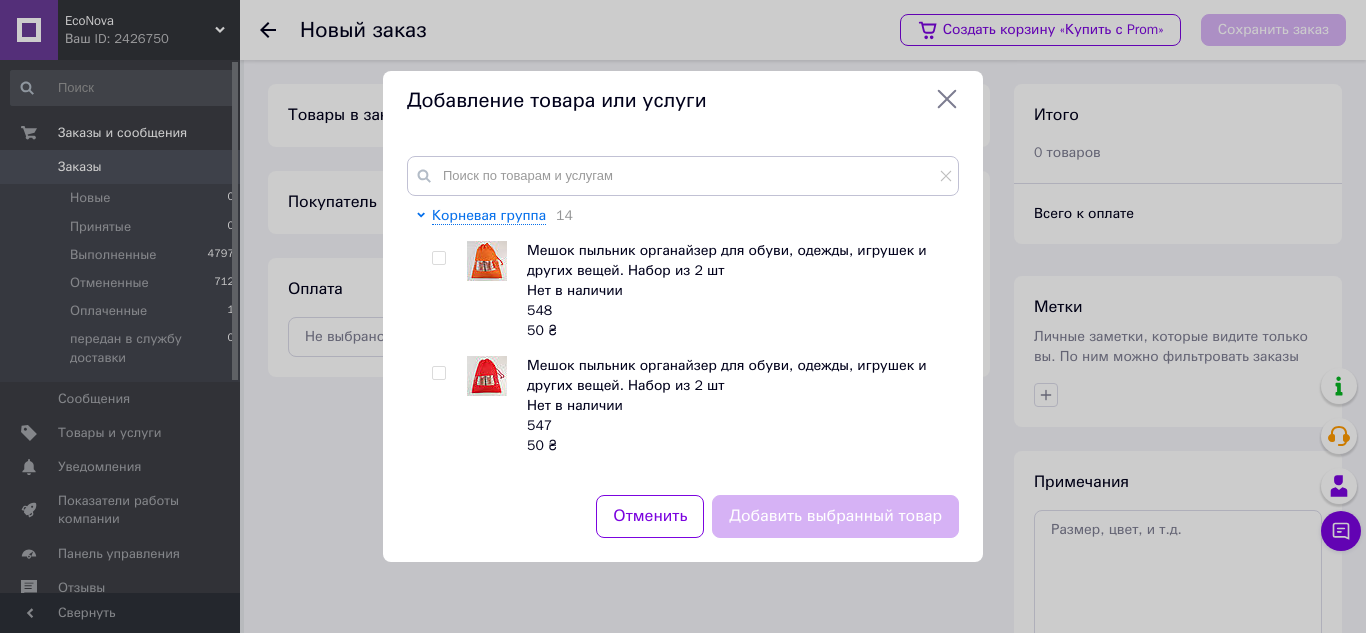 click on "Мешок пыльник органайзер для обуви, одежды, игрушек и других вещей. Набор из 2 шт" at bounding box center (727, 260) 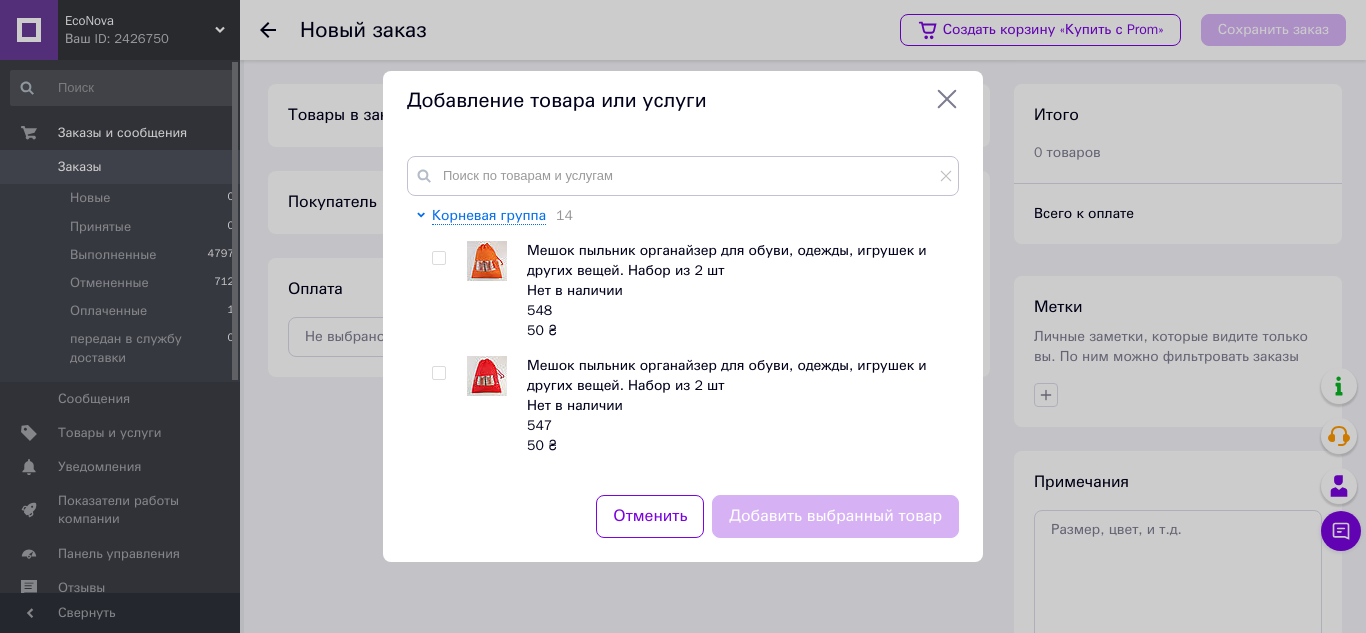 click at bounding box center [424, 1198] 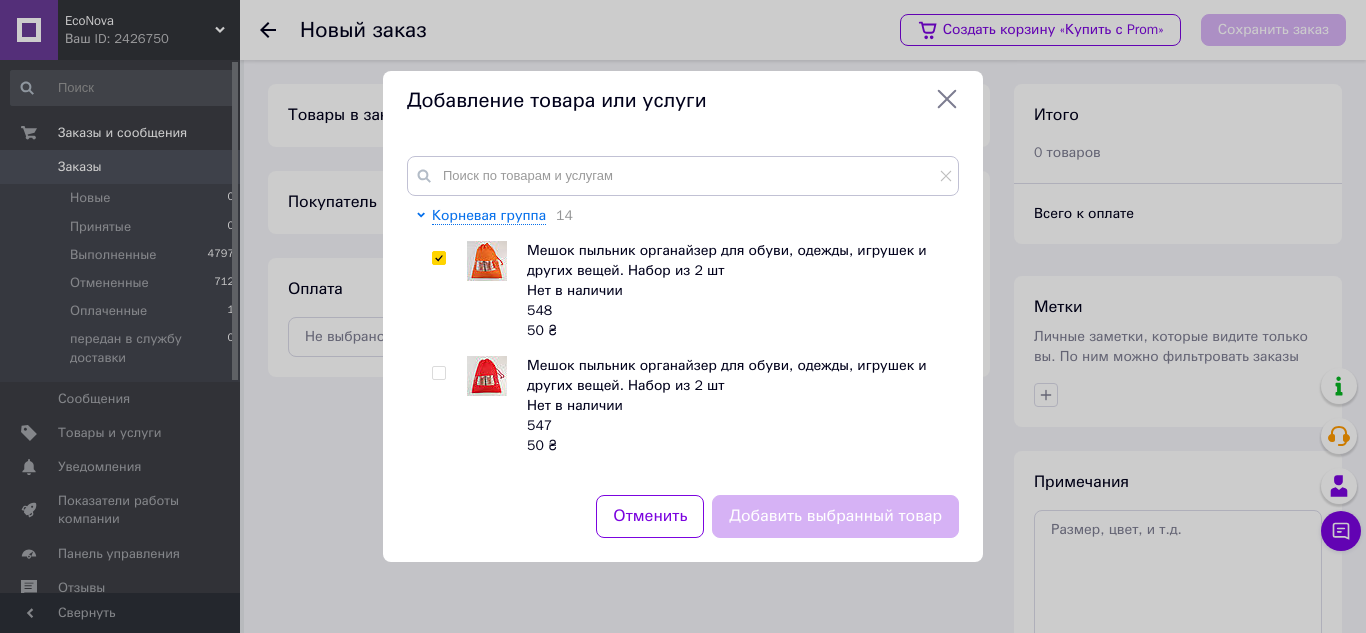 checkbox on "true" 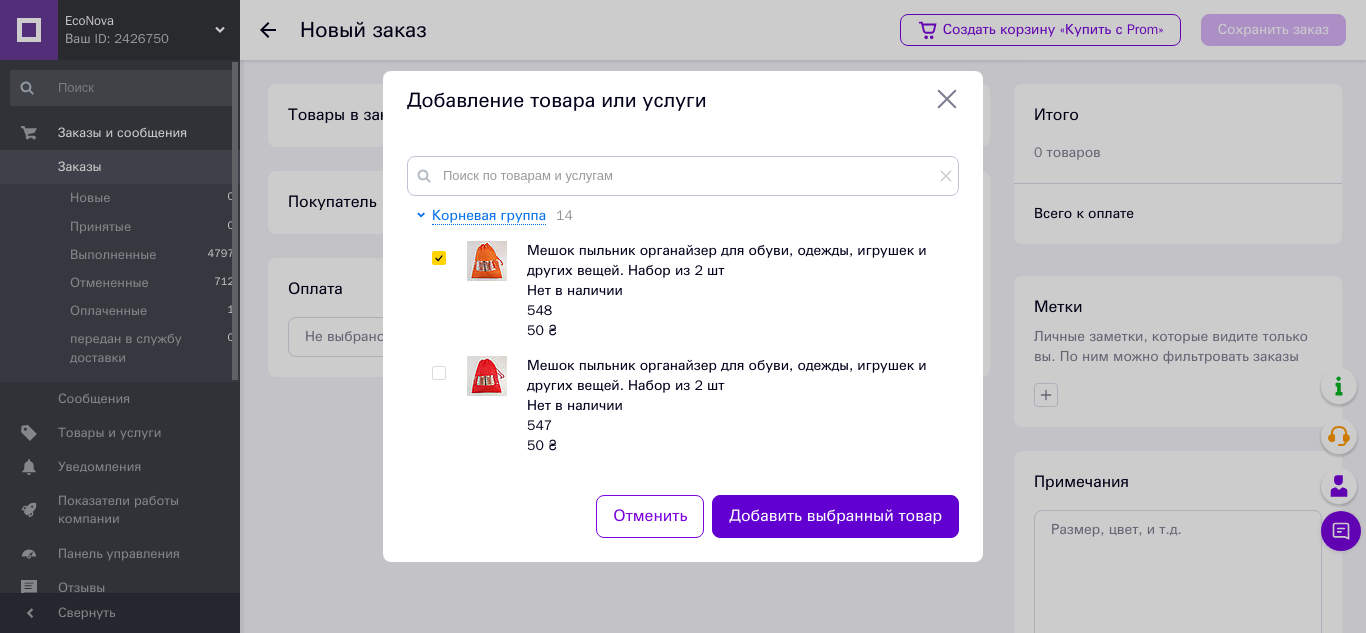 click on "Добавить выбранный товар" at bounding box center [835, 516] 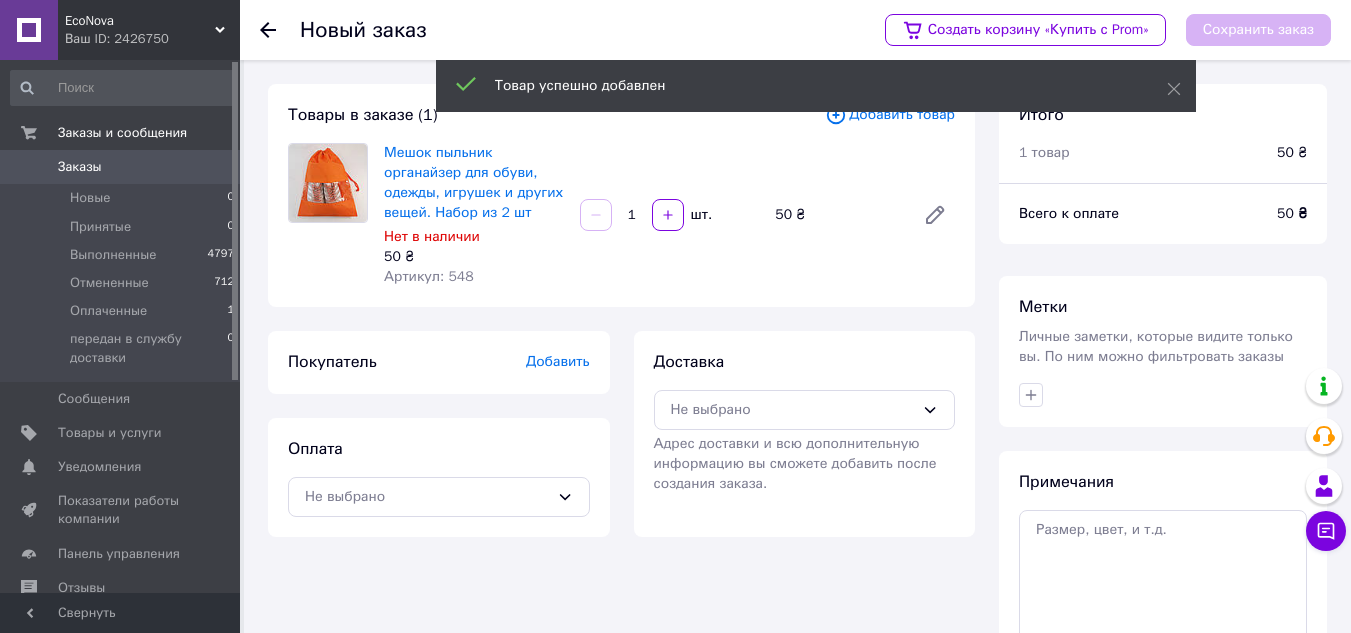 click on "Добавить" at bounding box center (558, 361) 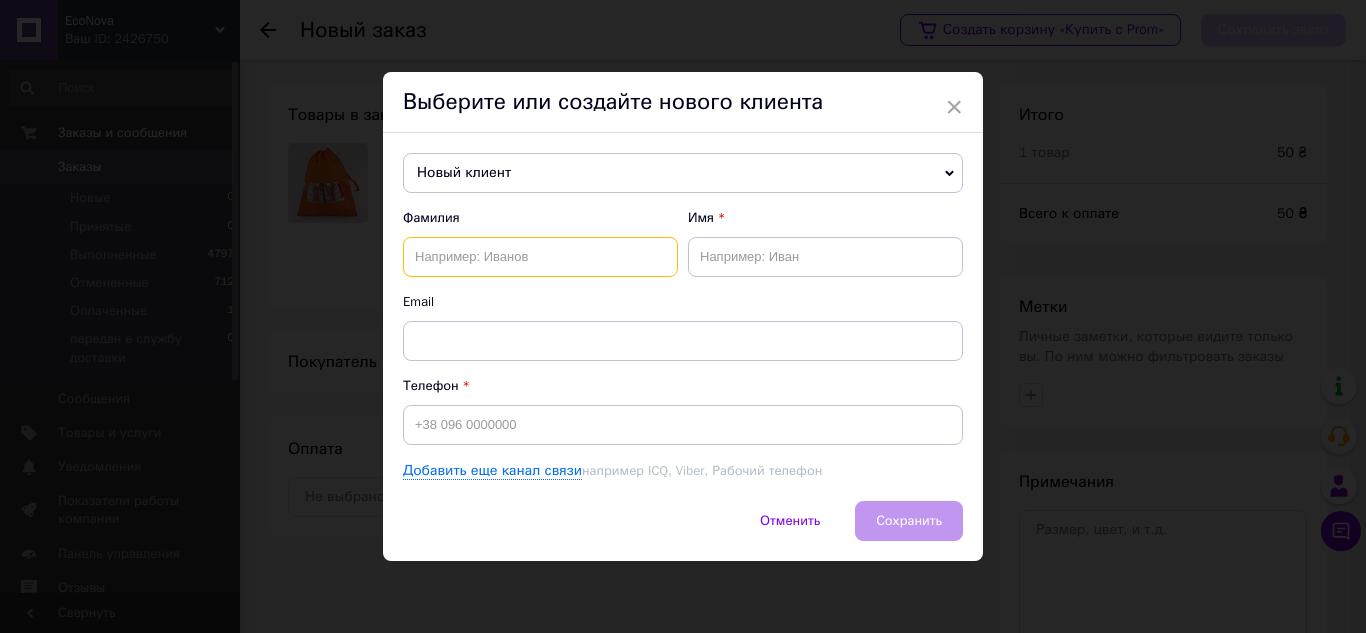 click at bounding box center (540, 257) 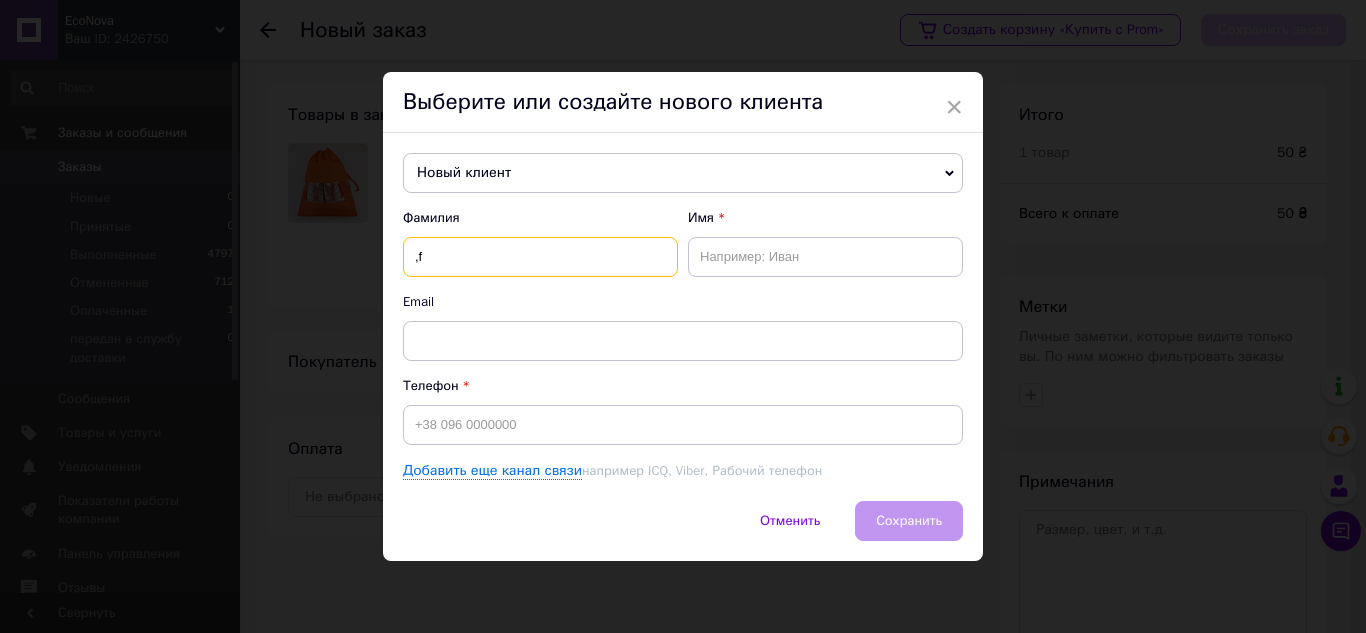 type on "," 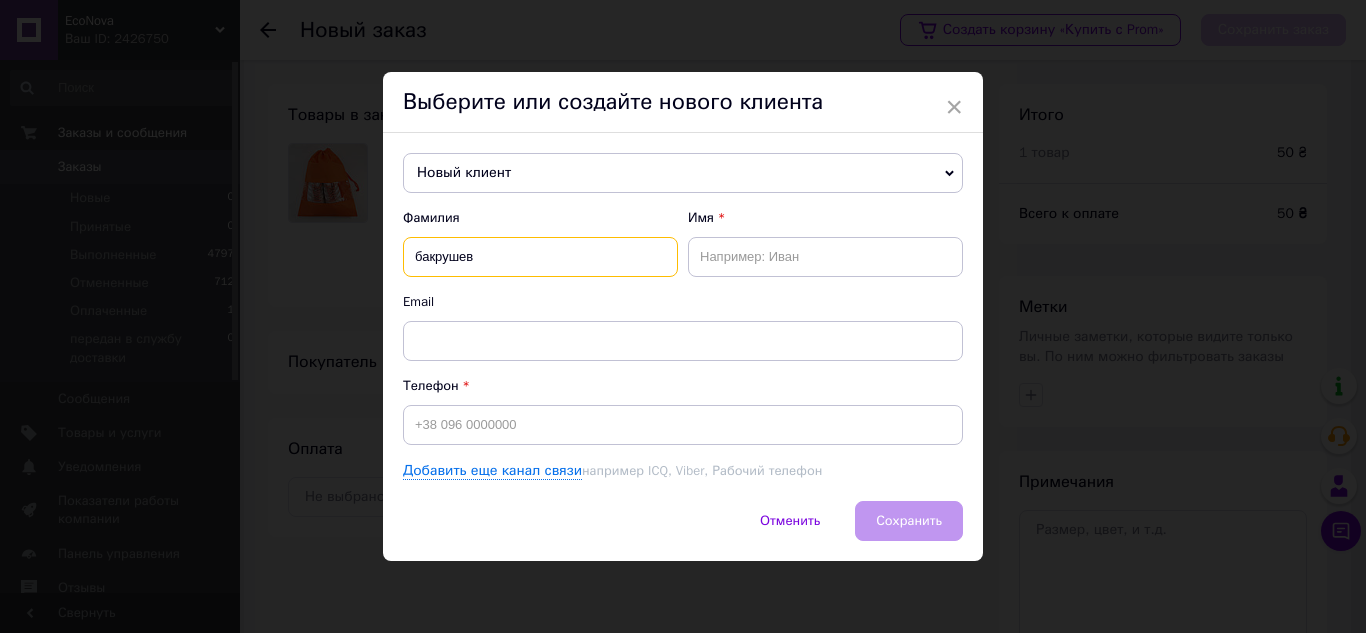 type on "бакрушев" 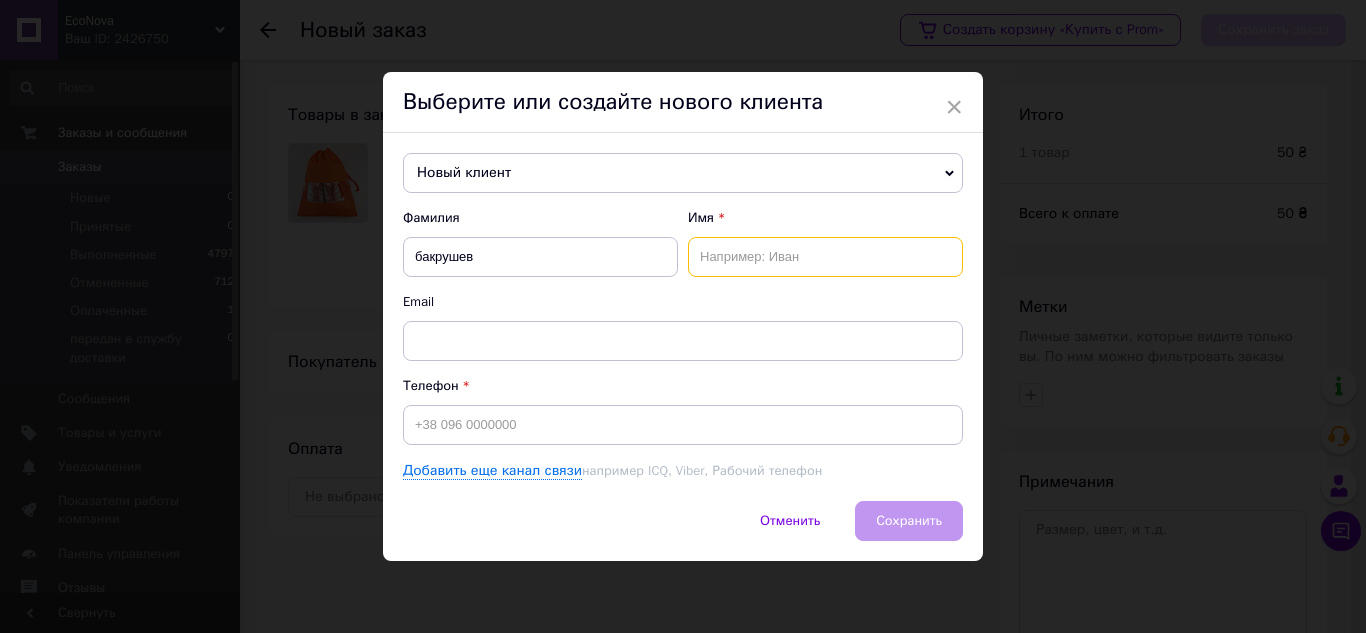 click at bounding box center (825, 257) 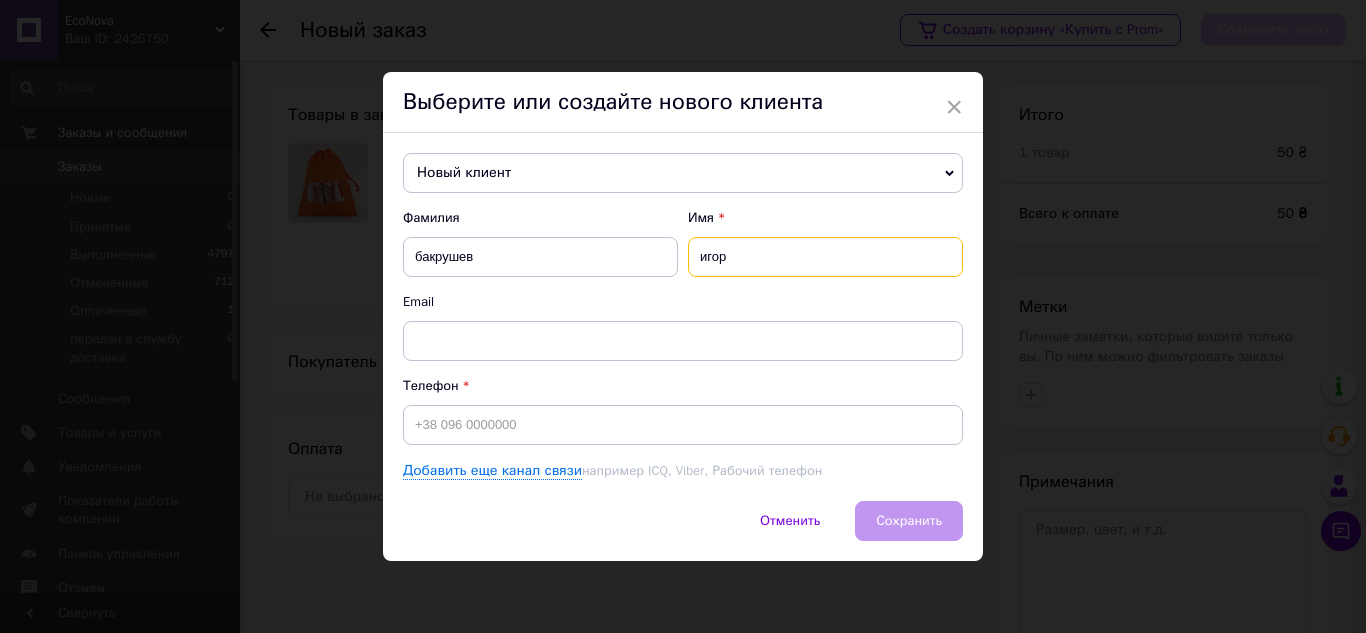 type on "игор" 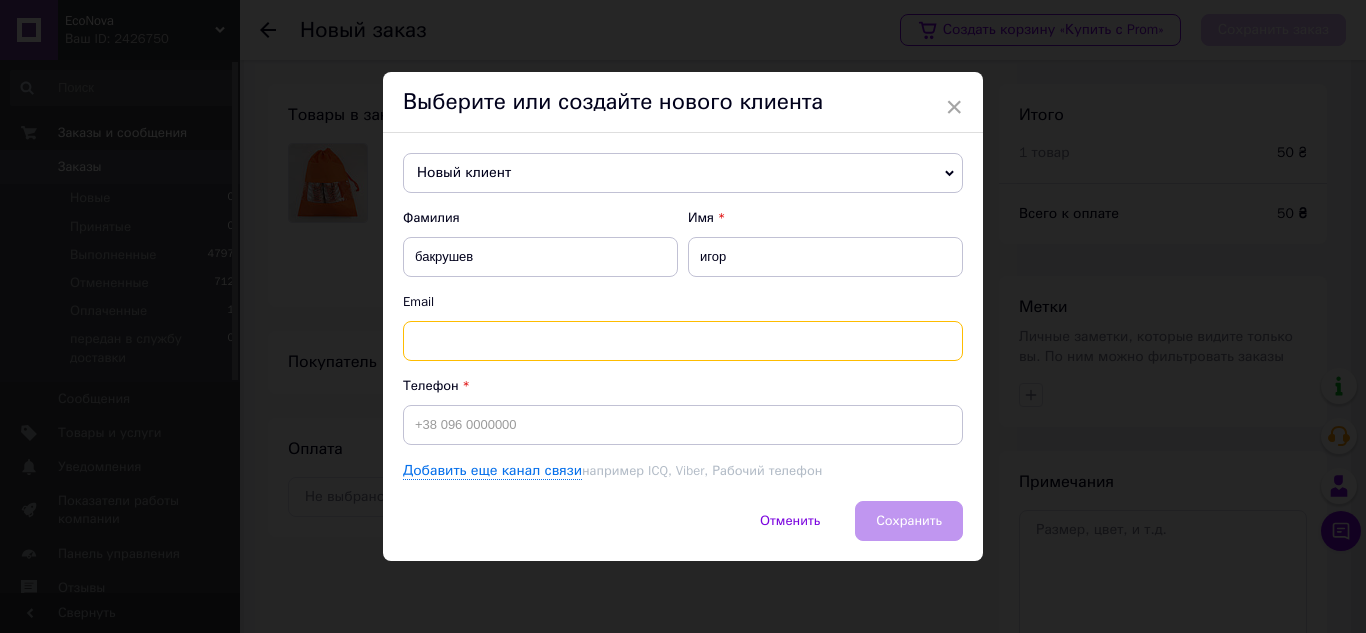 click at bounding box center [683, 341] 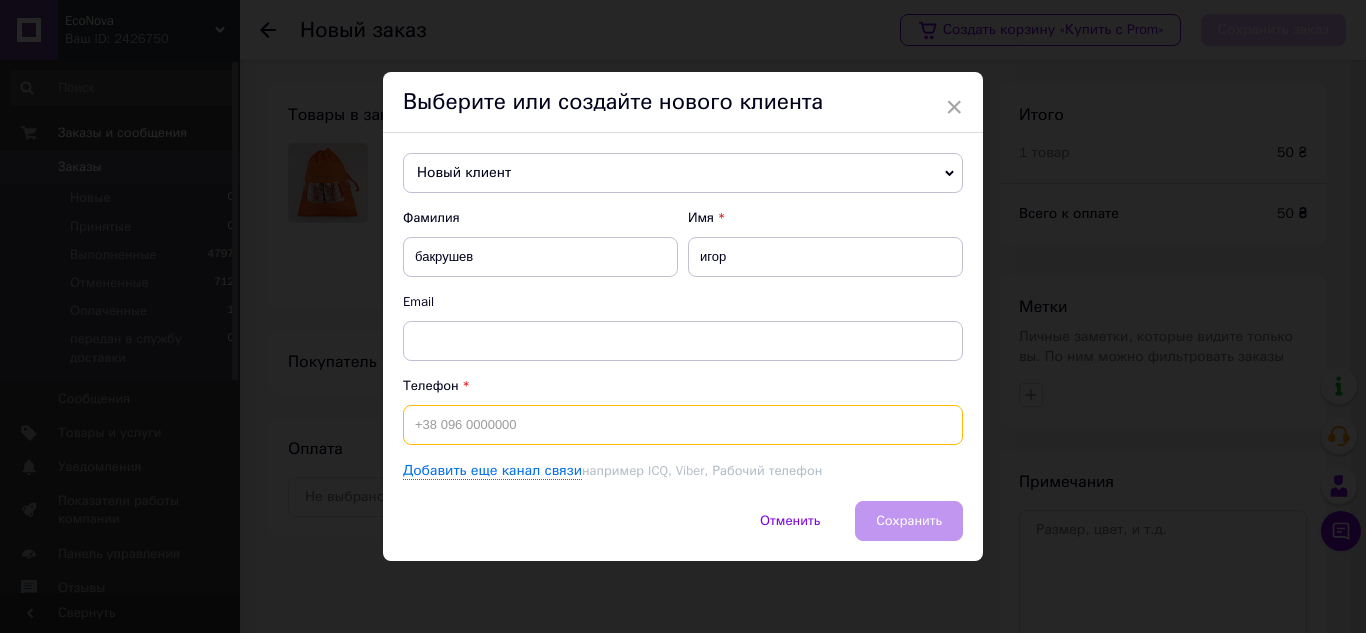 click at bounding box center (683, 425) 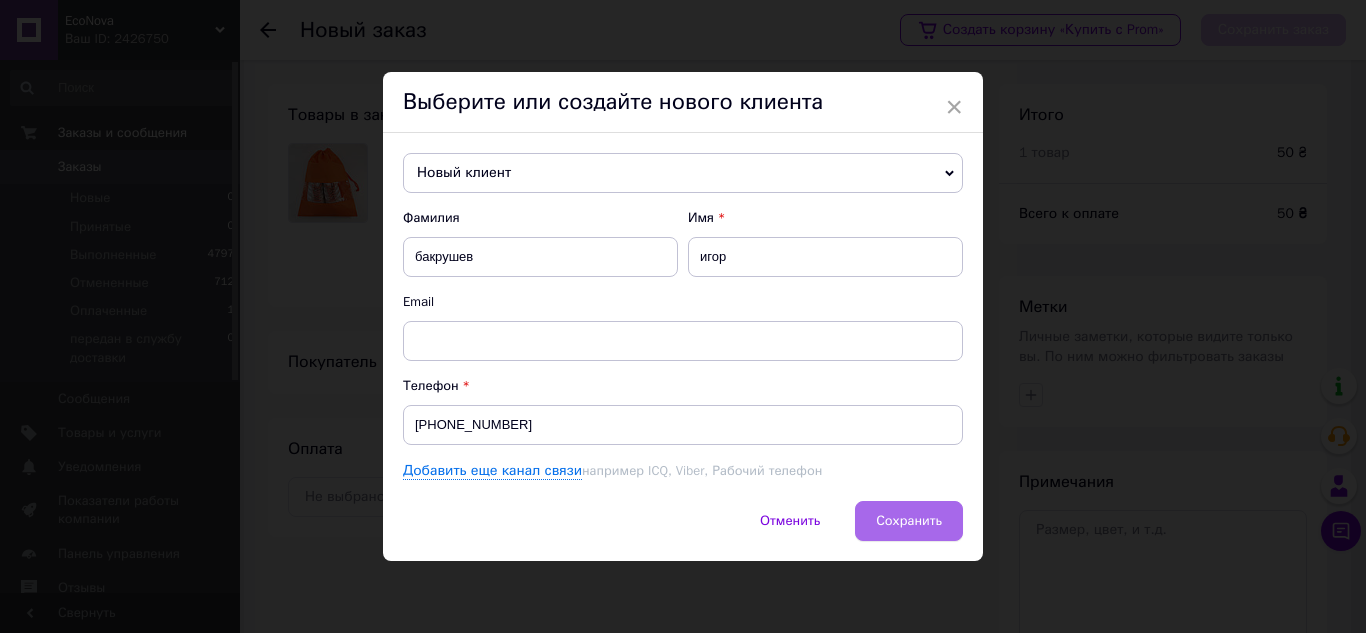 click on "Сохранить" at bounding box center (909, 520) 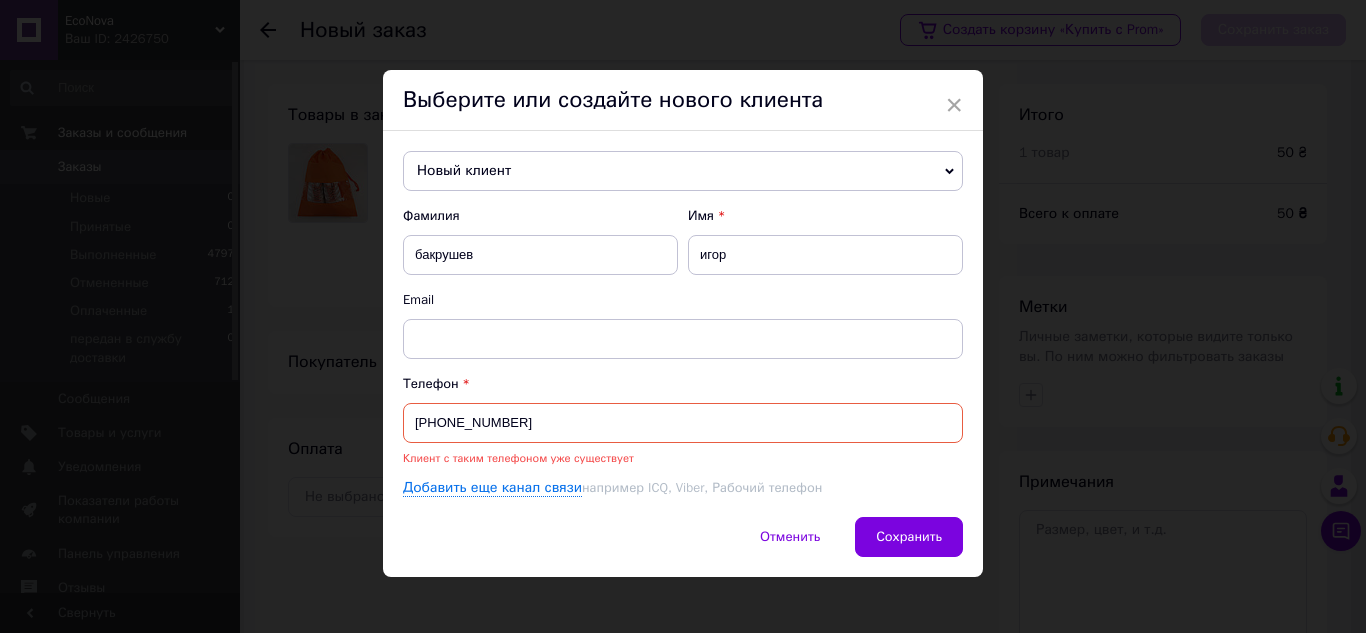 click on "+380980198653" at bounding box center (683, 423) 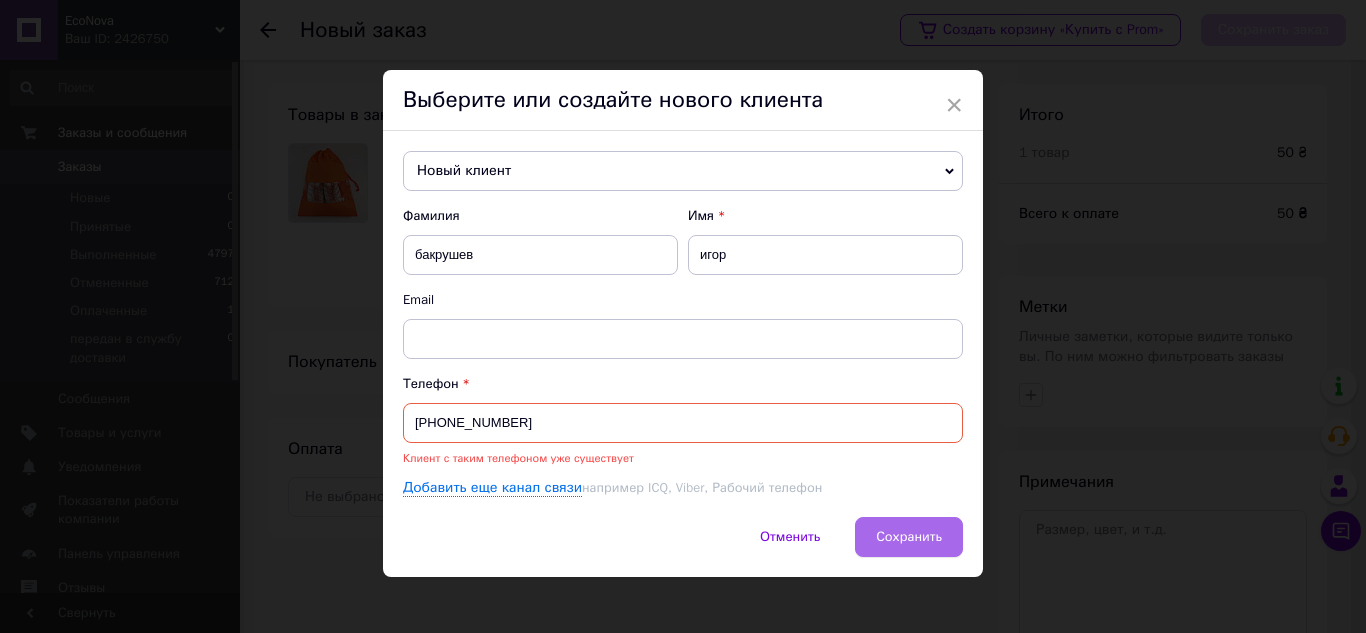 type on "+380980198654" 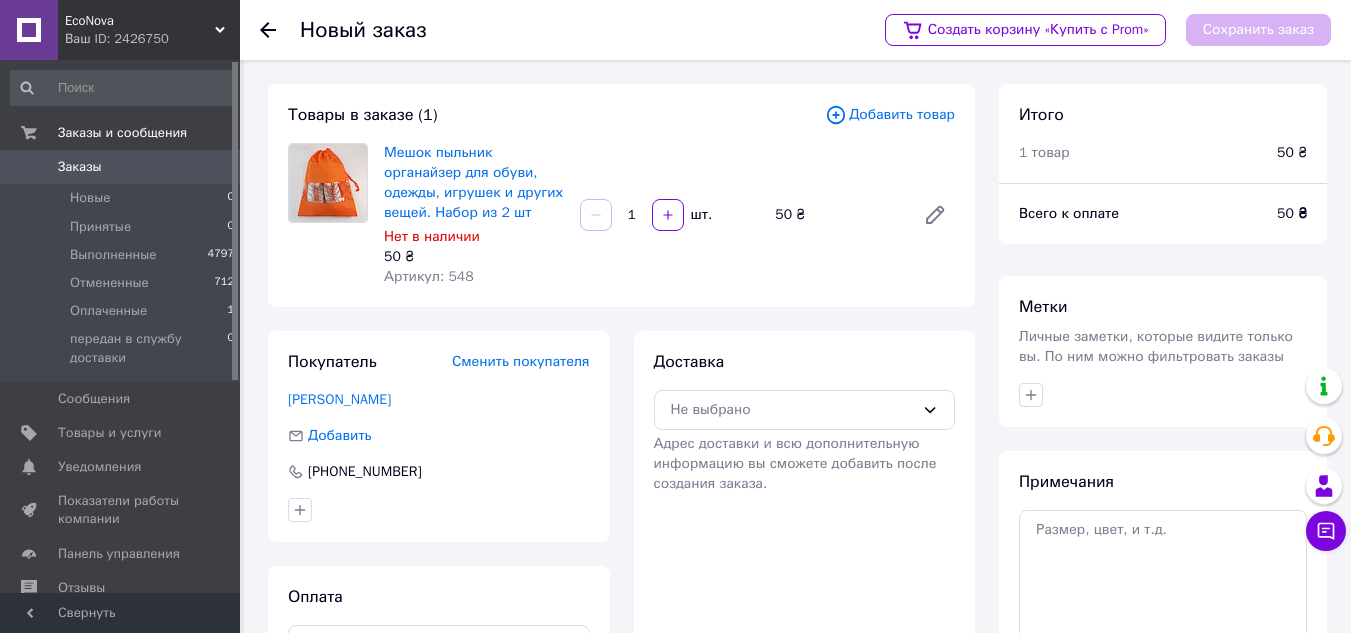 click on "Заказы" at bounding box center [80, 167] 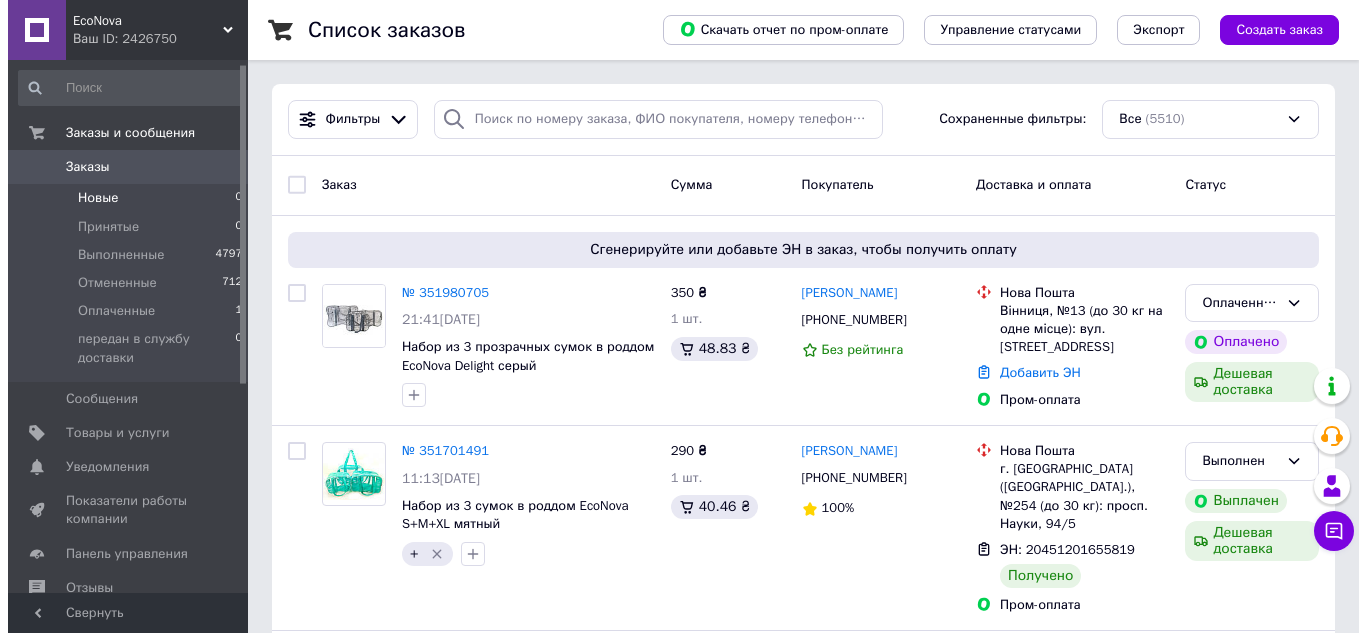 scroll, scrollTop: 233, scrollLeft: 0, axis: vertical 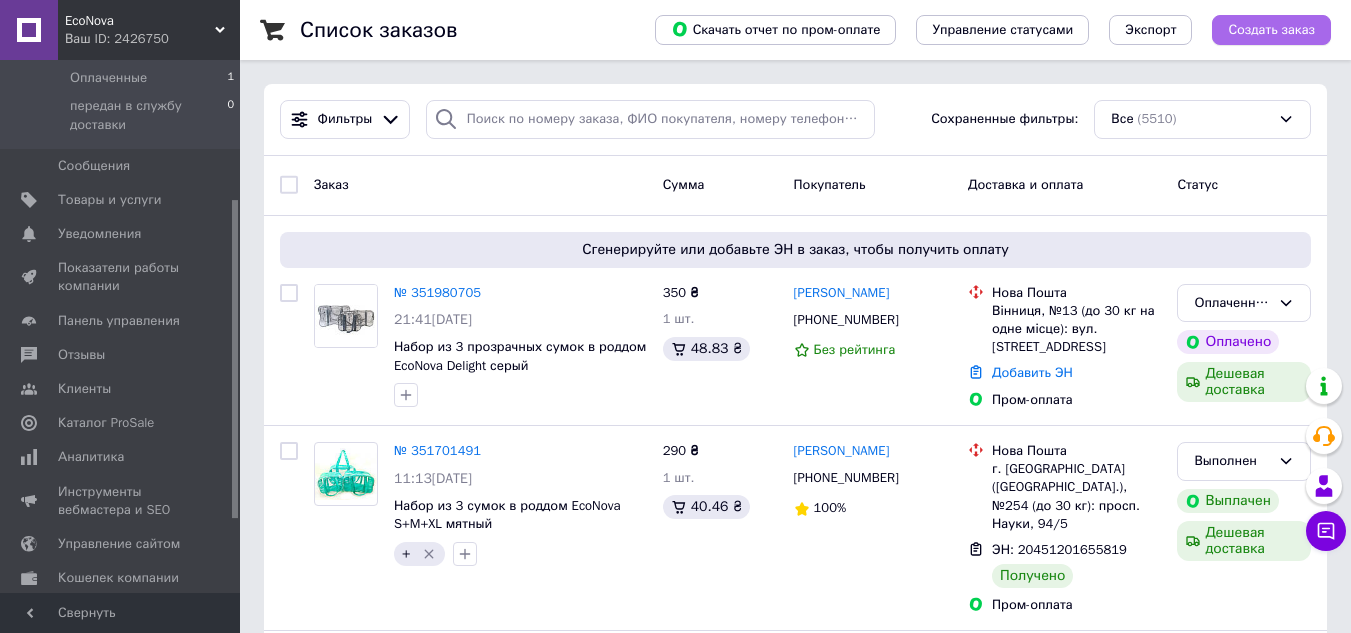 click on "Создать заказ" at bounding box center (1271, 30) 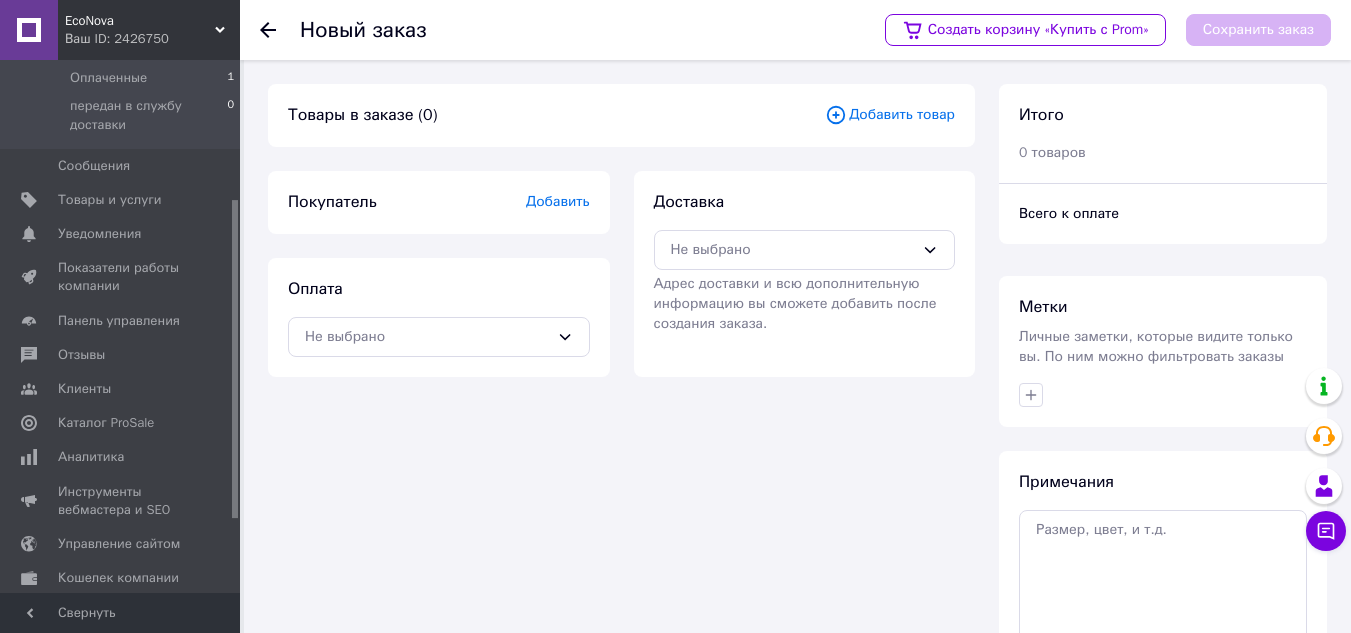 click on "Добавить товар" at bounding box center (890, 115) 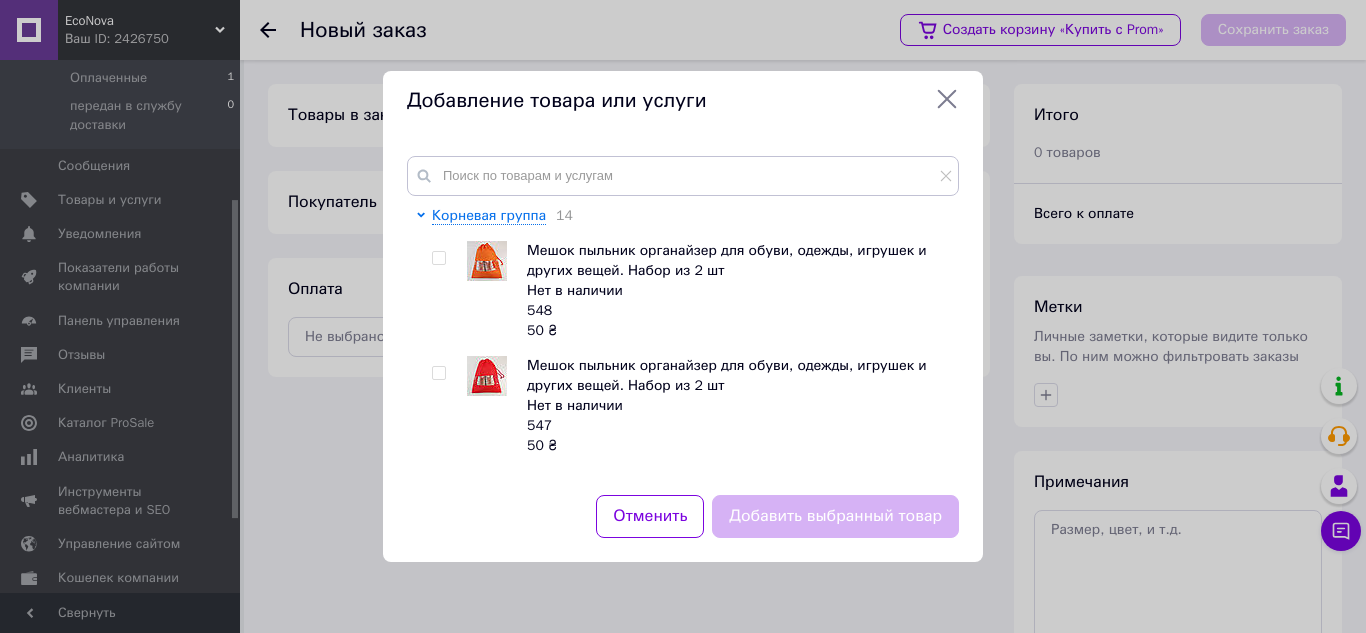 scroll, scrollTop: 1633, scrollLeft: 0, axis: vertical 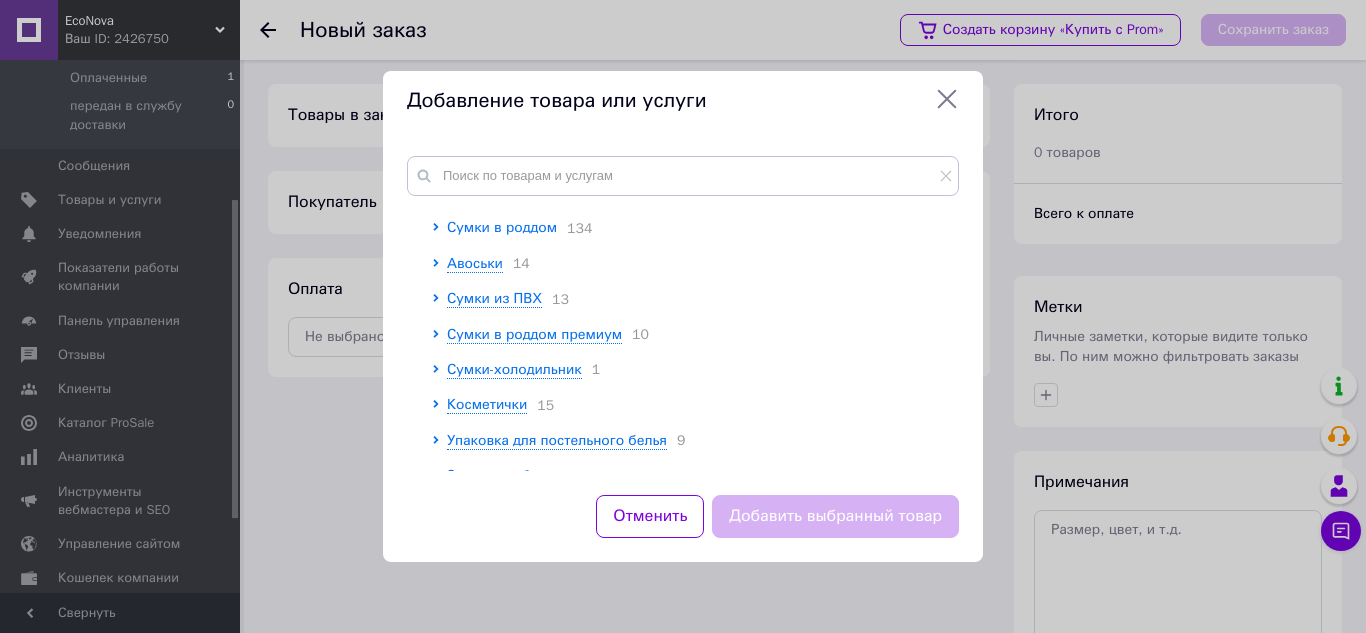 click on "Сумки в роддом" at bounding box center (502, 227) 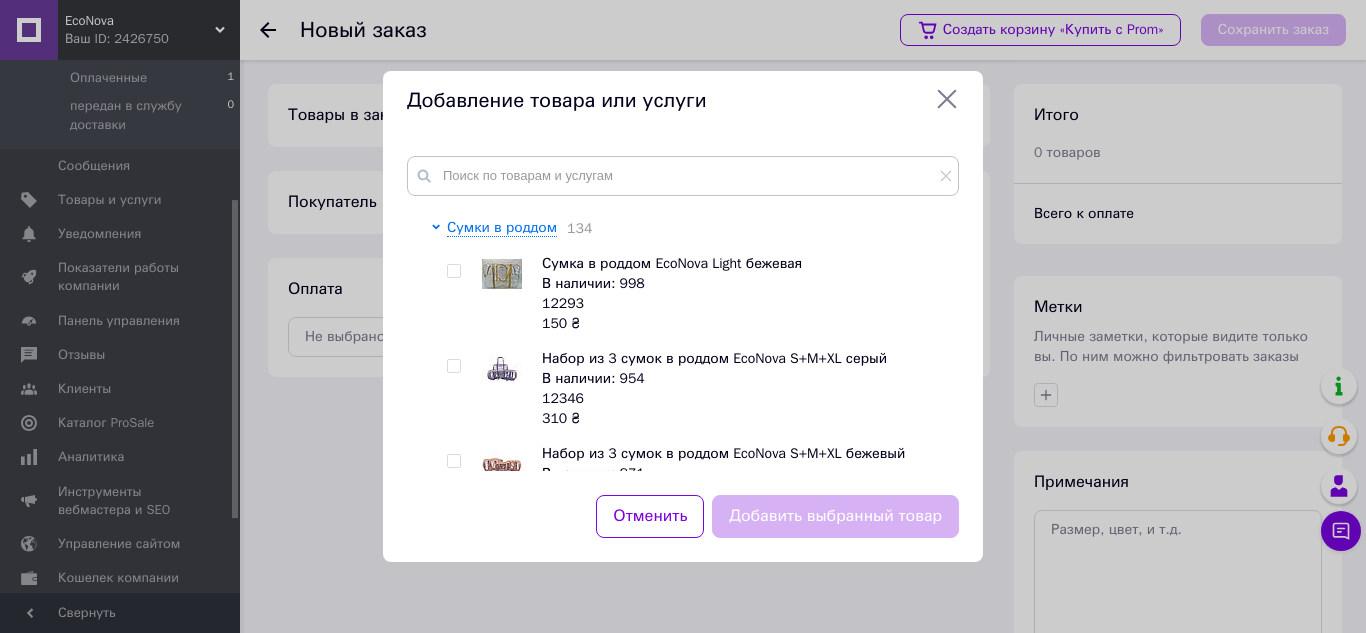 click at bounding box center [457, 294] 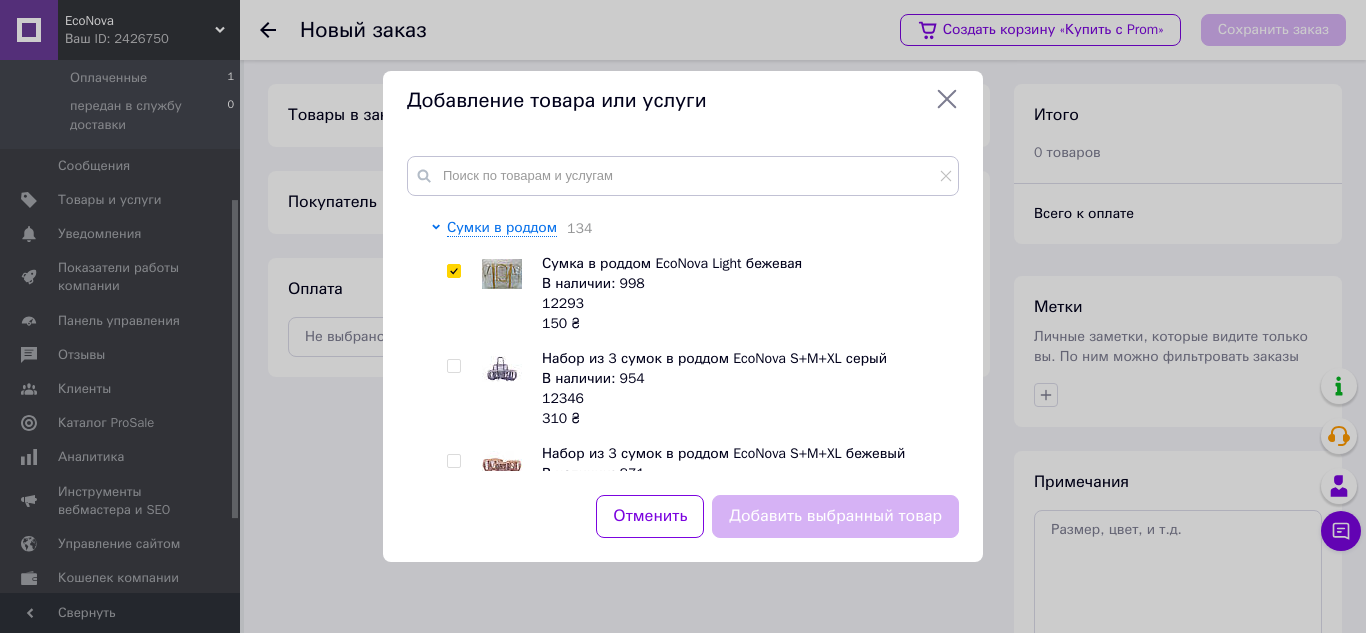 checkbox on "true" 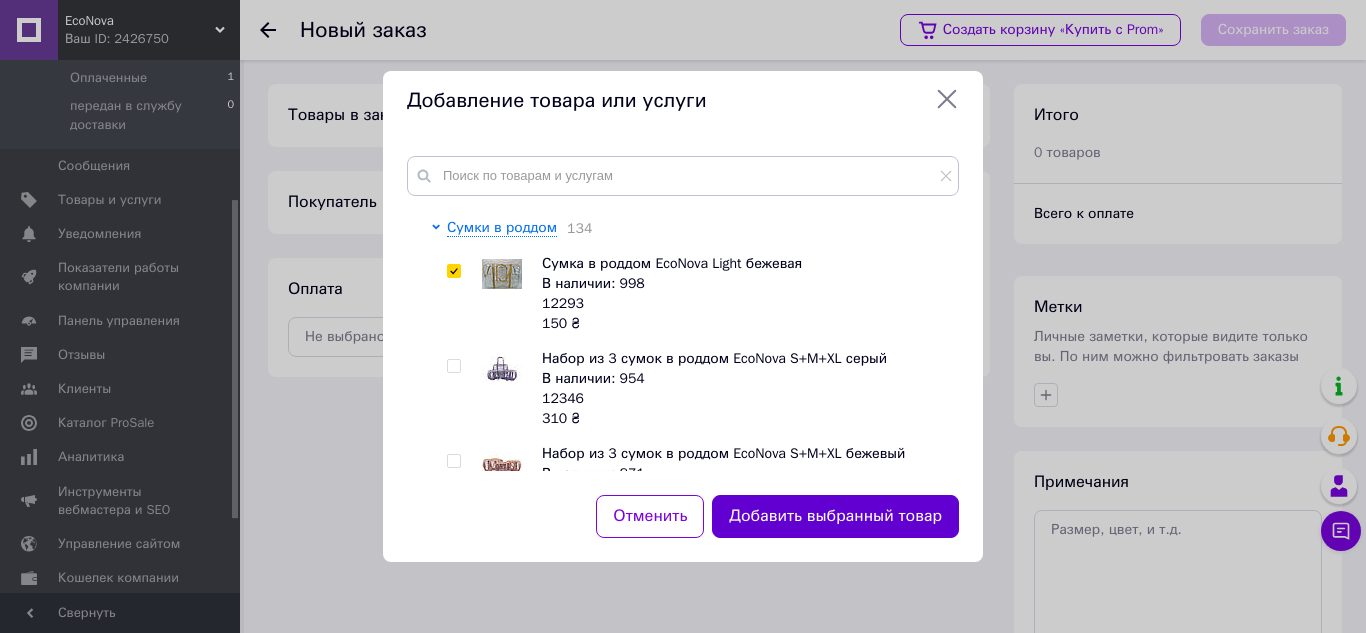 click on "Добавить выбранный товар" at bounding box center [835, 516] 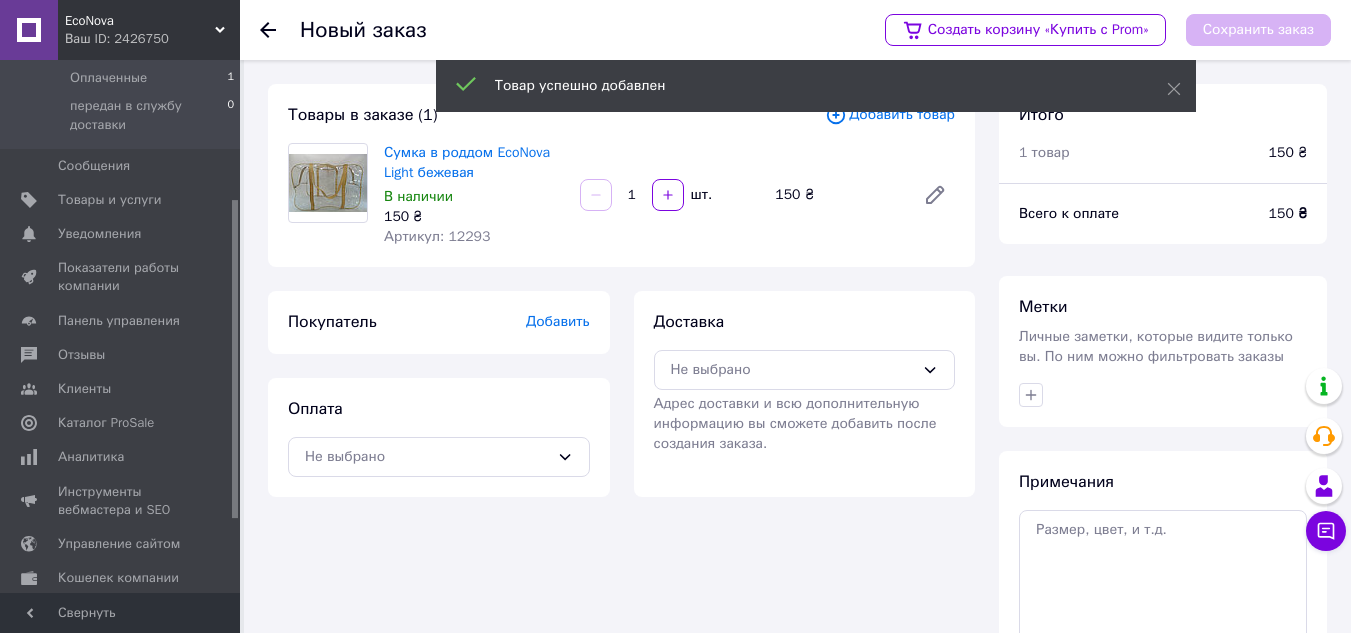 click on "Добавить" at bounding box center [558, 321] 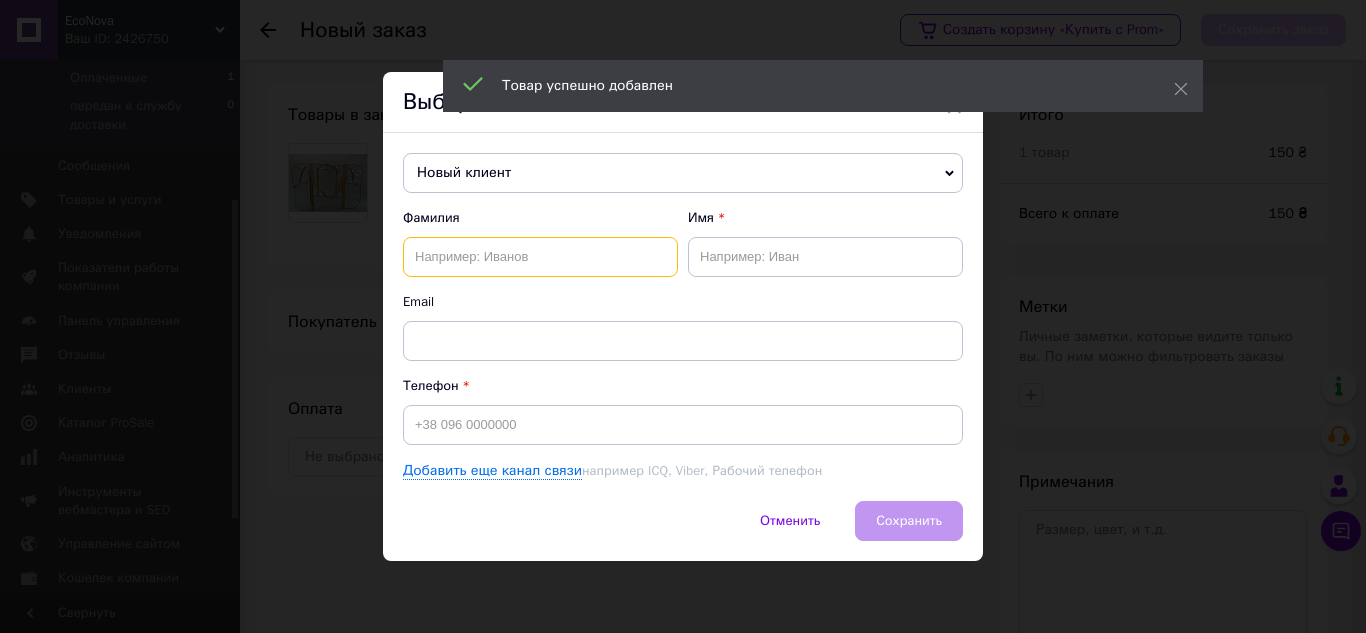 click at bounding box center [540, 257] 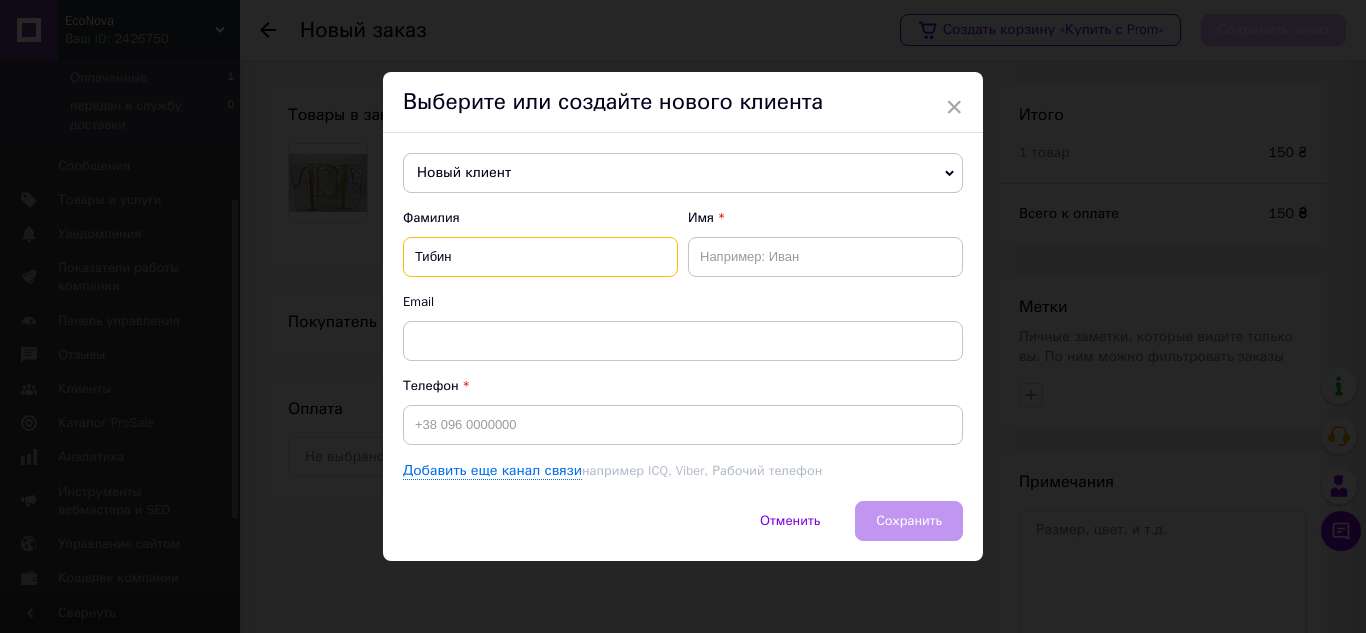 type on "Тибин" 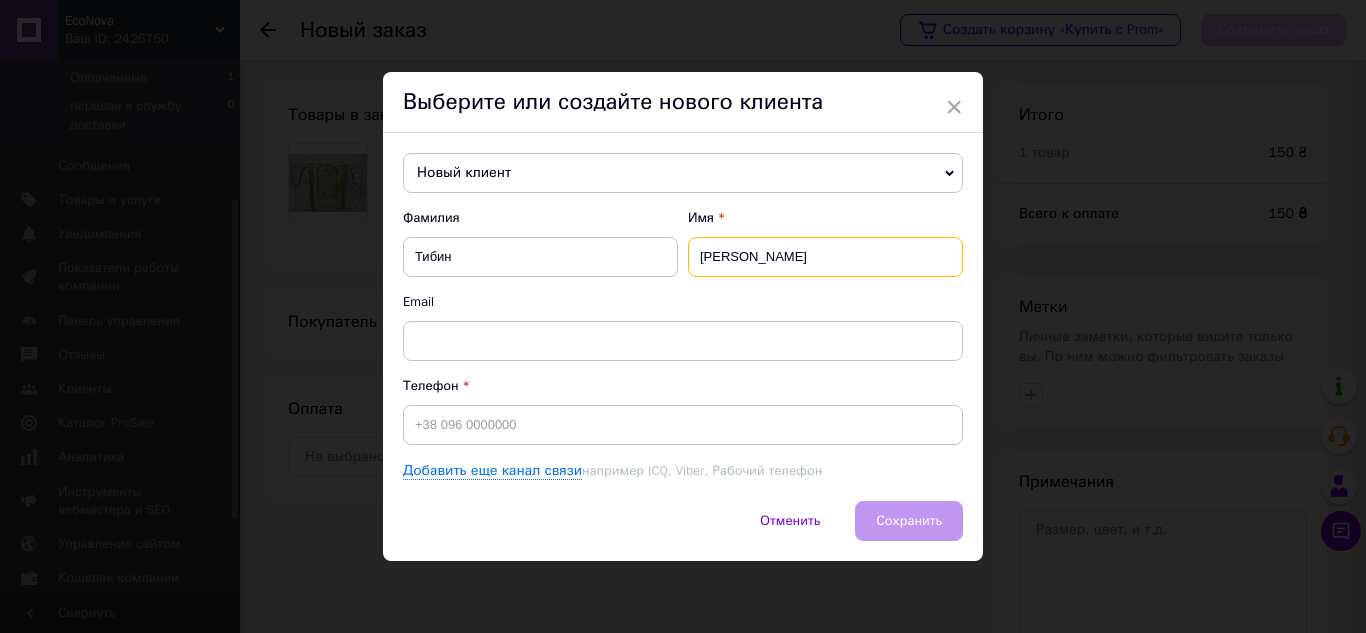 type on "антон" 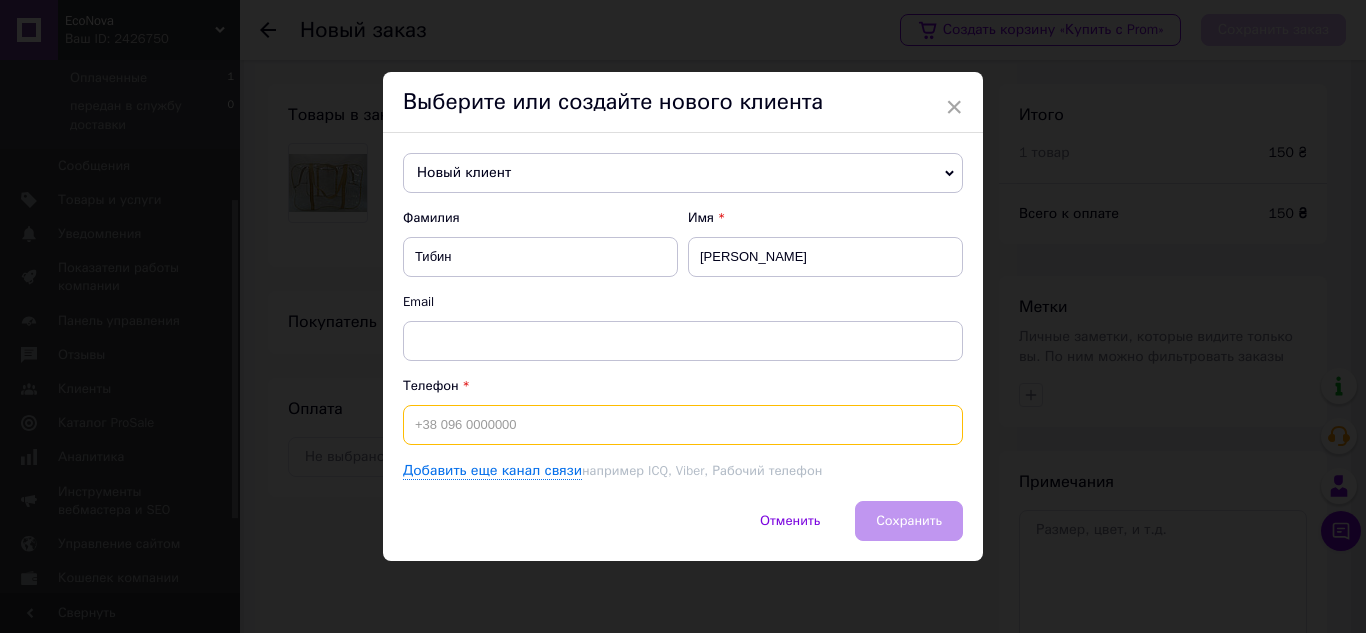 click at bounding box center (683, 425) 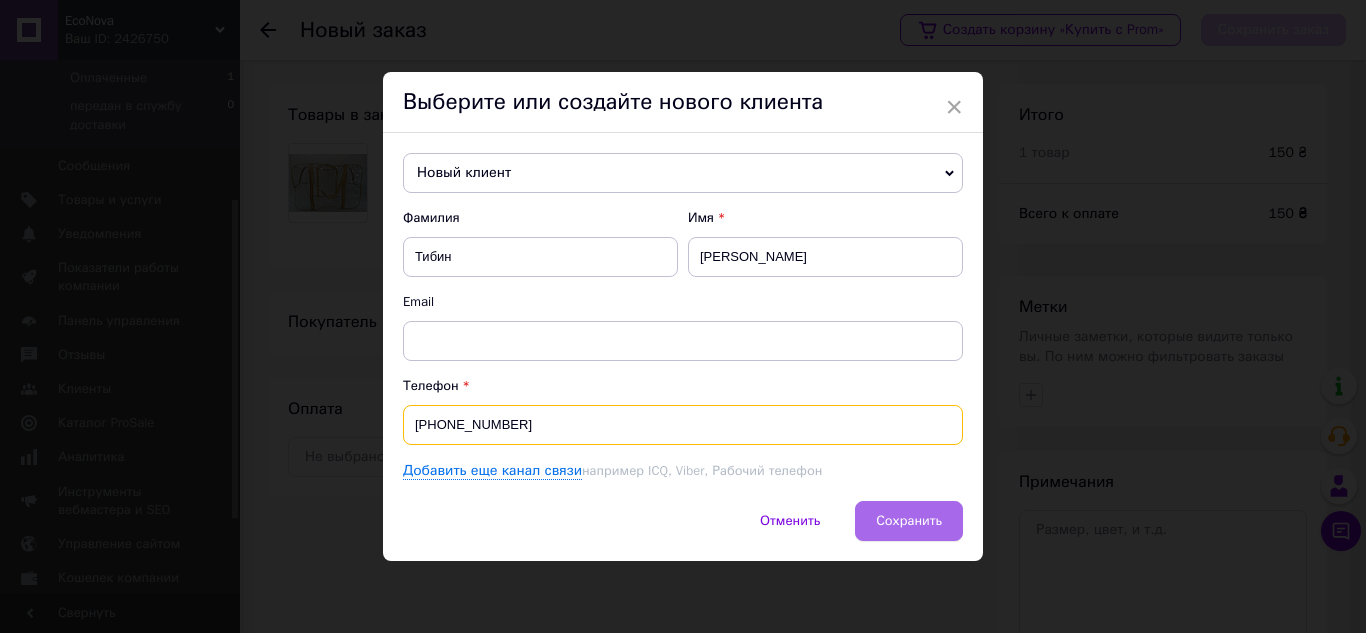 type on "+380980198653" 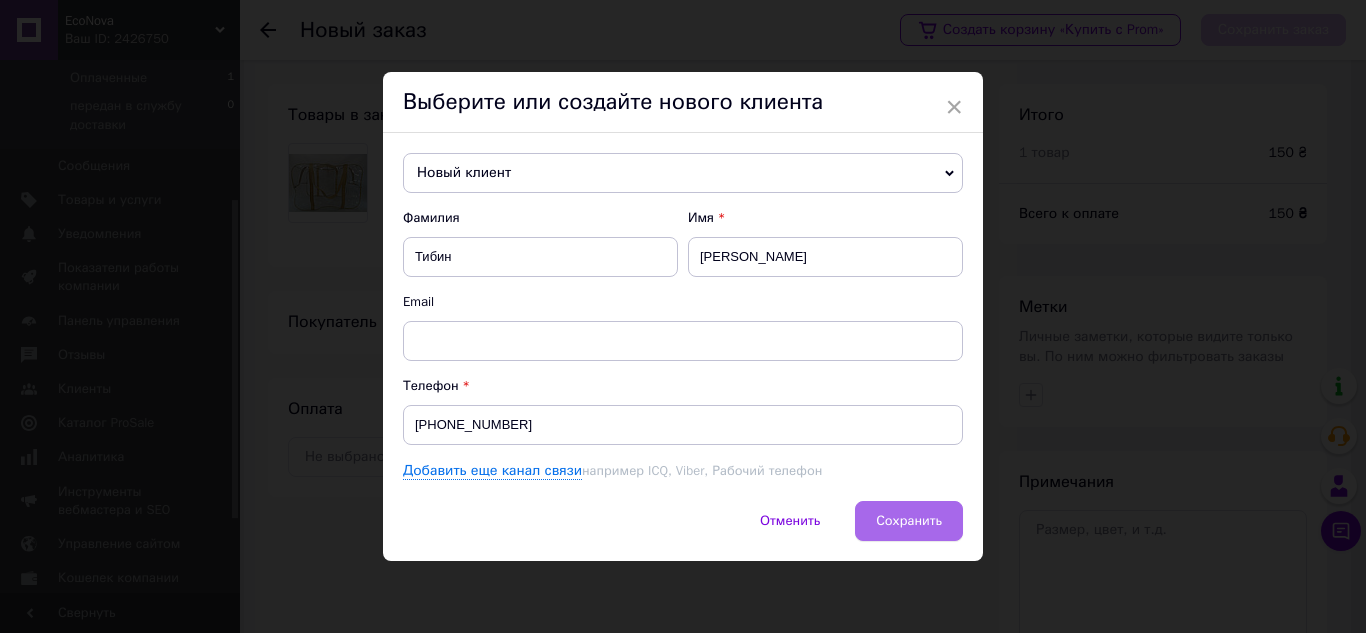 click on "Сохранить" at bounding box center [909, 520] 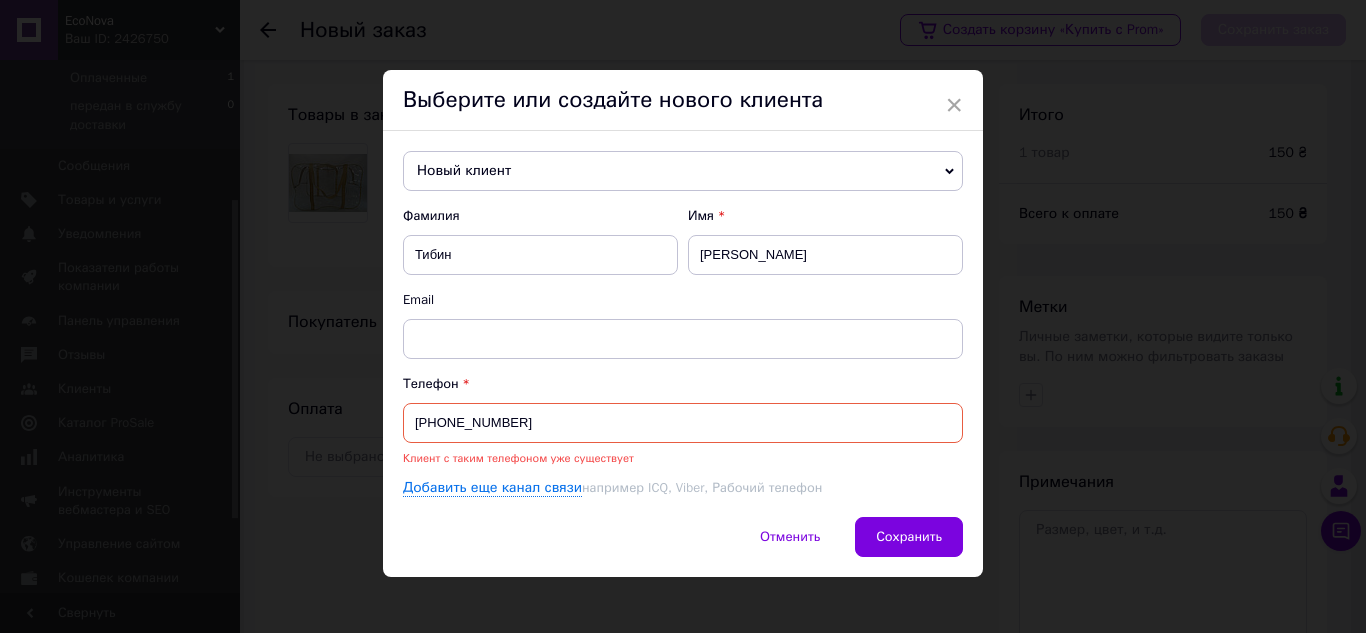 click on "+380980198653" at bounding box center (683, 423) 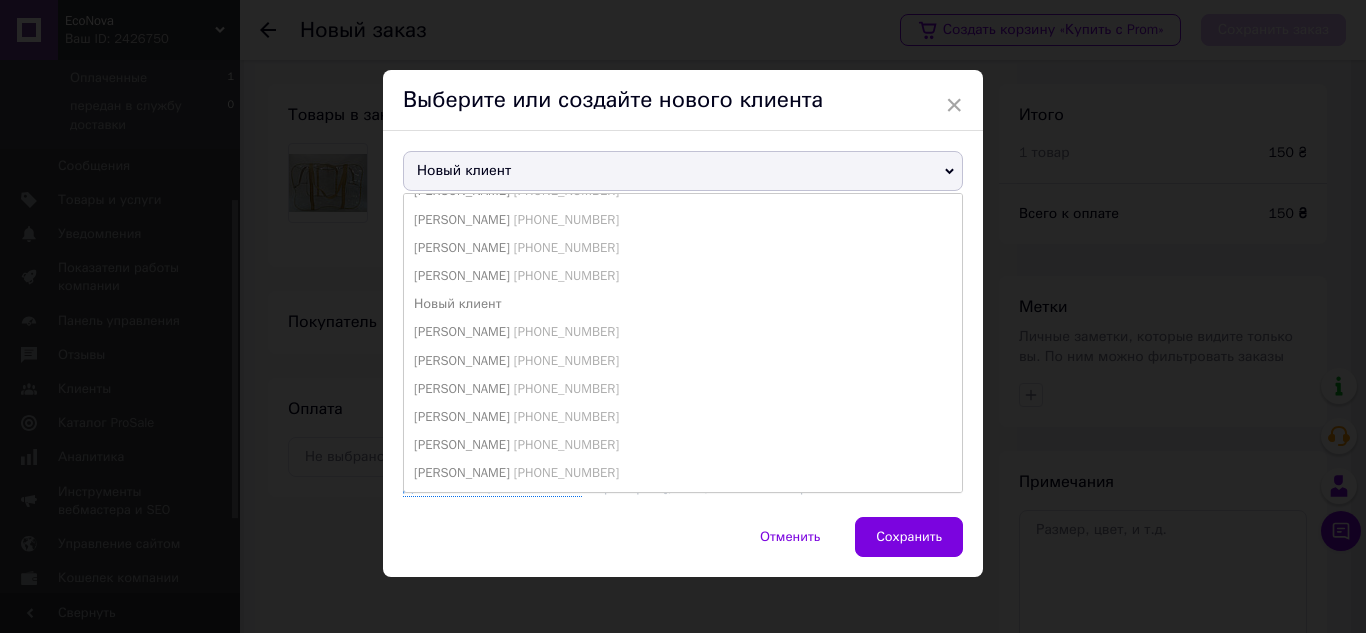 scroll, scrollTop: 354, scrollLeft: 0, axis: vertical 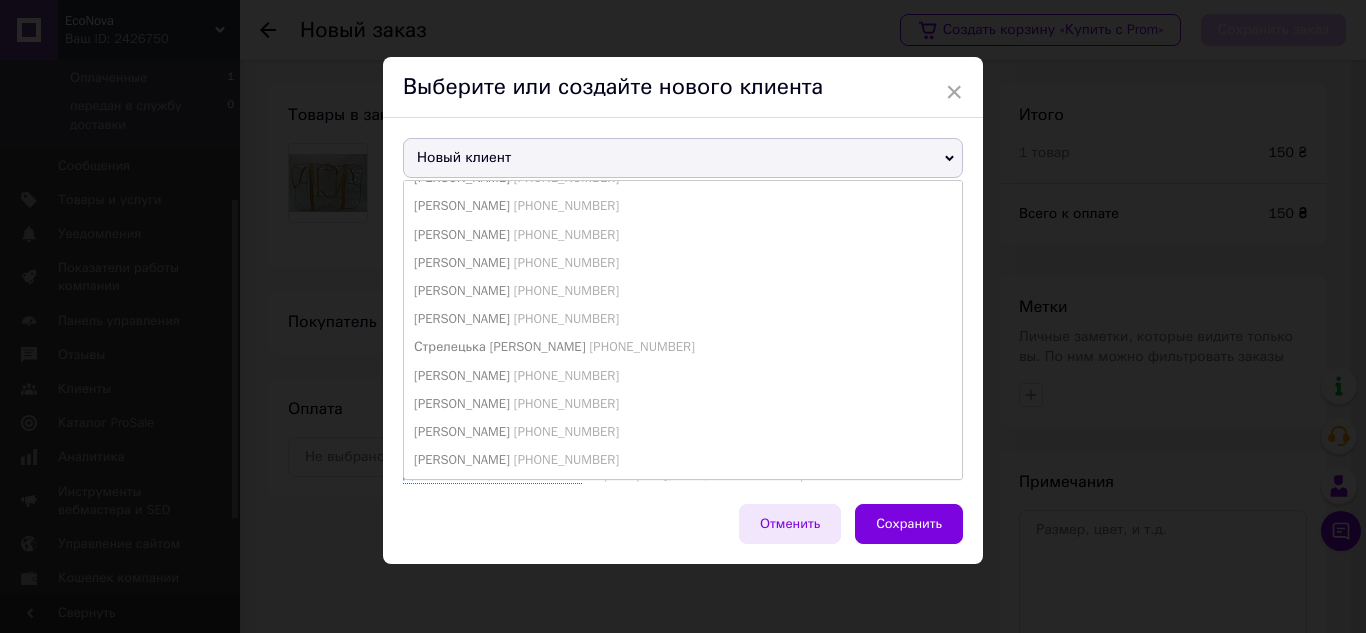 click on "Отменить" at bounding box center [790, 524] 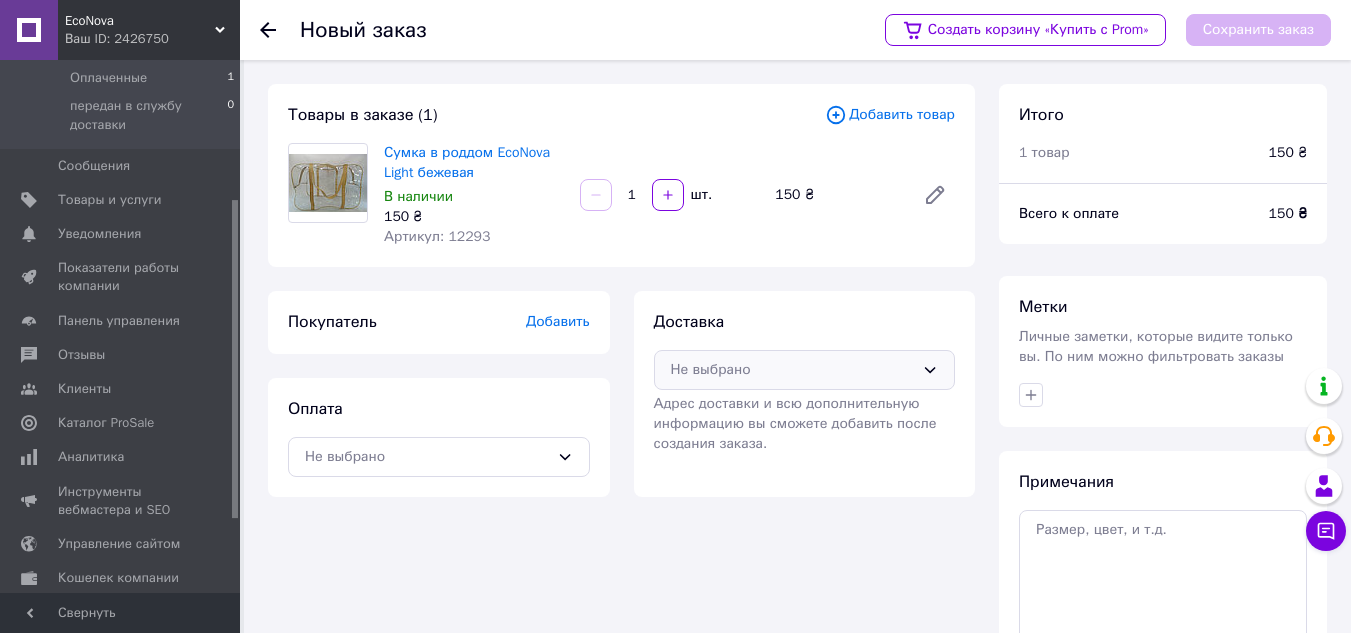 click on "Не выбрано" at bounding box center [793, 370] 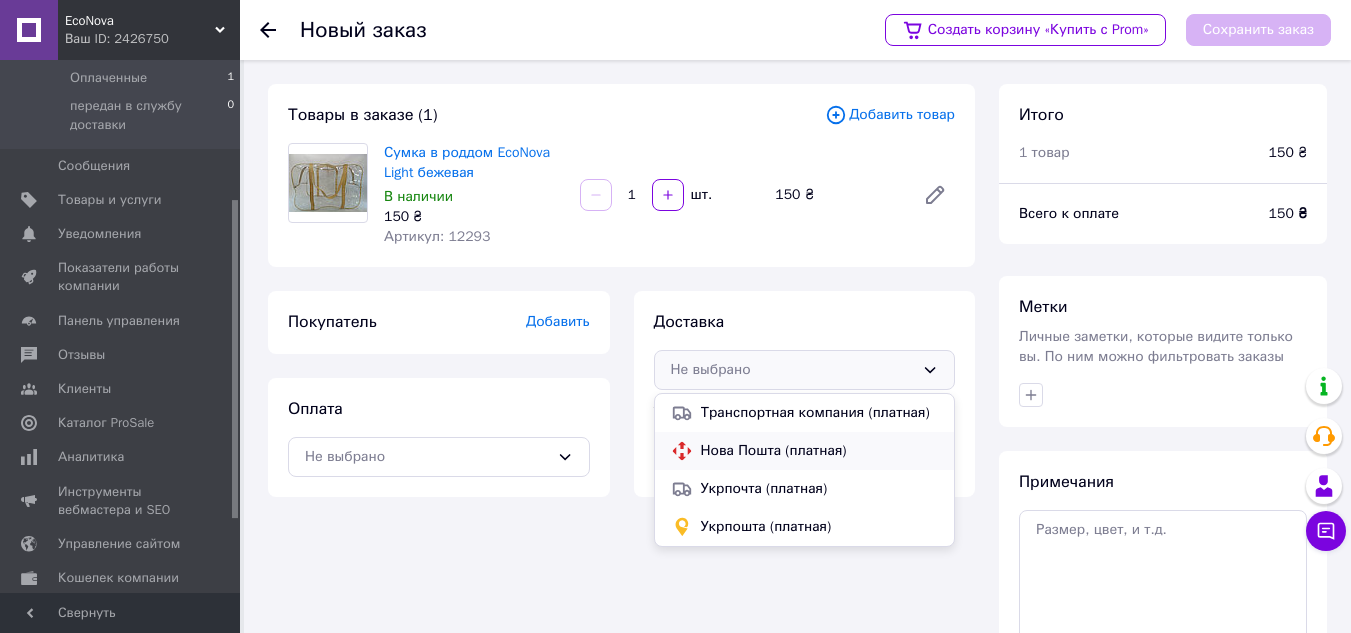 click on "Нова Пошта (платная)" at bounding box center (820, 451) 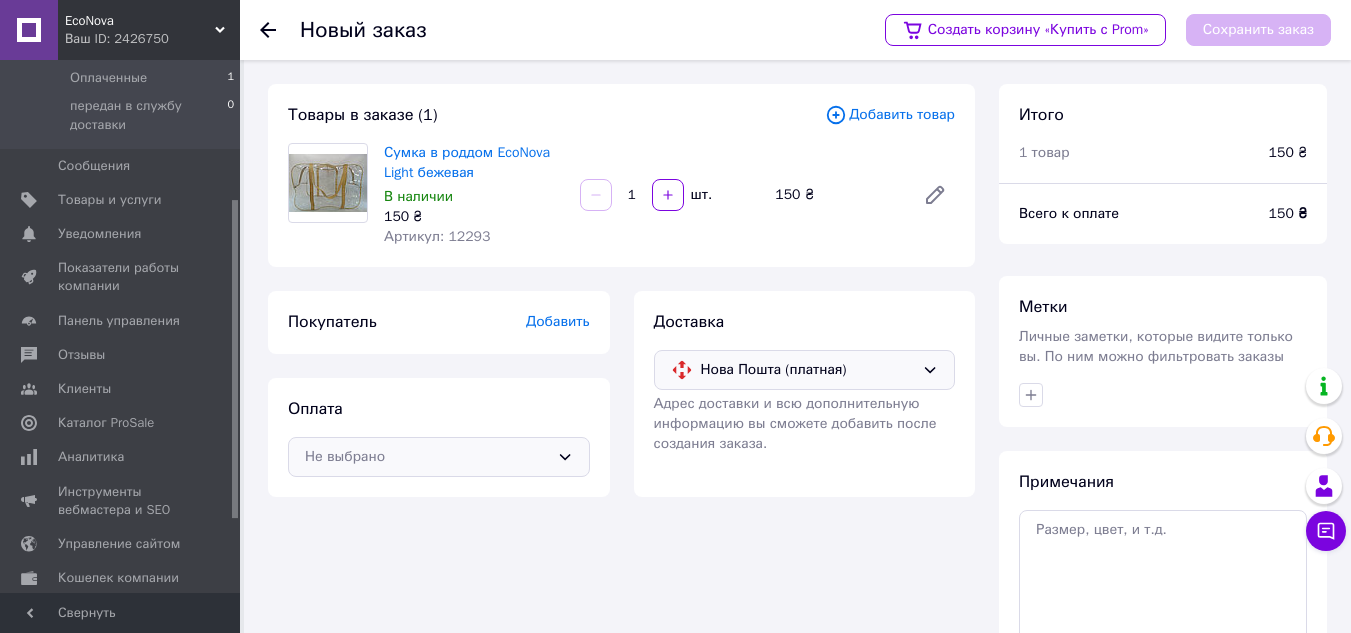 click on "Не выбрано" at bounding box center [427, 457] 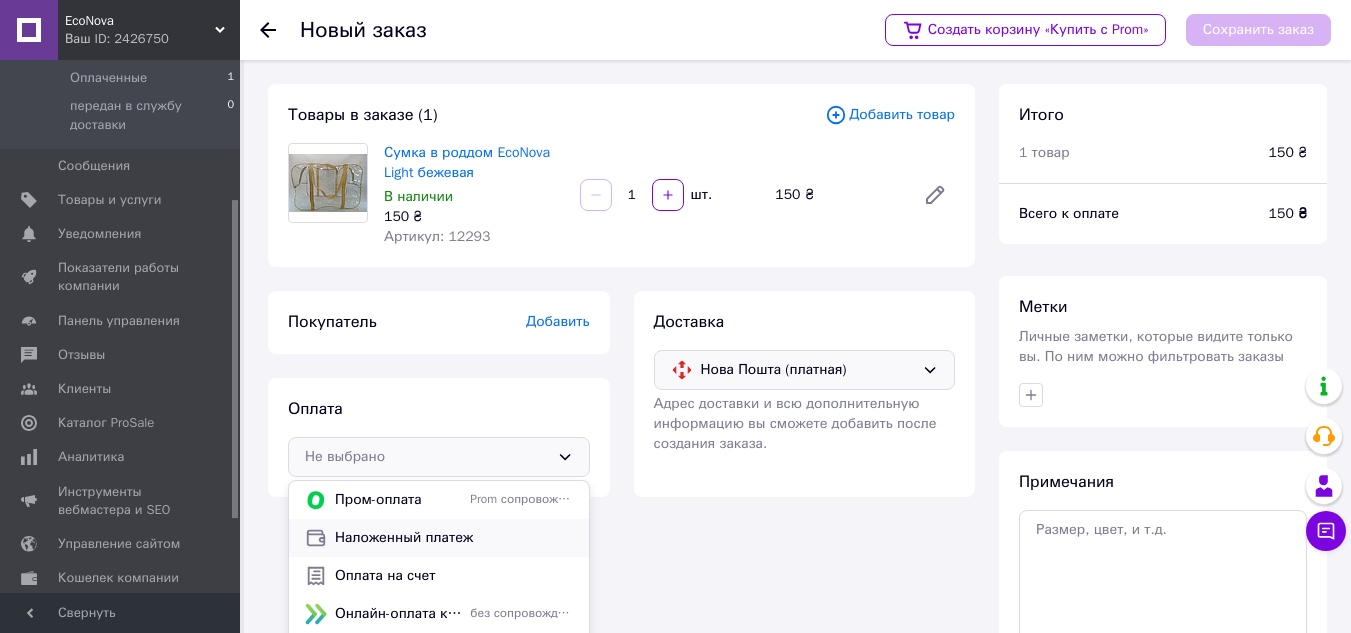 click on "Наложенный платеж" at bounding box center (454, 538) 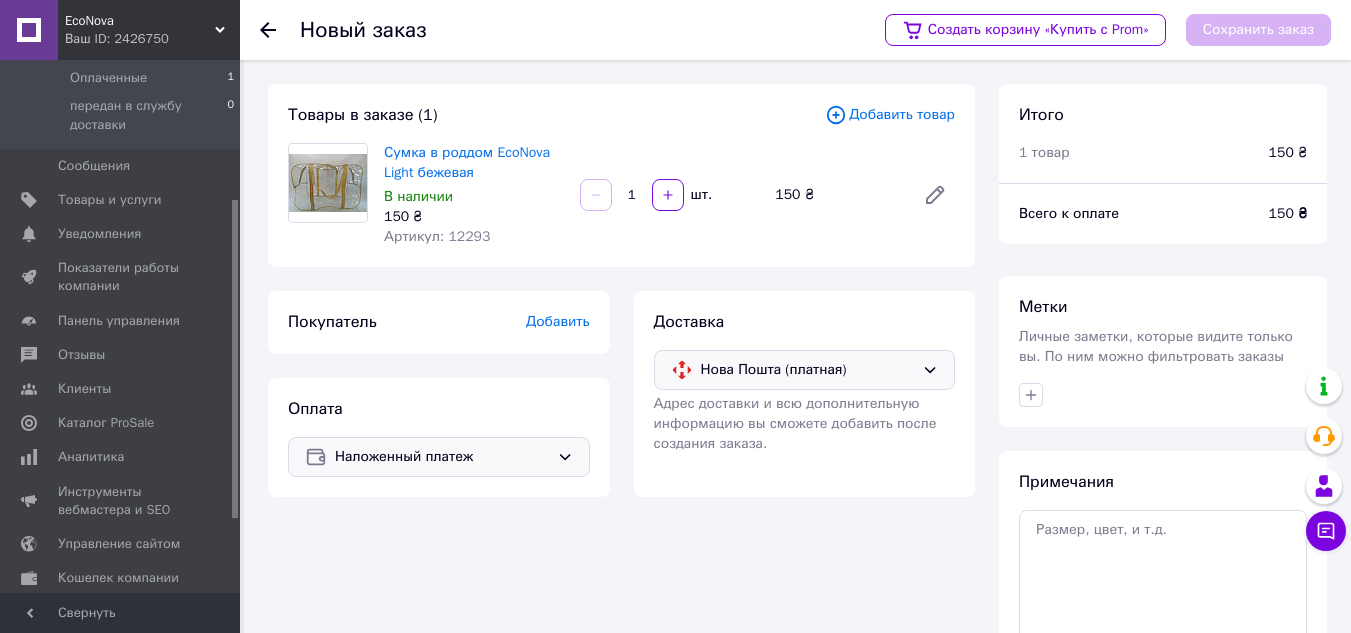 click on "Добавить" at bounding box center [558, 321] 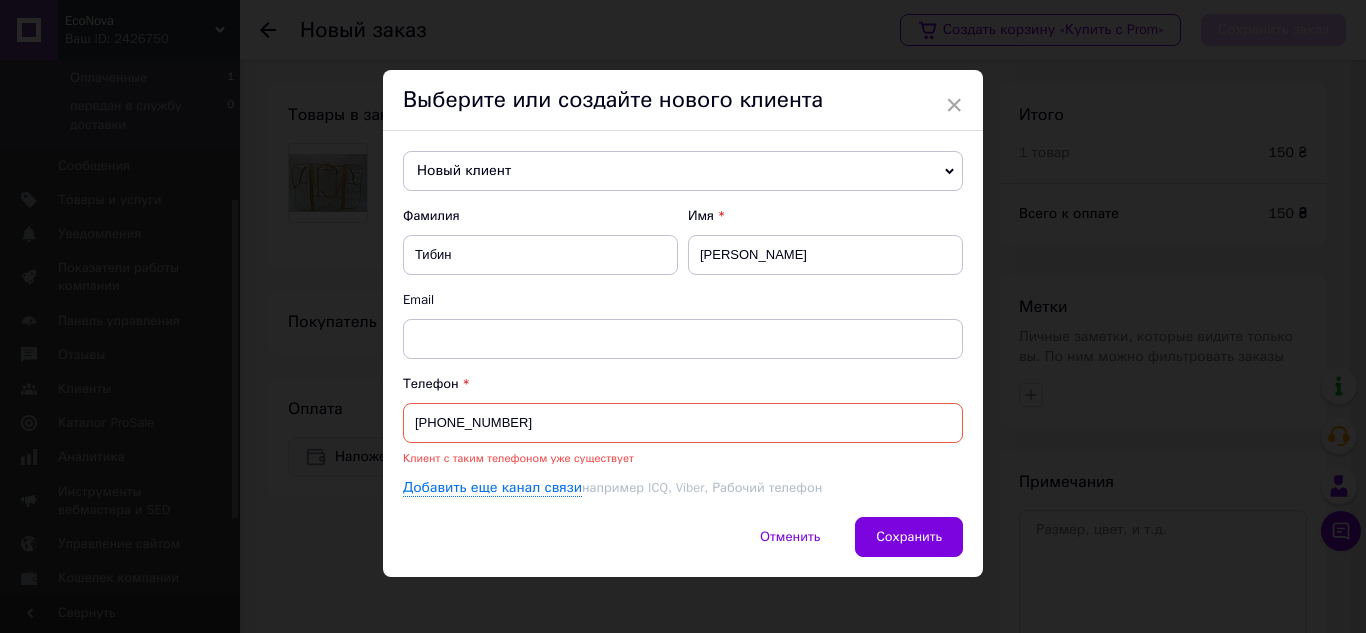click on "+380980198653" at bounding box center (683, 423) 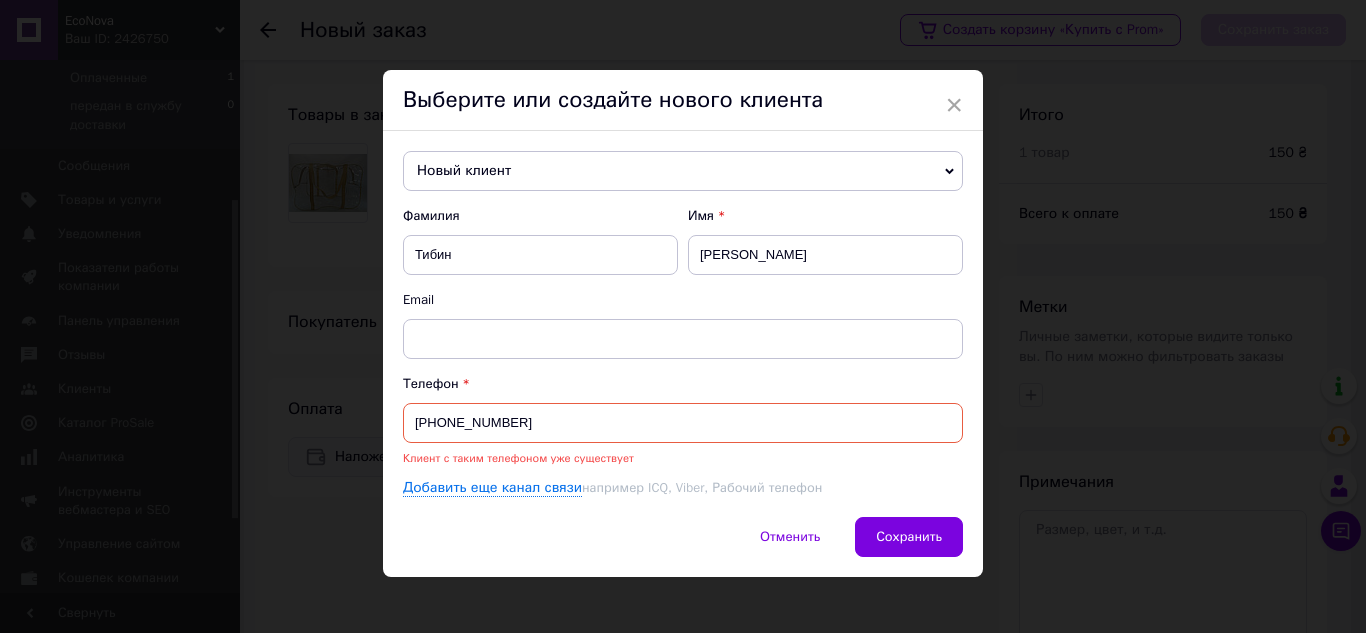 click on "Фамилия Тибин Имя антон Email Телефон +380980198652 Клиент с таким телефоном уже существует Добавить еще канал связи    например ICQ, Viber, Рабочий телефон" at bounding box center (683, 352) 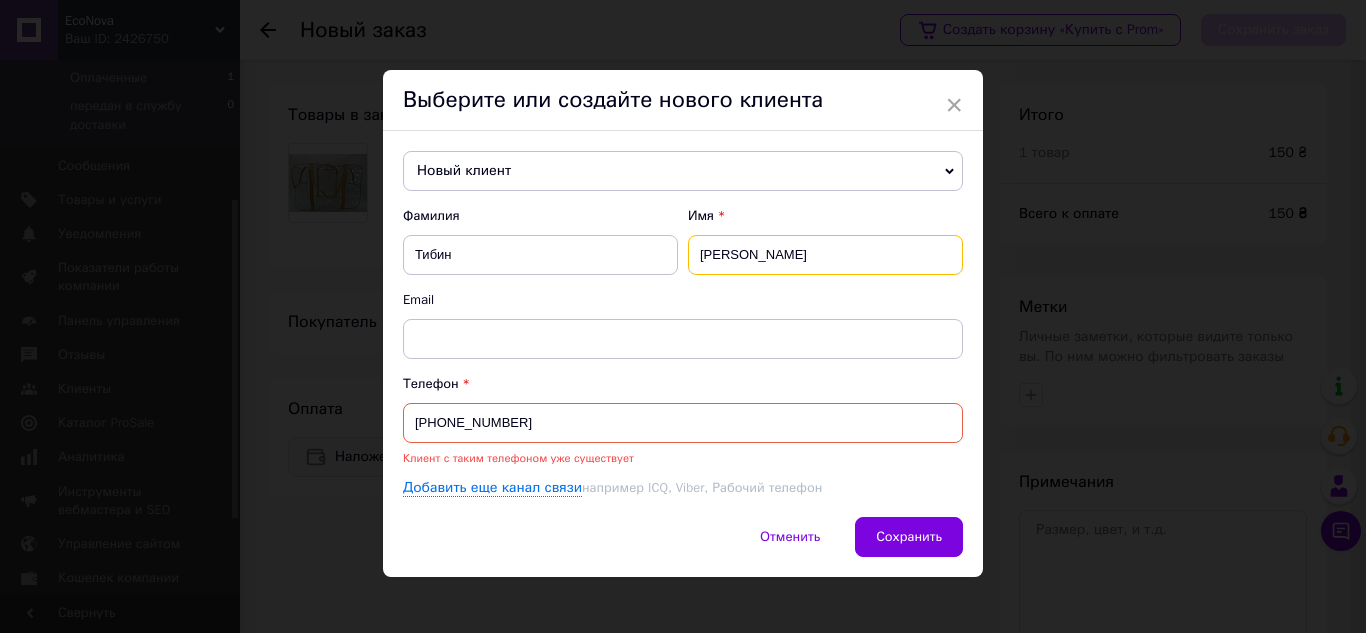 click on "антон" at bounding box center [825, 255] 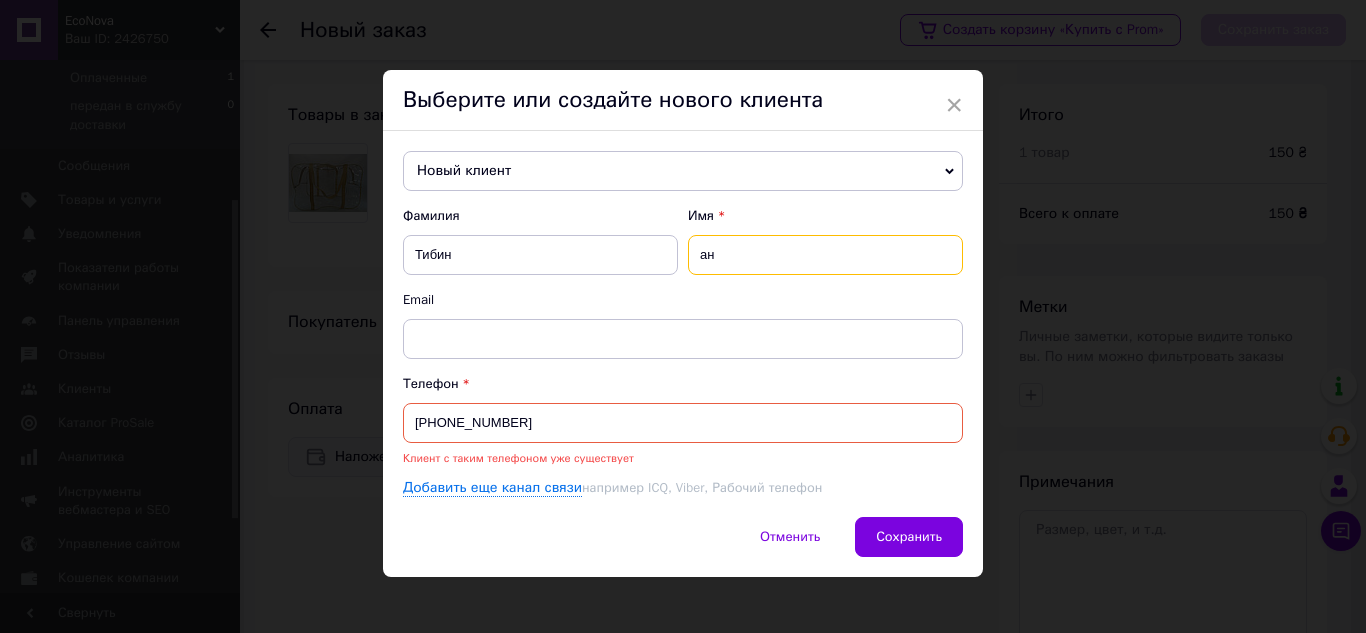 type on "а" 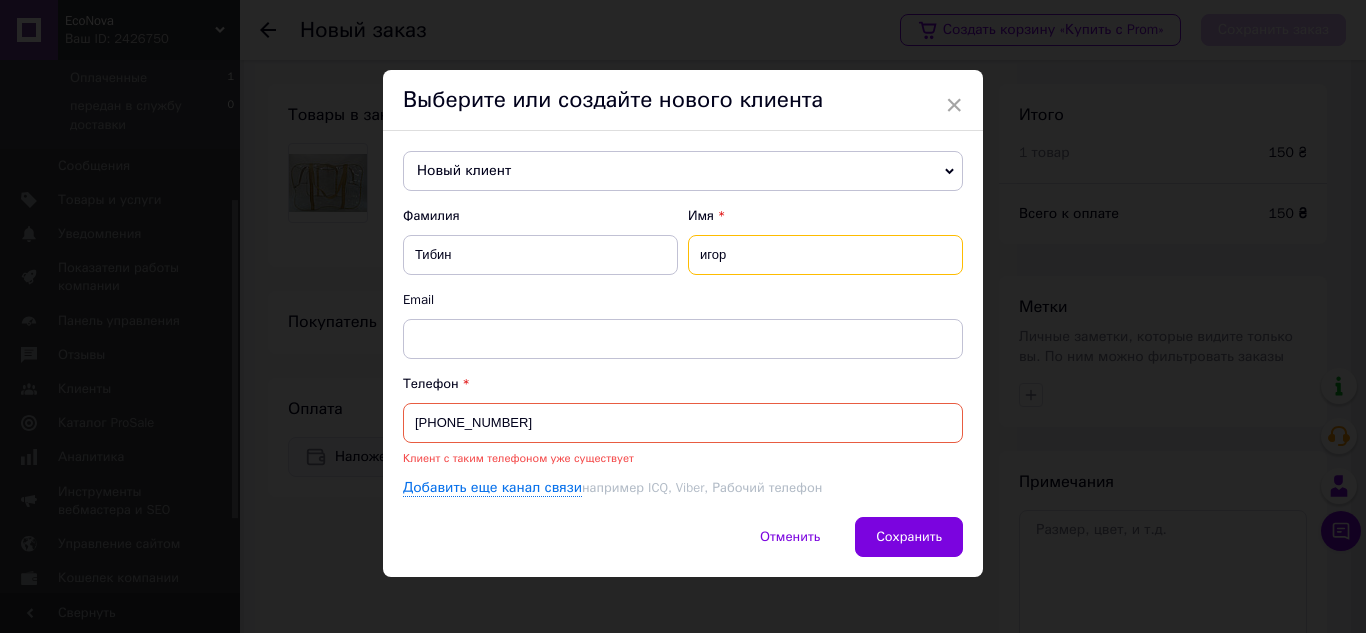 type on "игор" 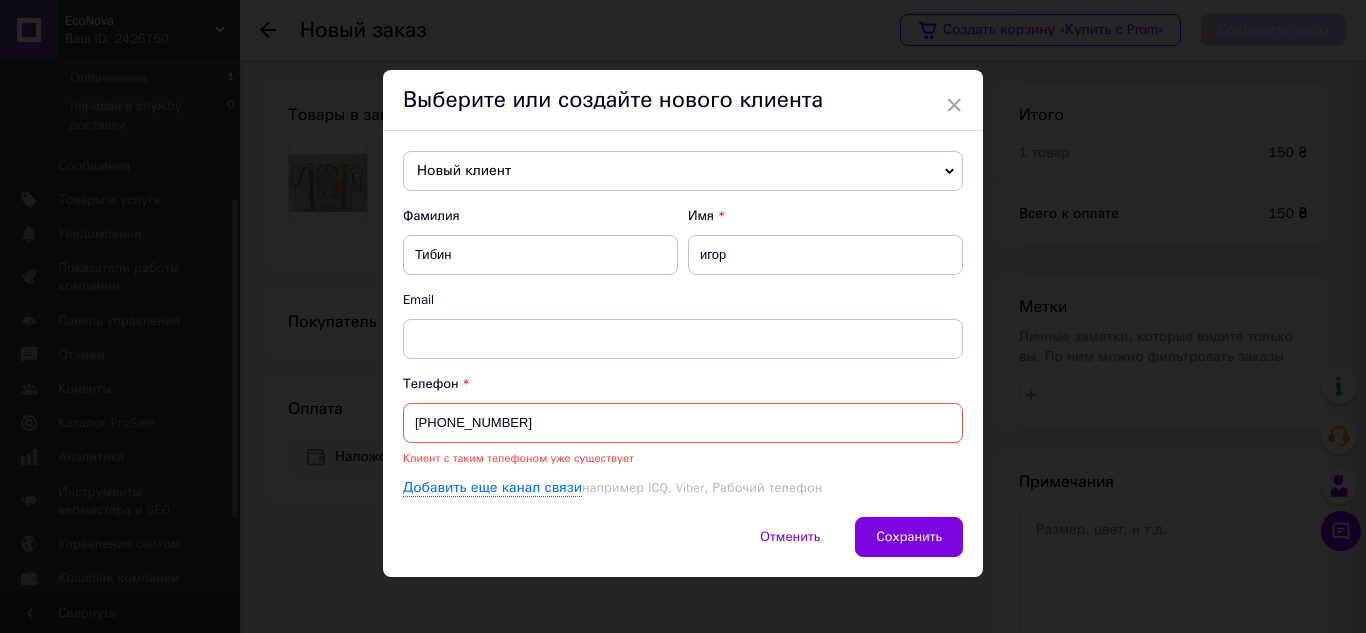 click on "Фамилия Тибин Имя игор Email Телефон +380980198656 Клиент с таким телефоном уже существует Добавить еще канал связи    например ICQ, Viber, Рабочий телефон" at bounding box center (683, 352) 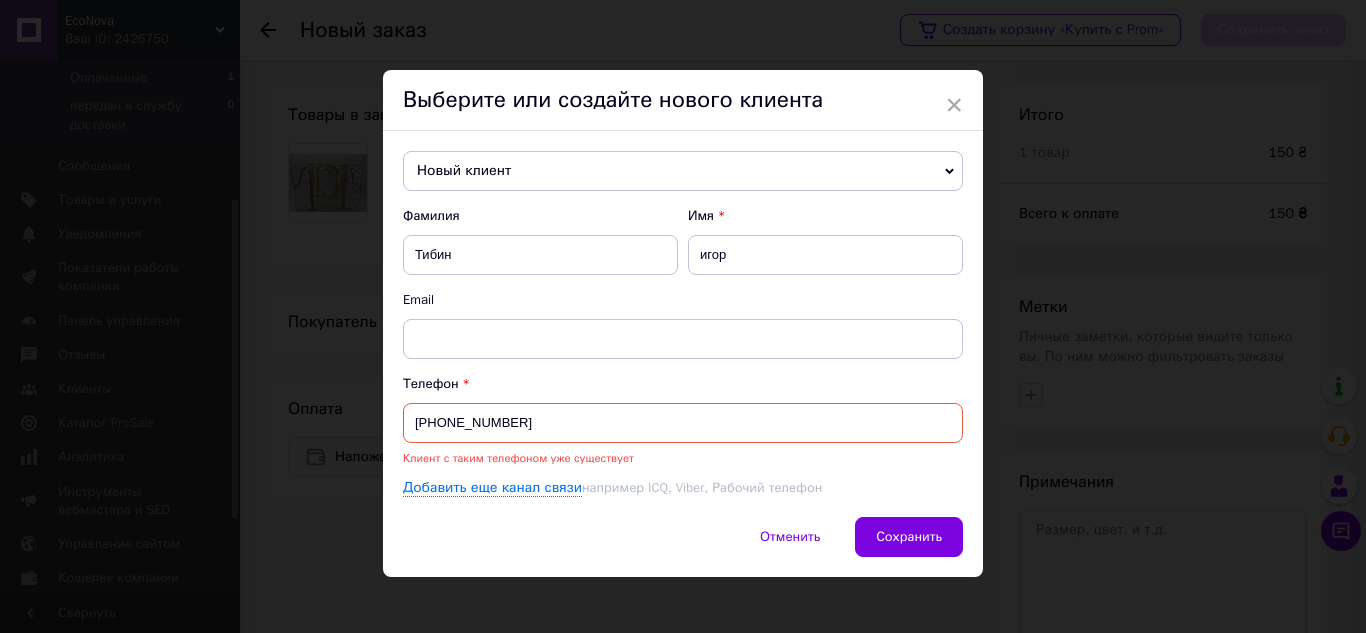 click on "+380980198656" at bounding box center (683, 423) 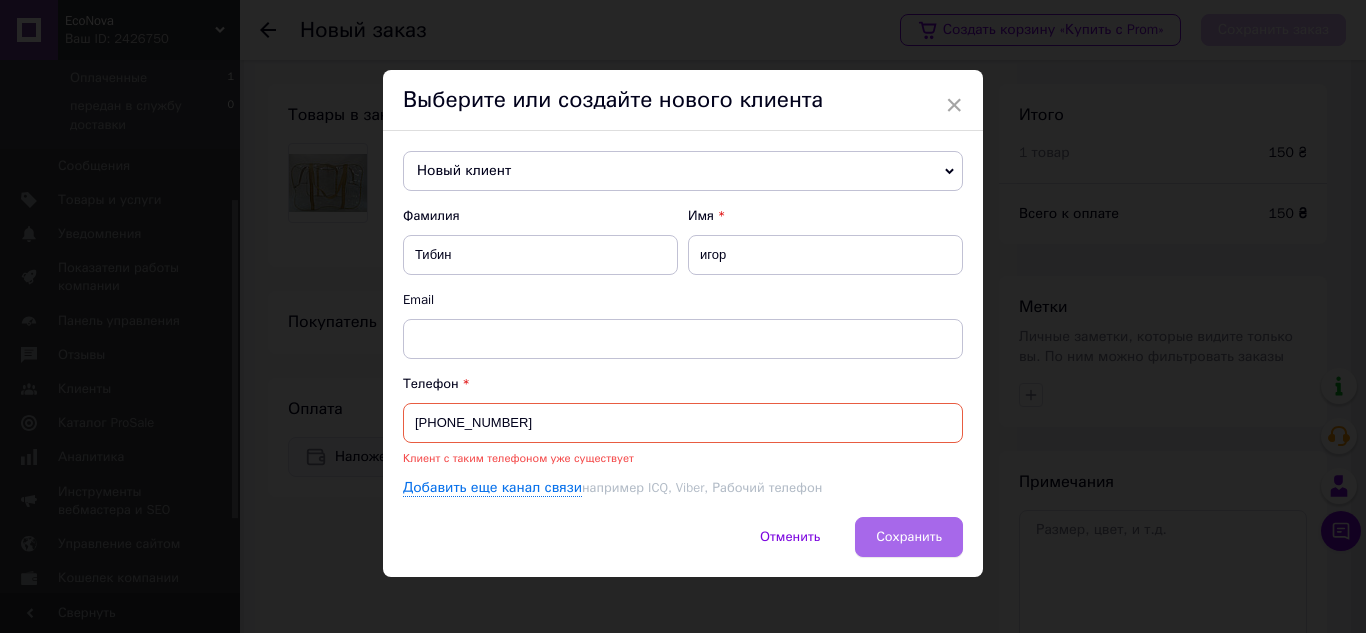type on "[PHONE_NUMBER]" 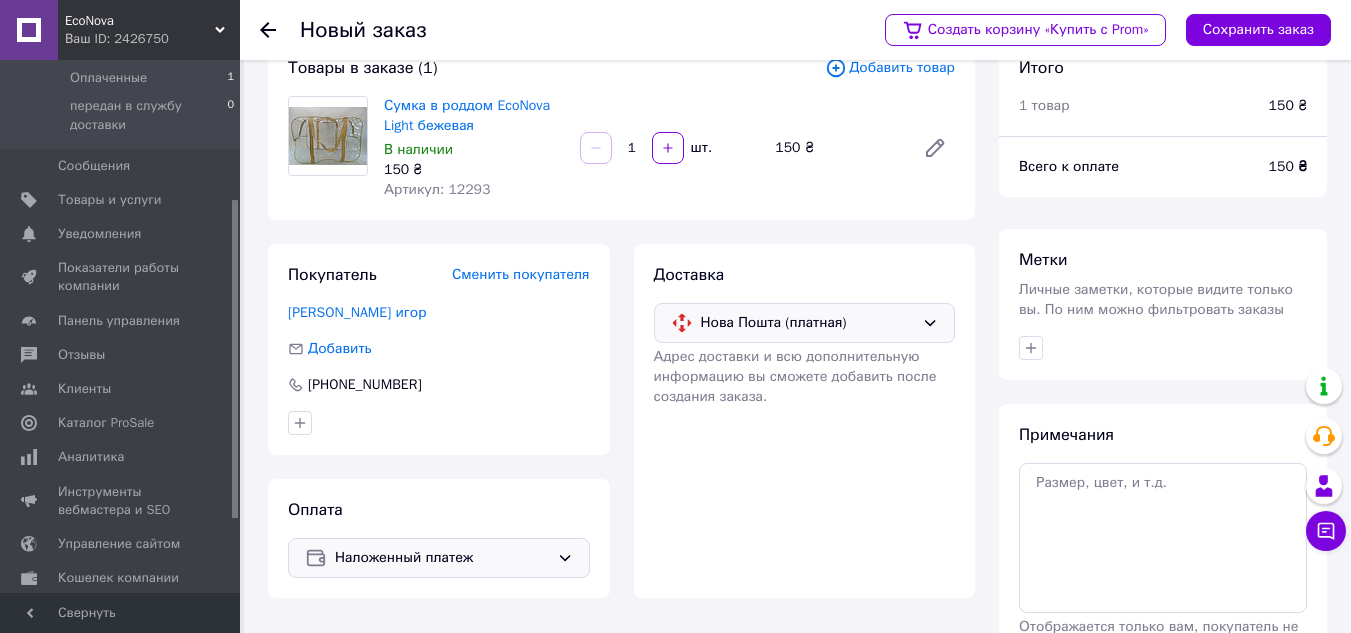 scroll, scrollTop: 0, scrollLeft: 0, axis: both 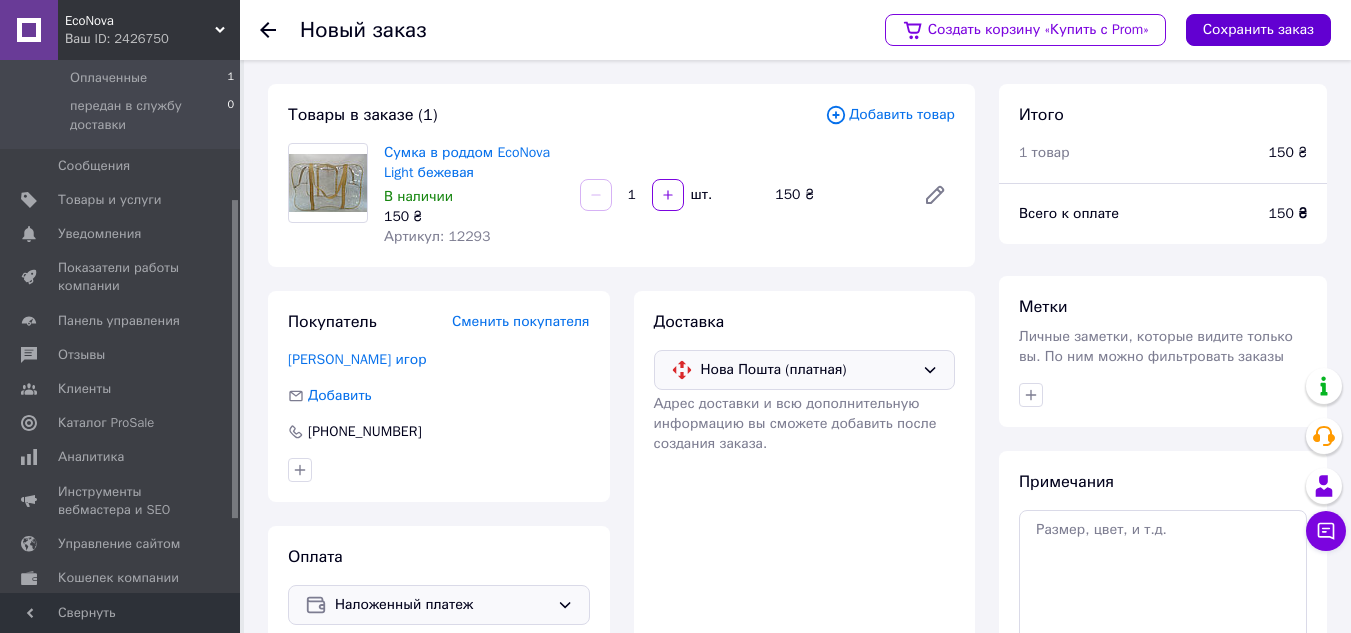 click on "Сохранить заказ" at bounding box center (1258, 30) 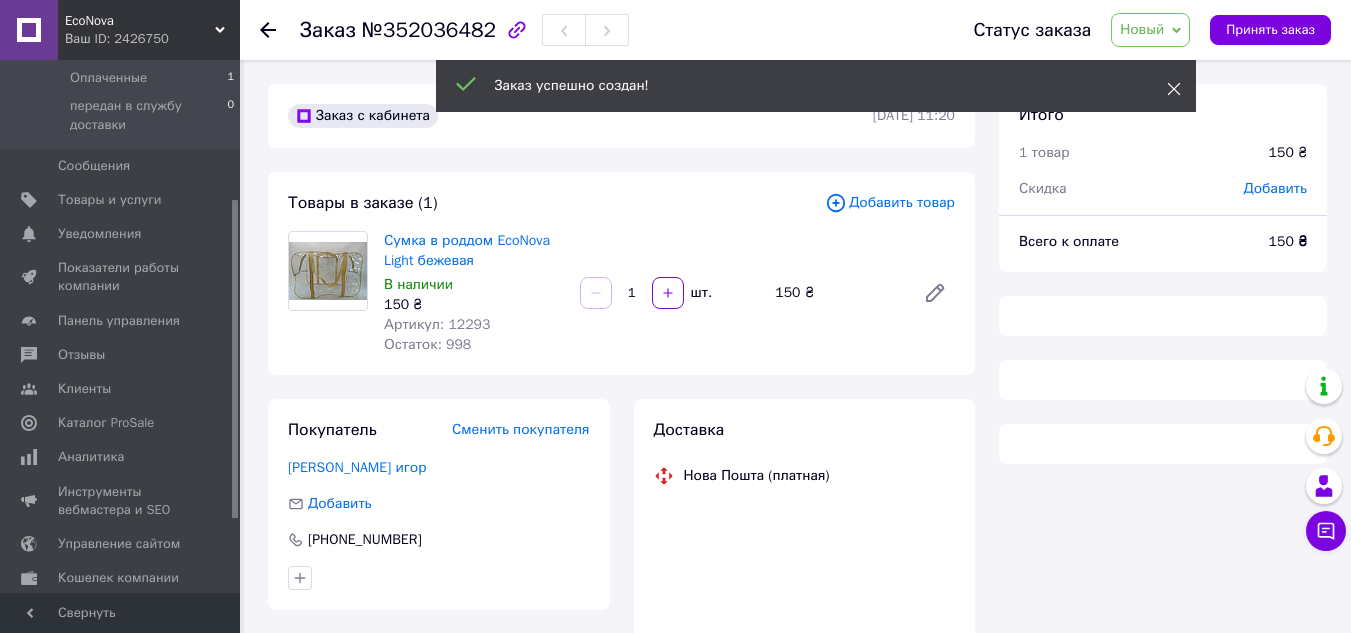 click 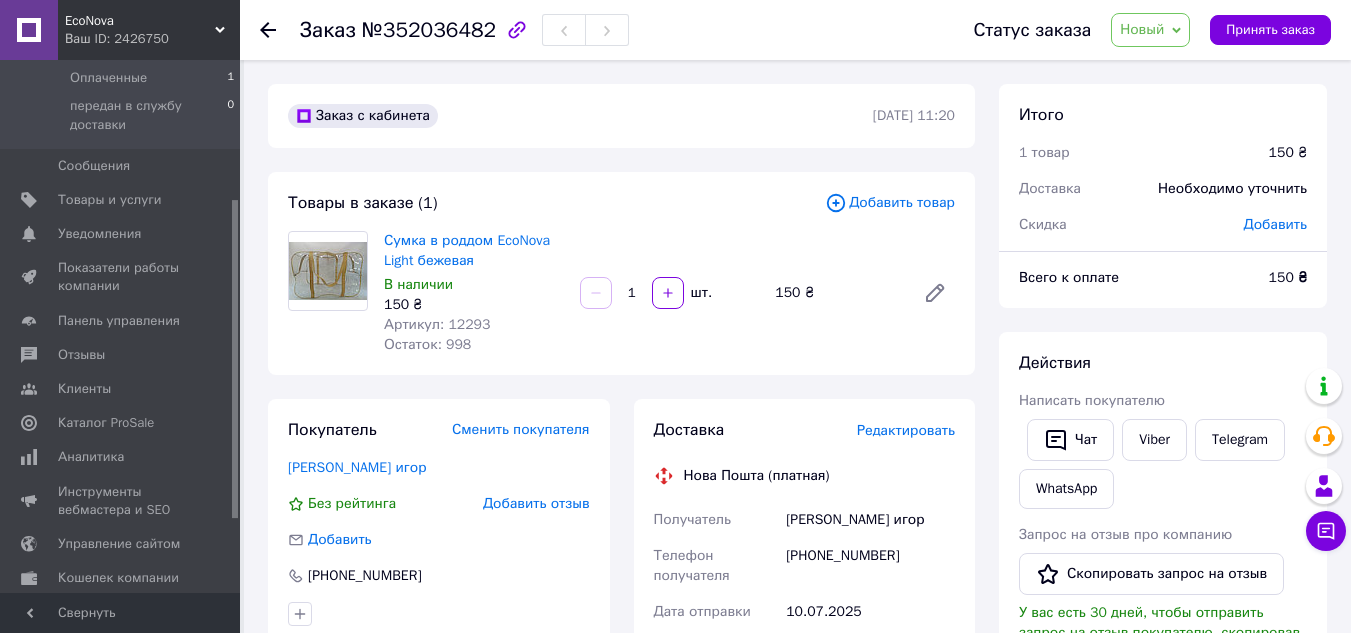 click 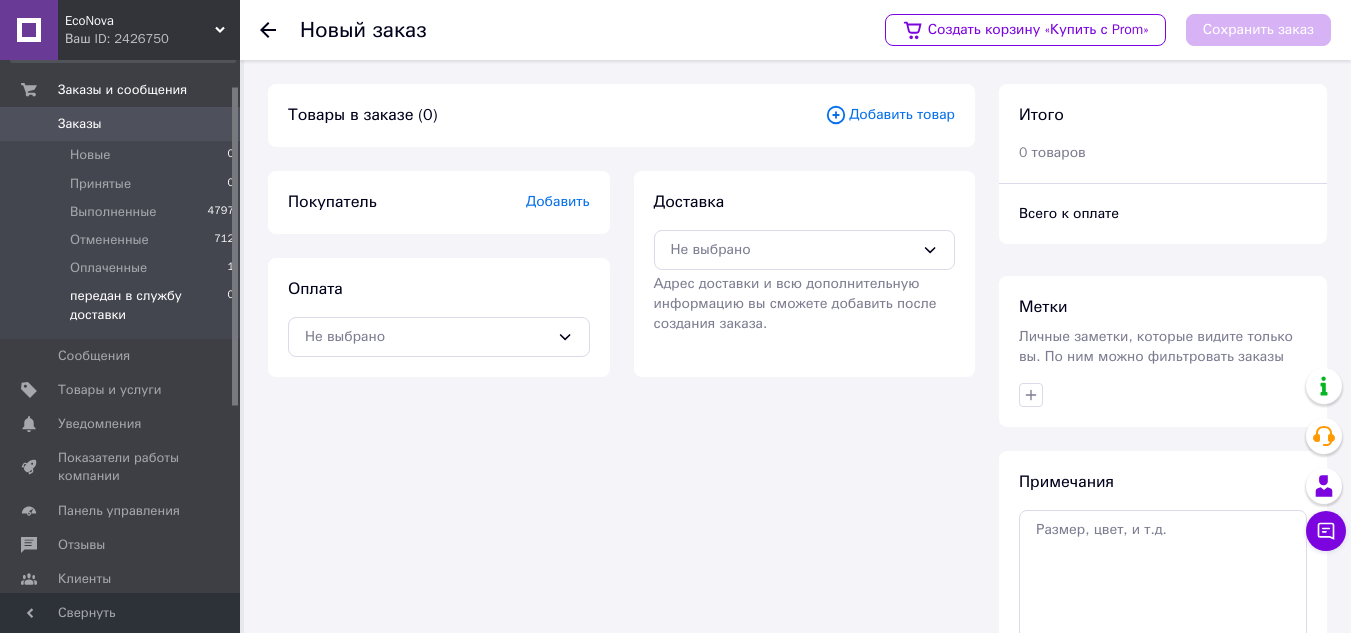 scroll, scrollTop: 0, scrollLeft: 0, axis: both 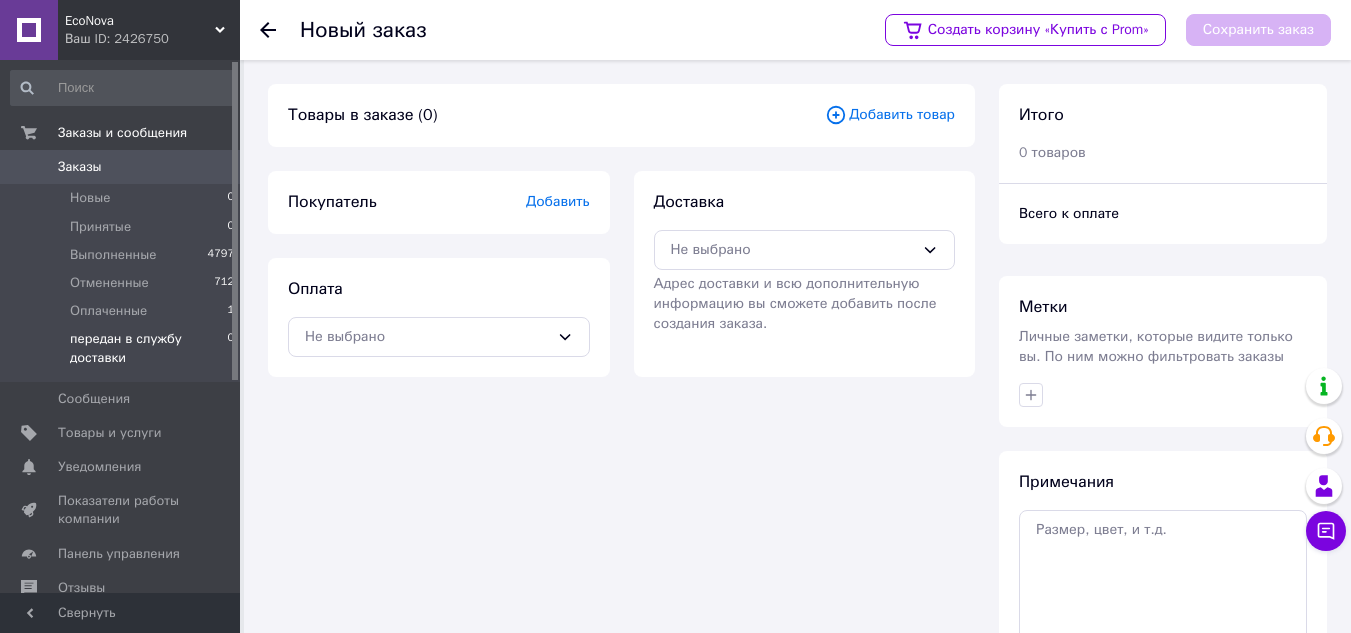click on "Заказы и сообщения" at bounding box center [122, 133] 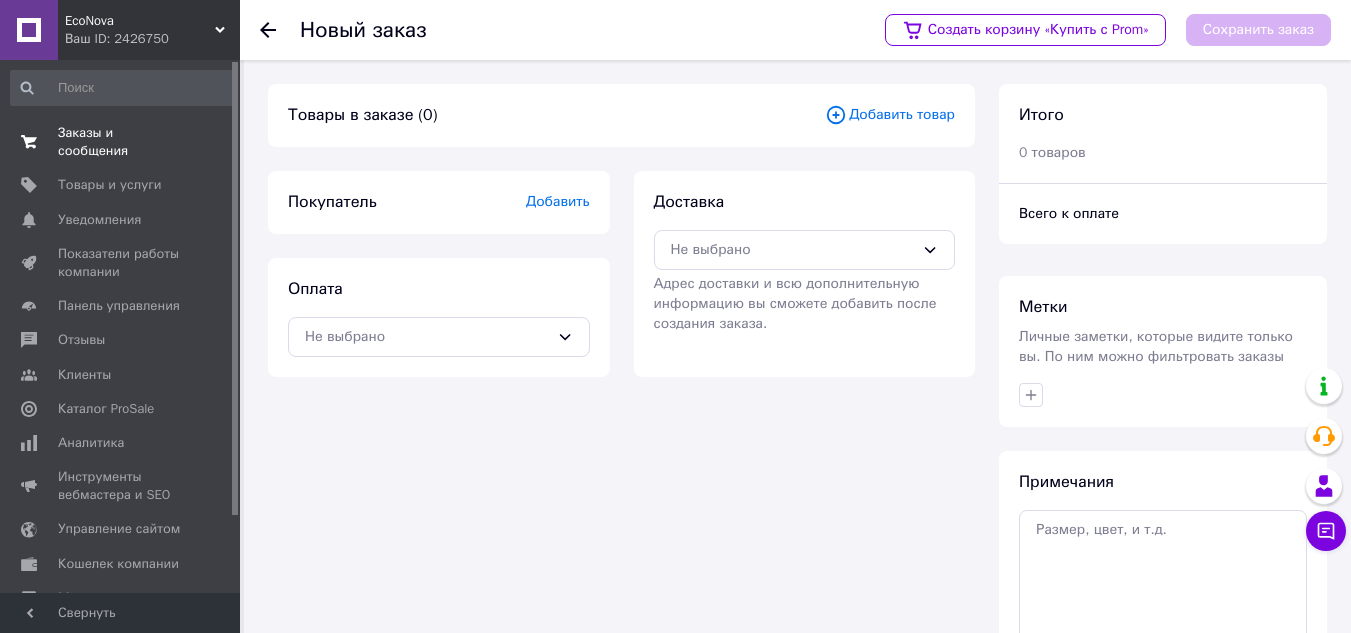 click on "Заказы и сообщения" at bounding box center (121, 142) 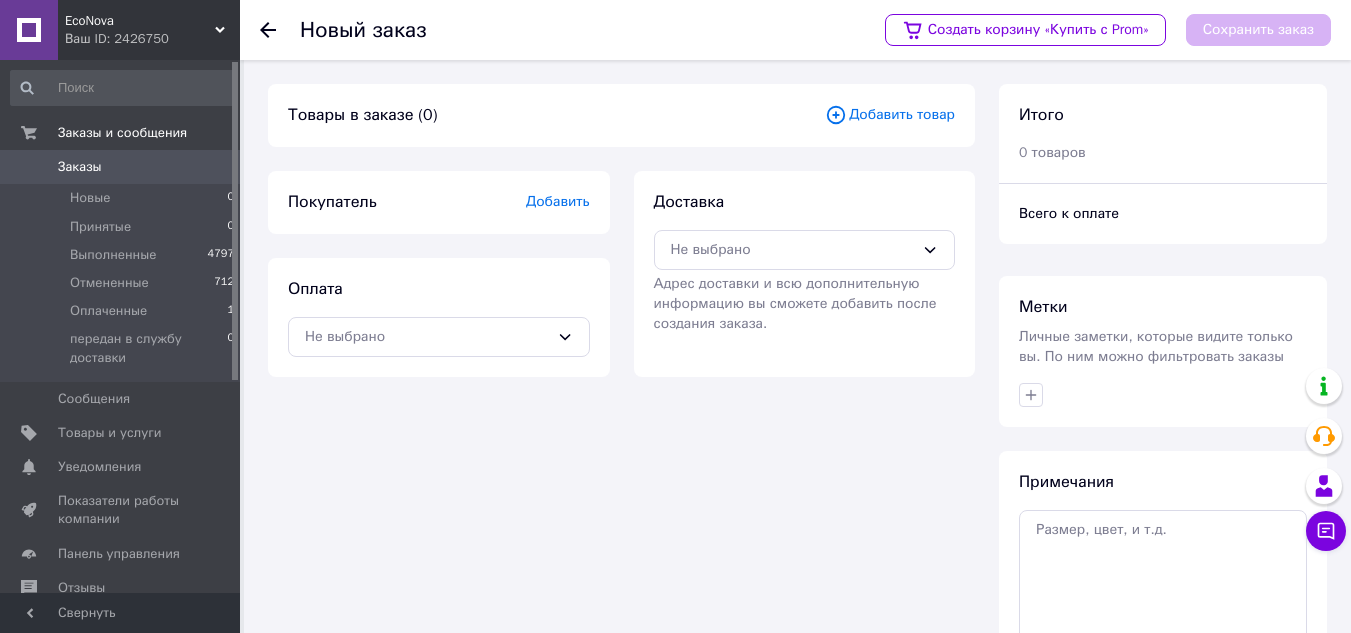 click on "Новый заказ   Создать корзину «Купить с Prom» Сохранить заказ" at bounding box center [795, 30] 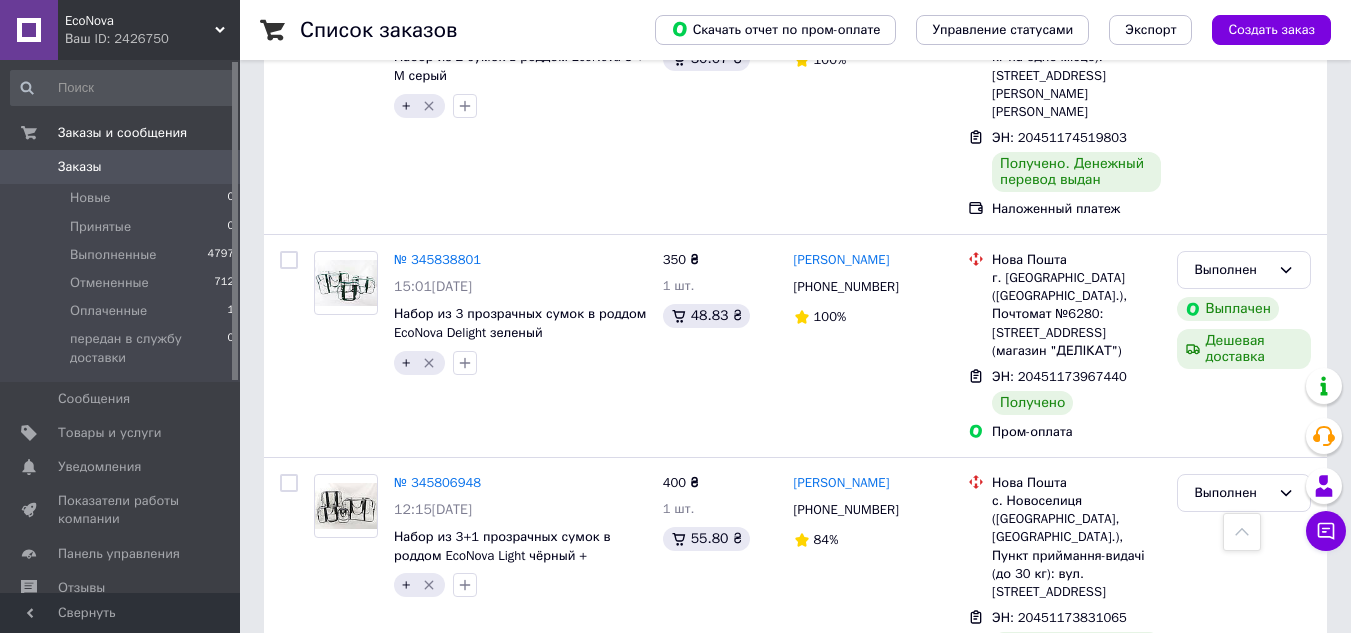 scroll, scrollTop: 0, scrollLeft: 0, axis: both 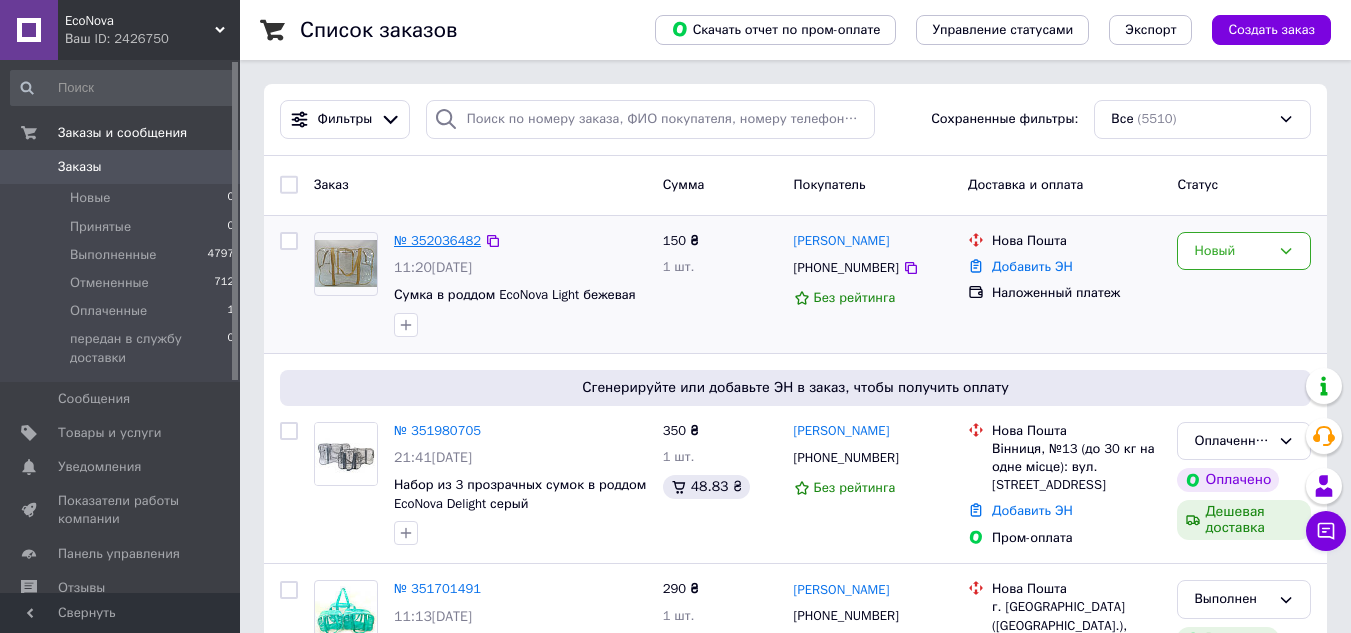 click on "№ 352036482" at bounding box center [437, 240] 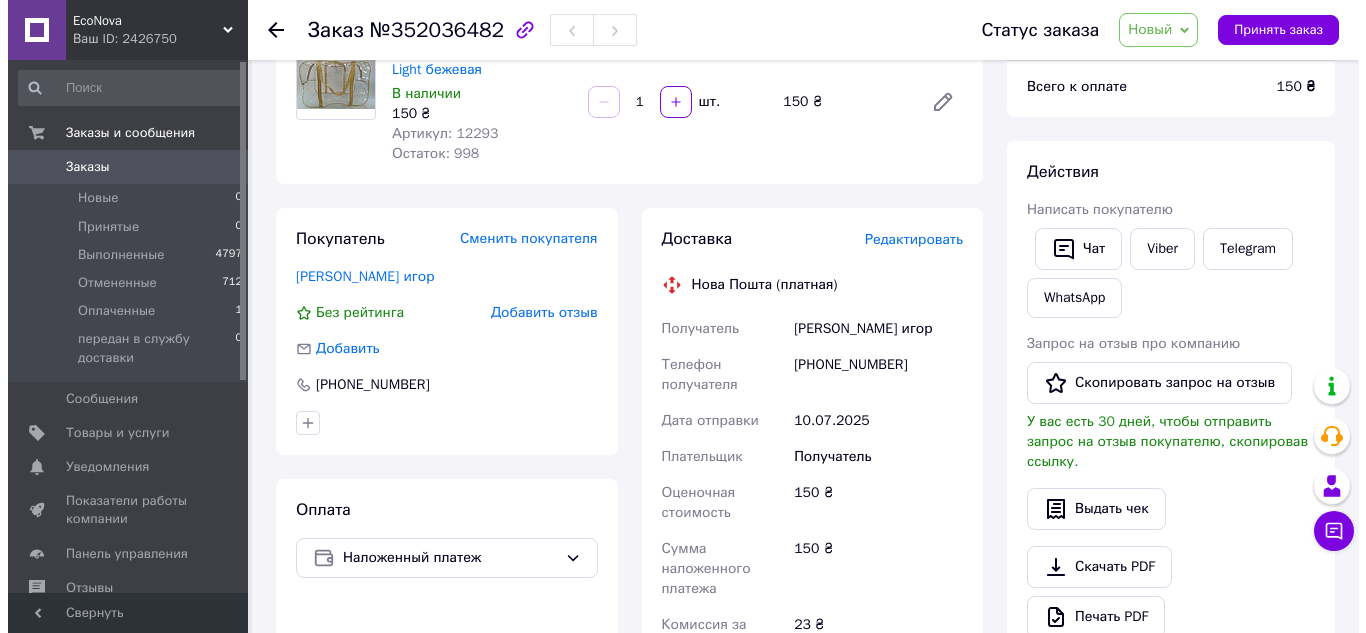 scroll, scrollTop: 233, scrollLeft: 0, axis: vertical 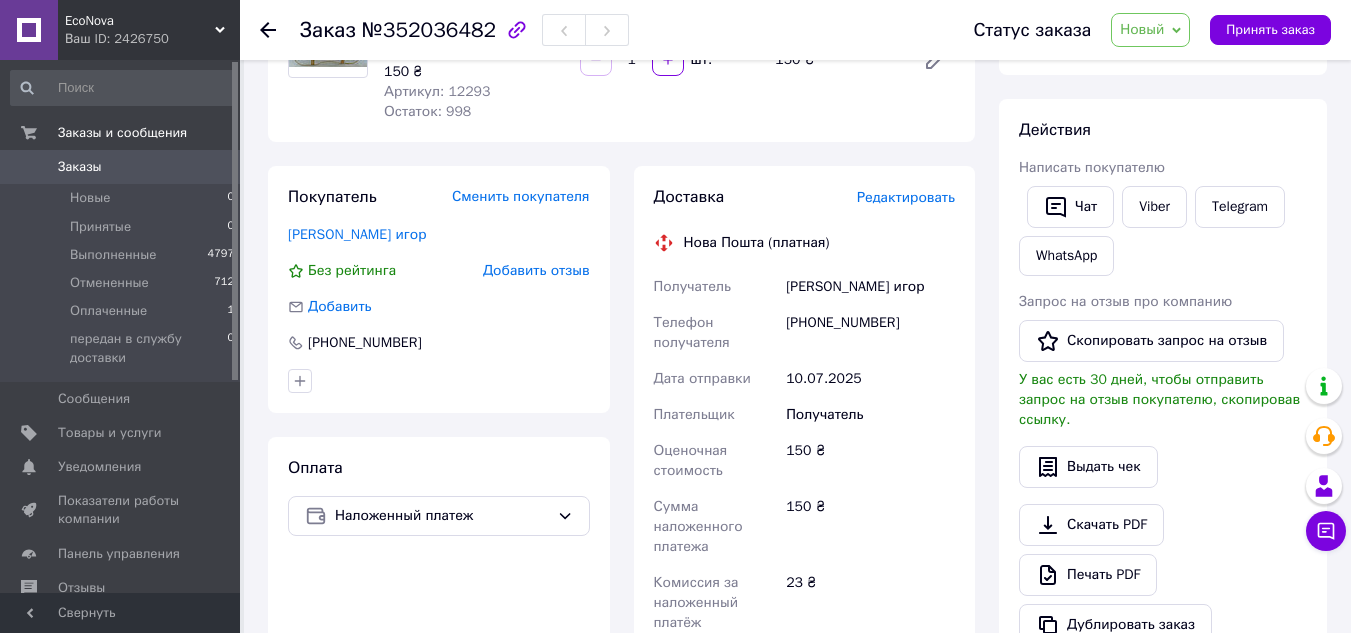 click on "Редактировать" at bounding box center [906, 197] 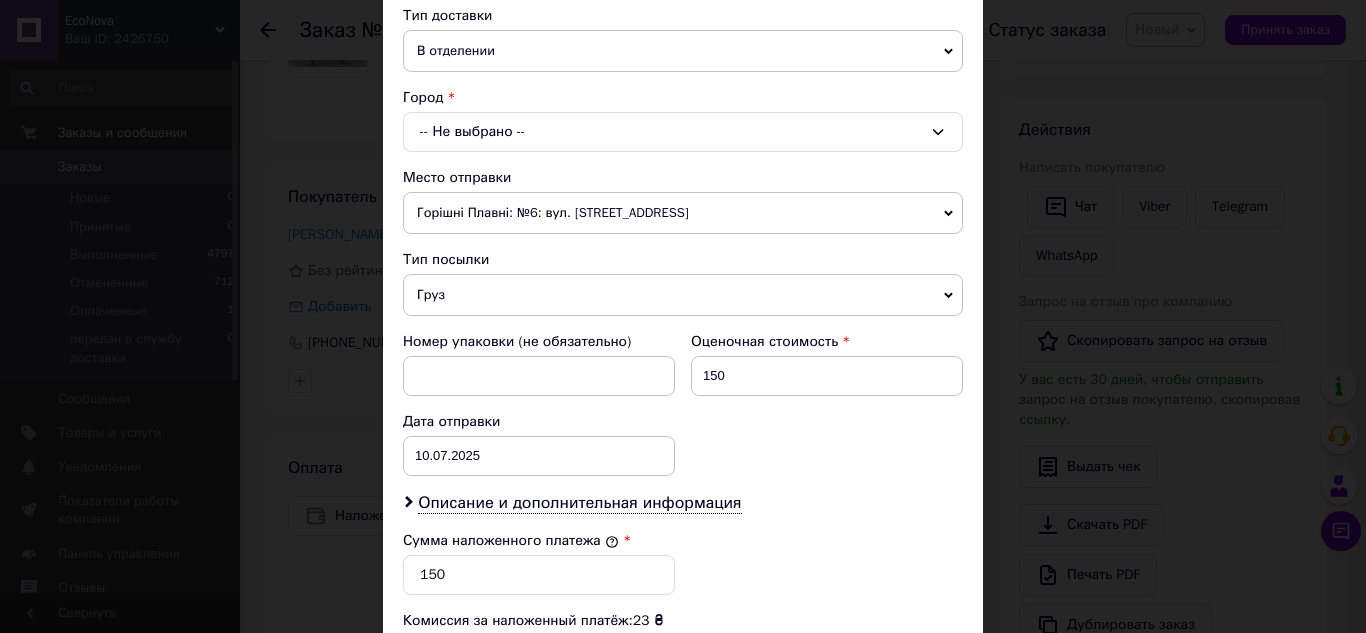 scroll, scrollTop: 233, scrollLeft: 0, axis: vertical 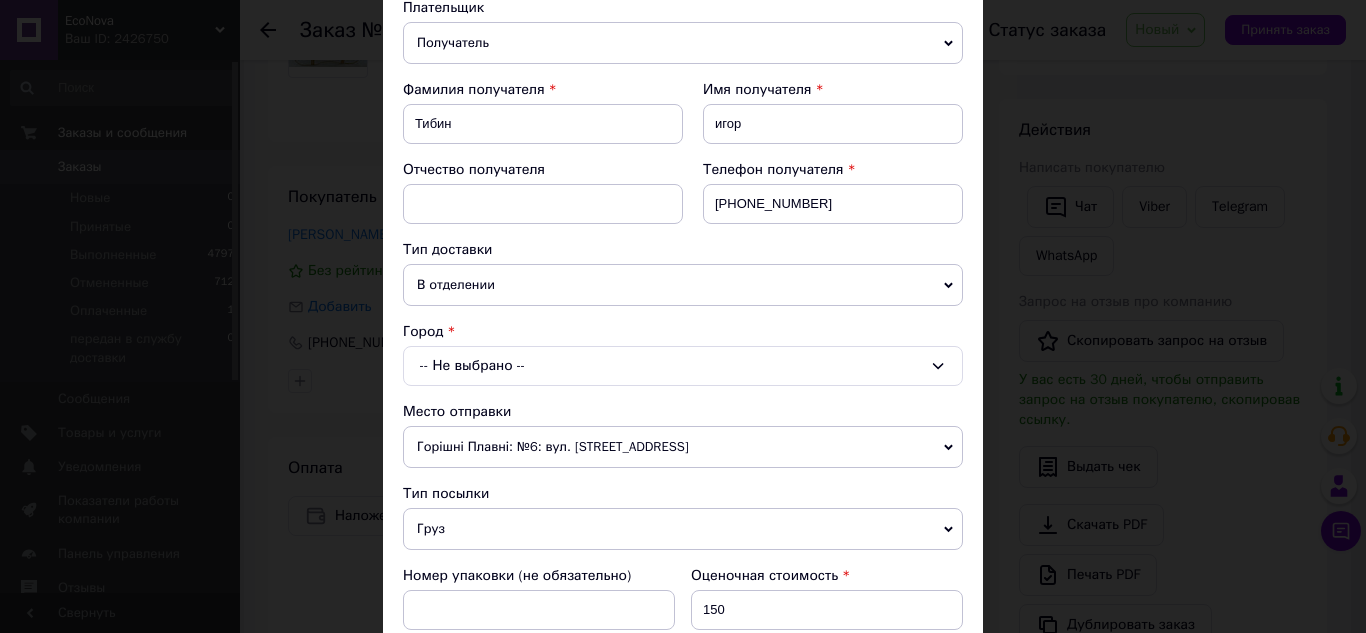 click on "-- Не выбрано --" at bounding box center [683, 366] 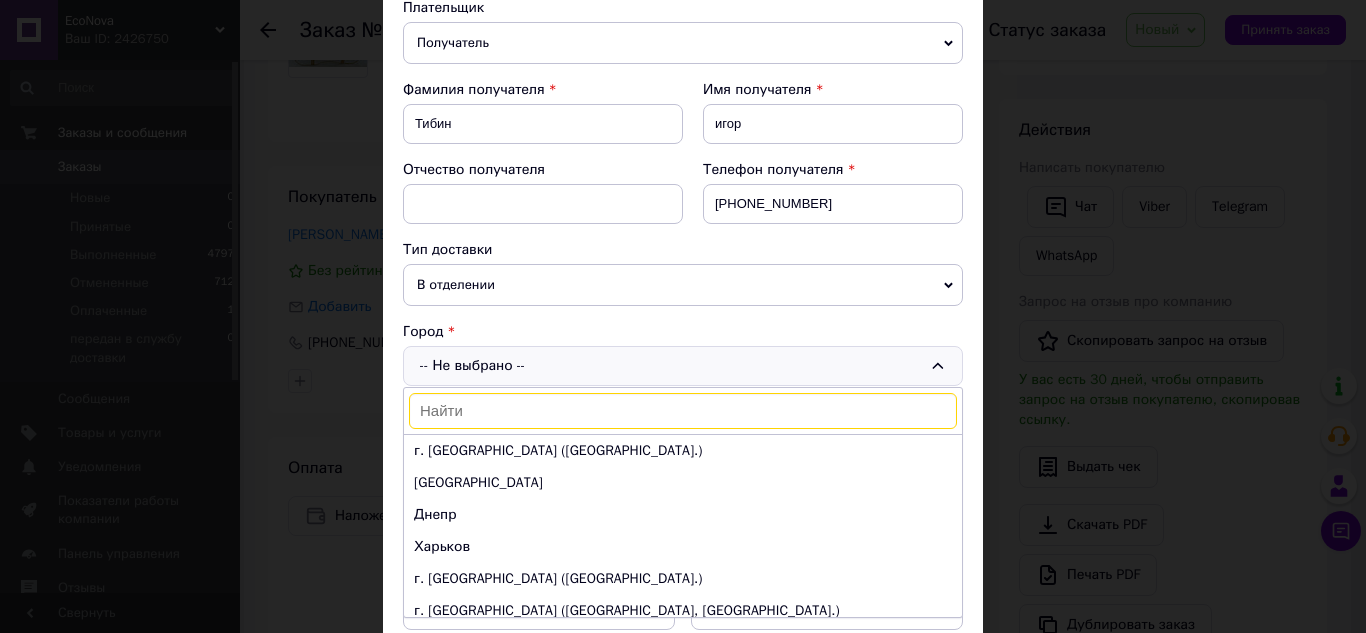 click on "-- Не выбрано -- г. Киев (Киевская обл.) Одесса Днепр Харьков г. Львов (Львовская обл.) г. Запорожье (Запорожская обл., Запорожский р-н.) г. Кривой Рог (Днепропетровская обл.) г. Николаев (Николаевская обл.) Винница г. Полтава (Полтавская обл.) г. Хмельницкий (Хмельницкая обл.) г. Черкассы (Черкасская обл.) г. Черновцы (Черновицкая обл.) Сумы Житомир Ивано-Франковск г. Ровно (Ровенская обл.) Чернигов Кропивницкий Тернополь" at bounding box center (683, 366) 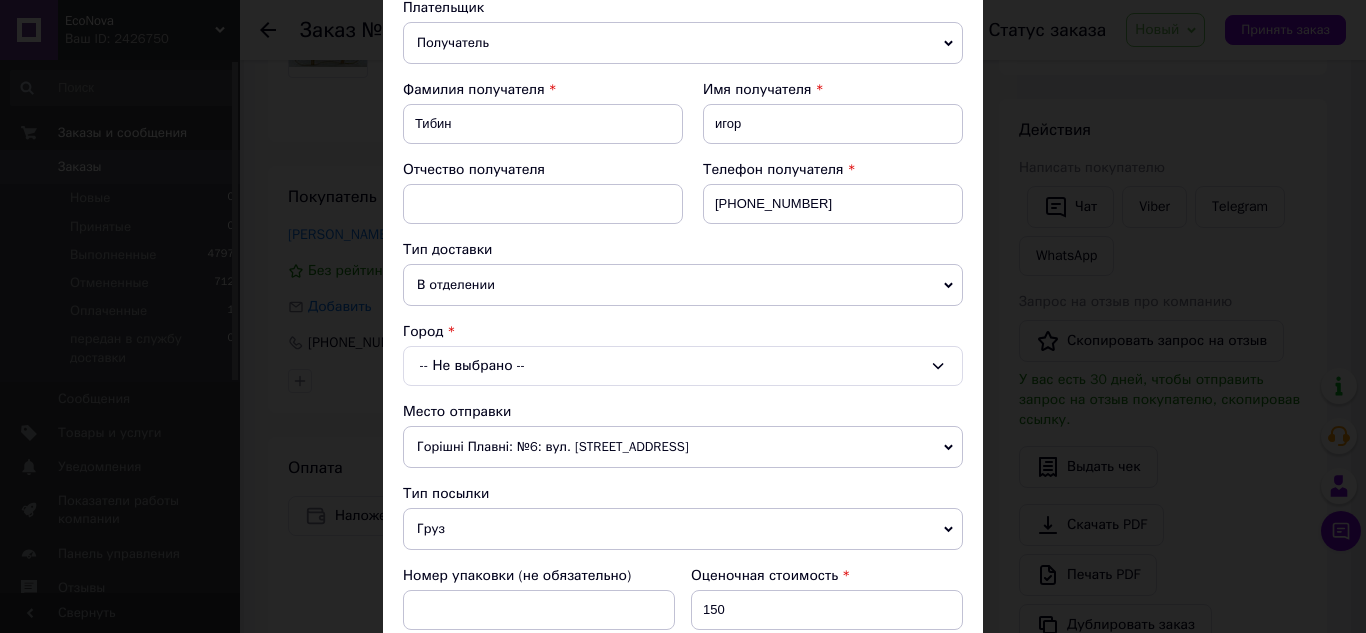 click on "-- Не выбрано --" at bounding box center (683, 366) 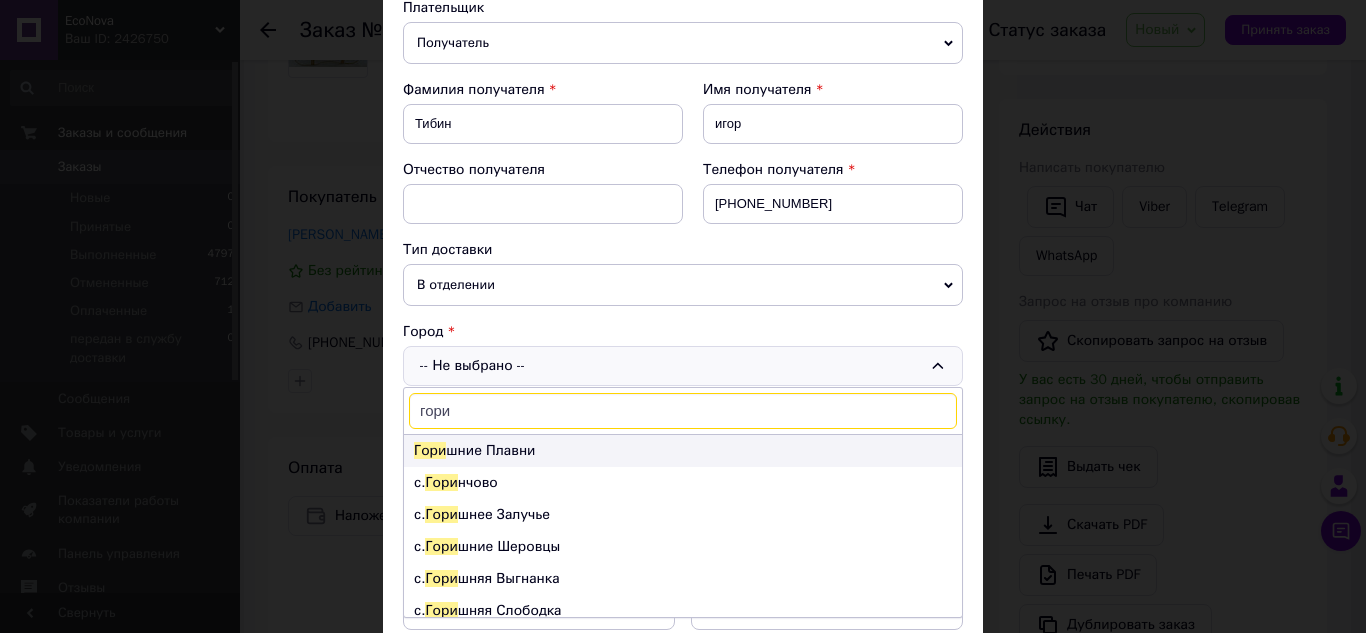 type on "гори" 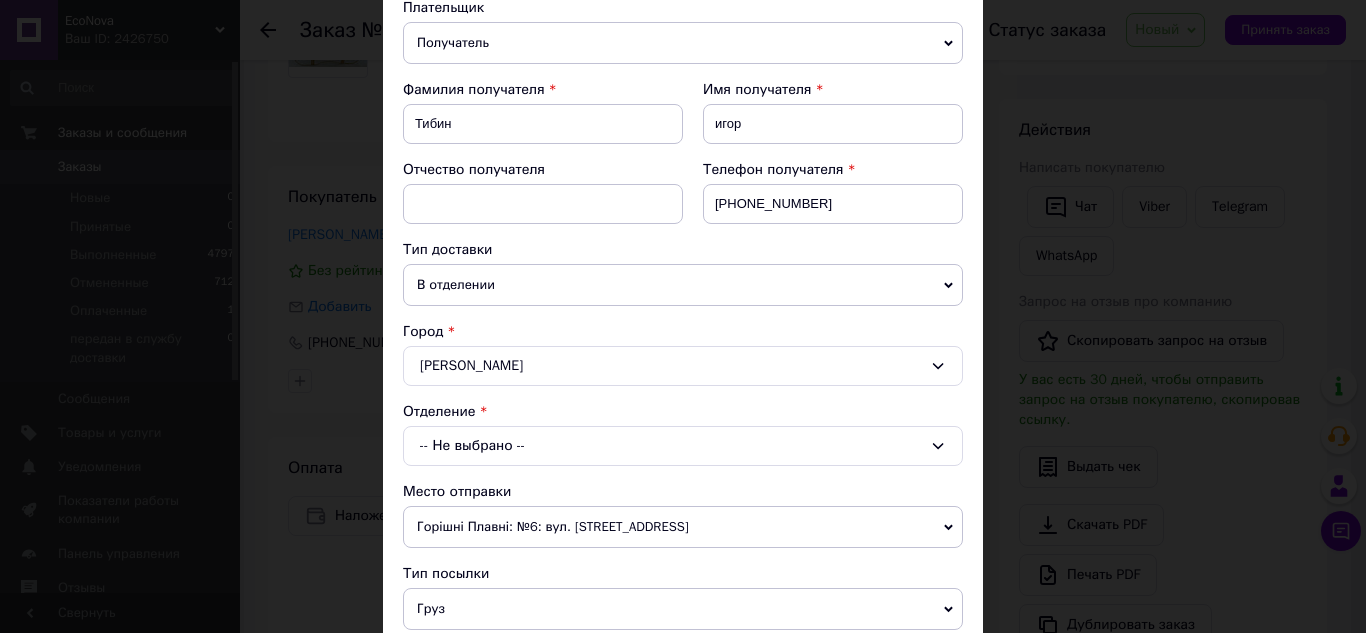 click on "-- Не выбрано --" at bounding box center [683, 446] 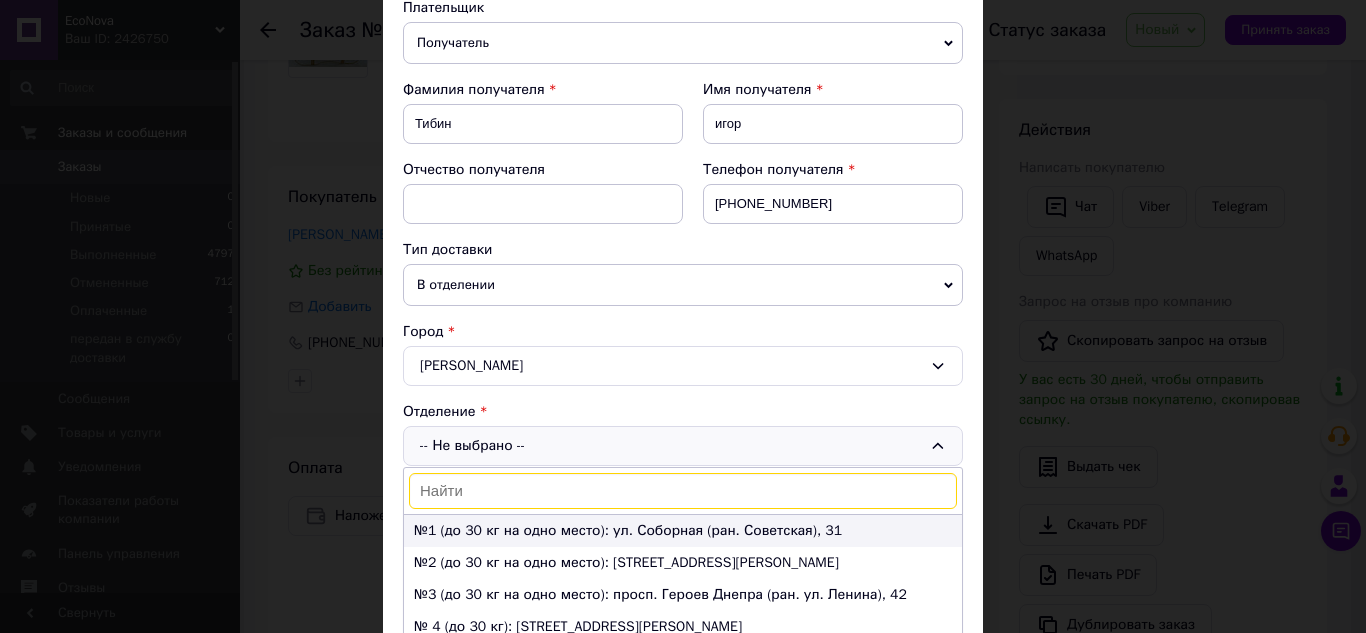 click on "№1 (до 30 кг на одно место): ул. Соборная (ран. Советская), 31" at bounding box center (683, 531) 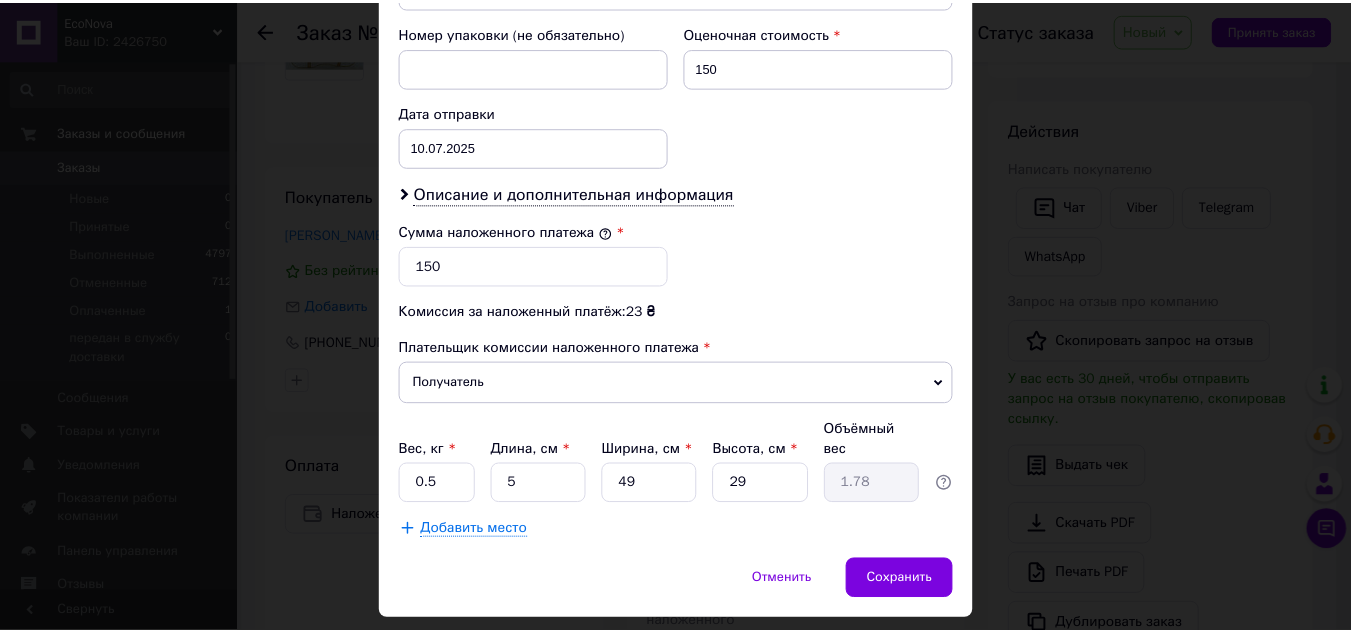 scroll, scrollTop: 893, scrollLeft: 0, axis: vertical 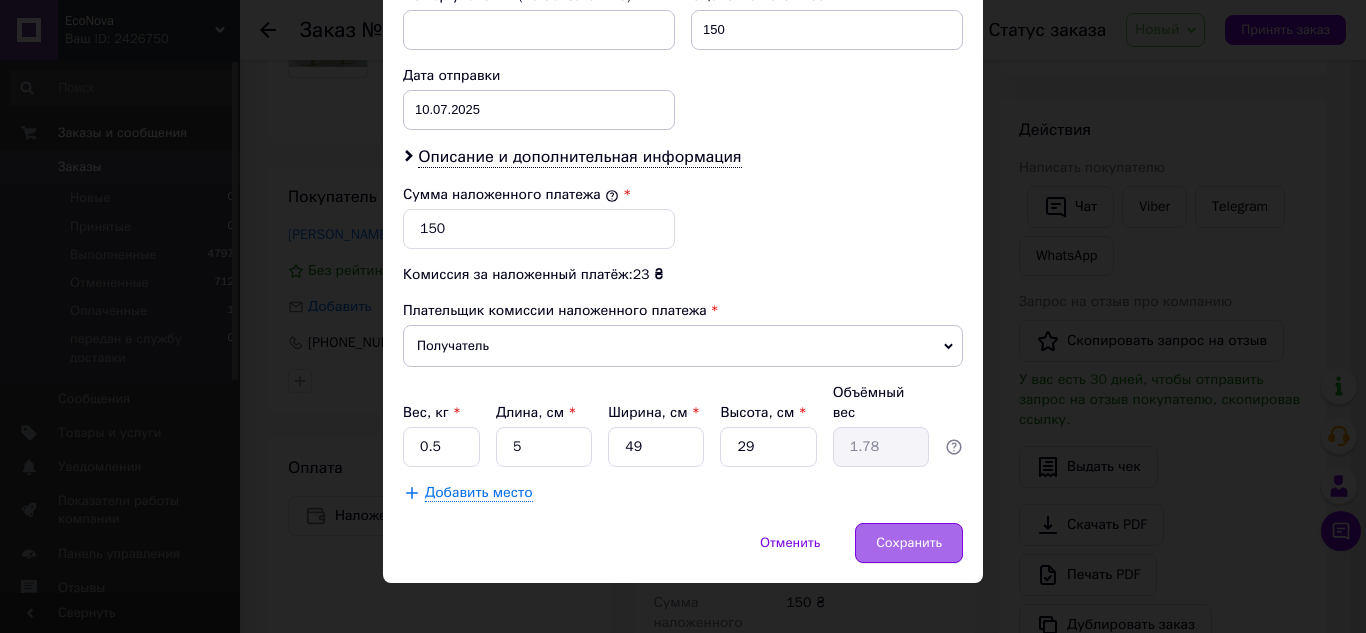 click on "Сохранить" at bounding box center [909, 543] 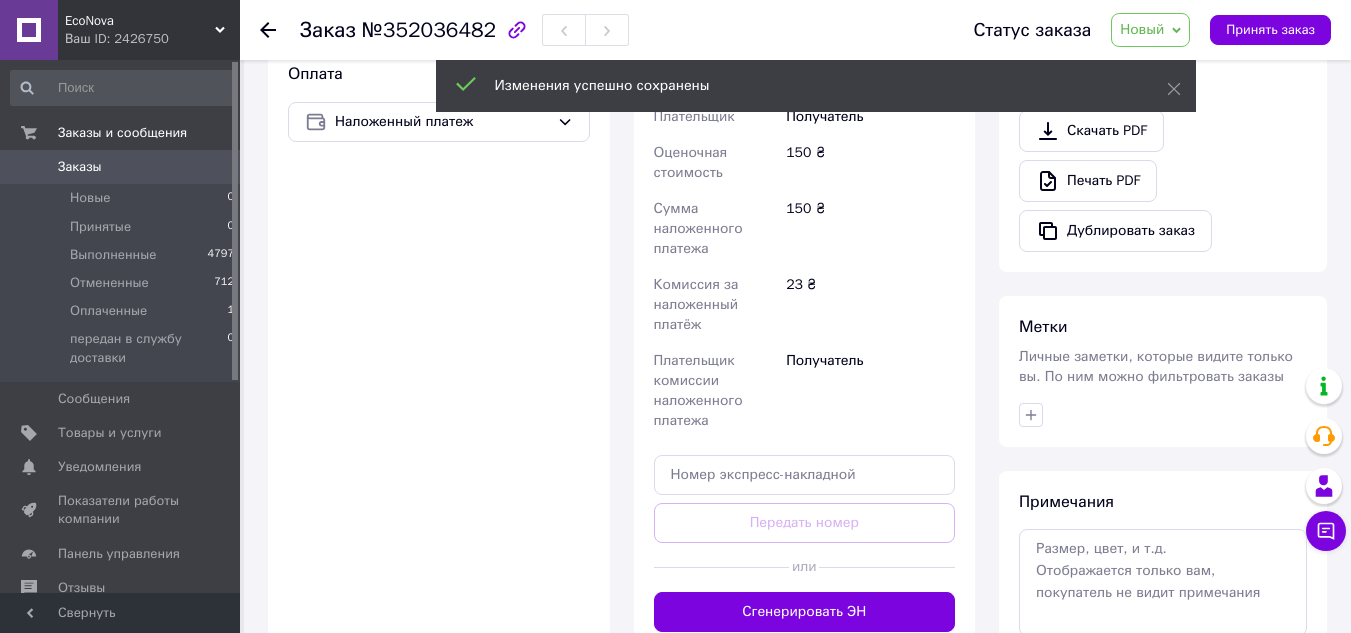 scroll, scrollTop: 700, scrollLeft: 0, axis: vertical 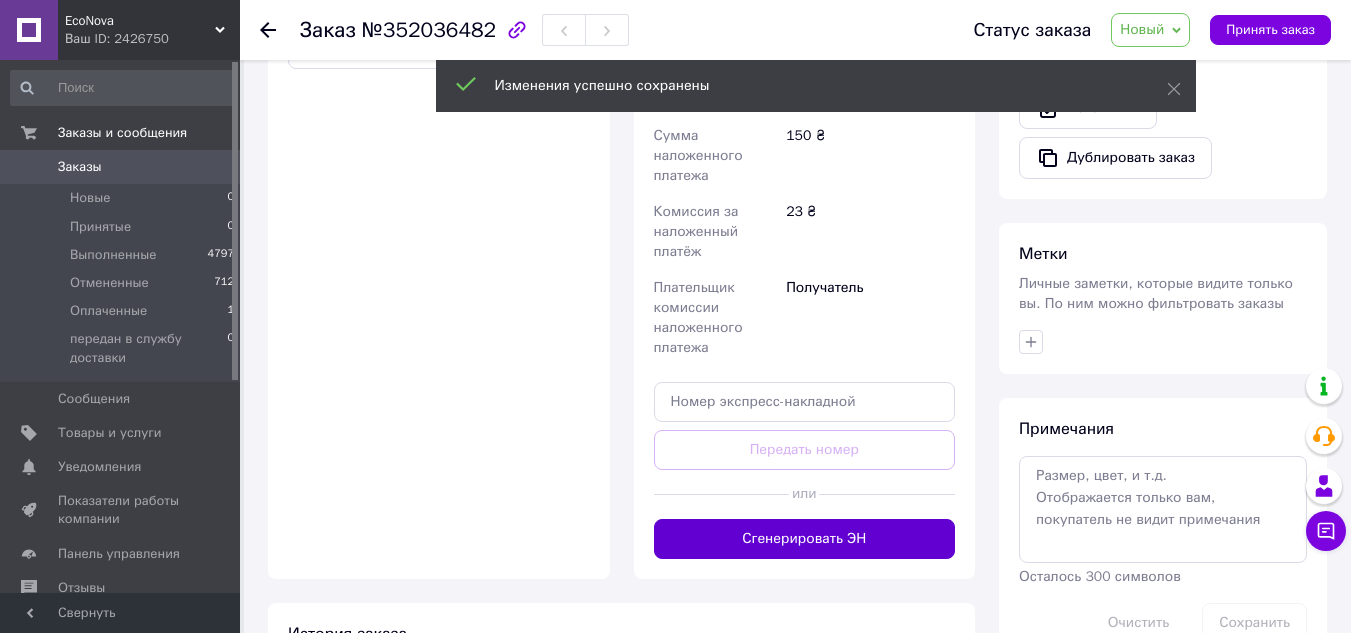 click on "Сгенерировать ЭН" at bounding box center (805, 539) 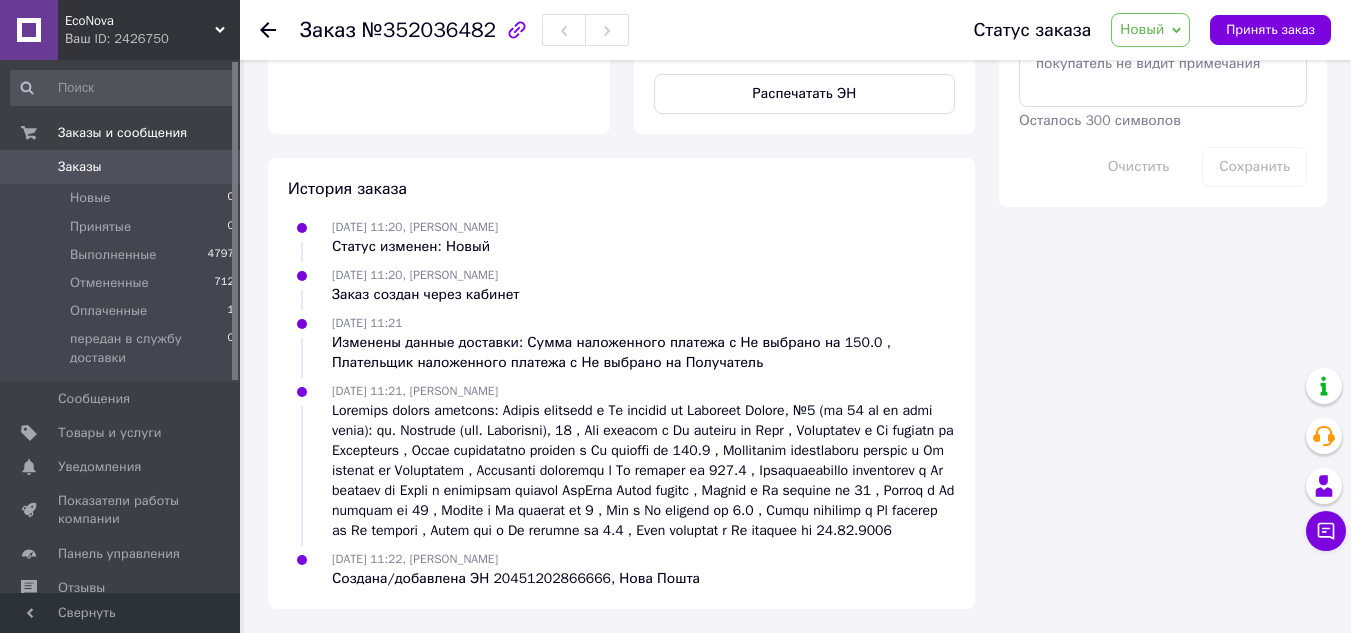scroll, scrollTop: 0, scrollLeft: 0, axis: both 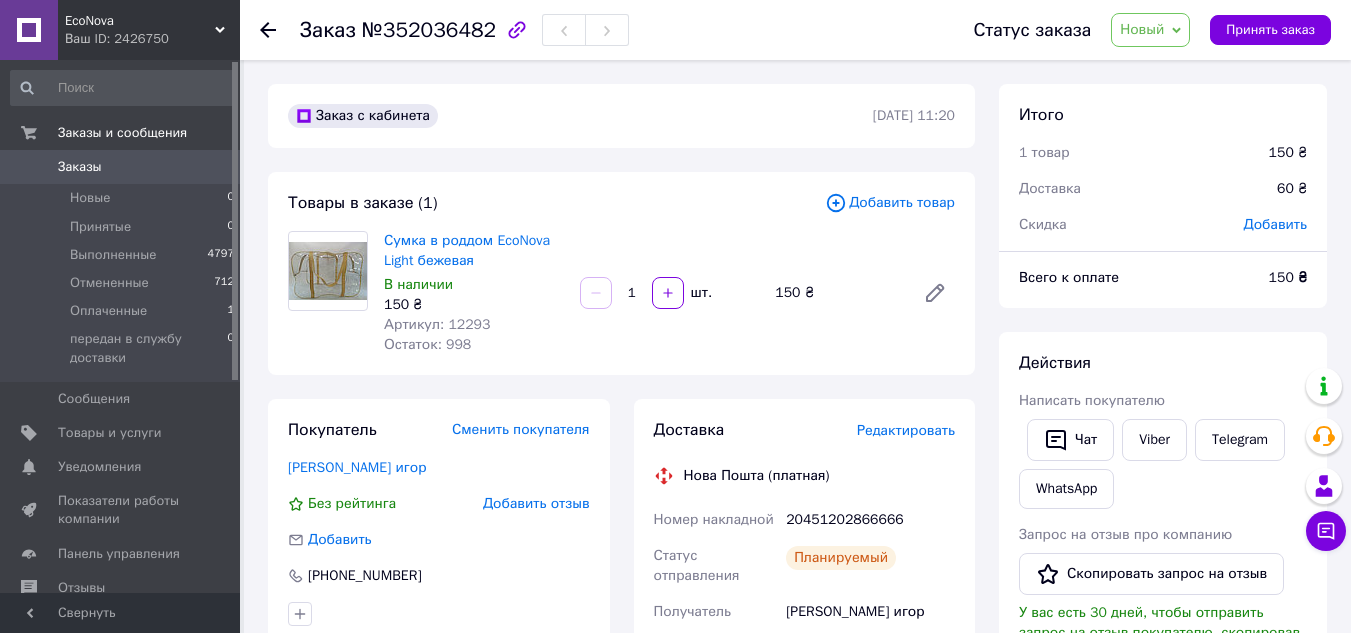 click 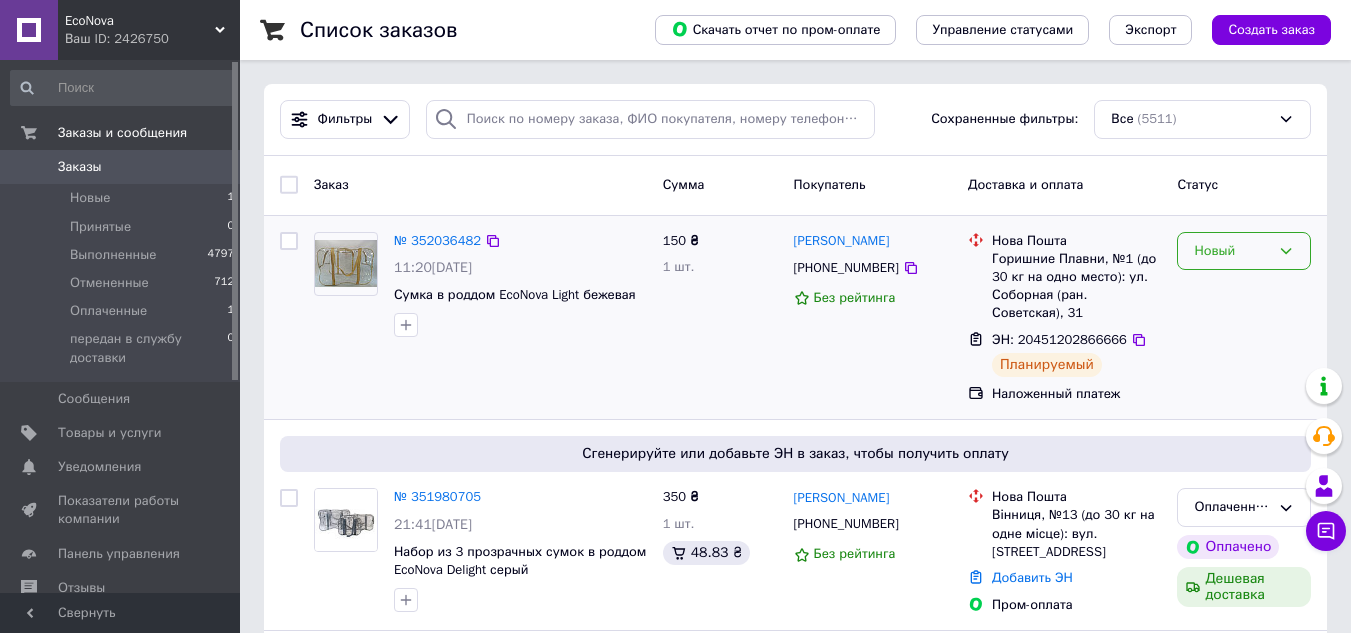 click on "Новый" at bounding box center [1232, 251] 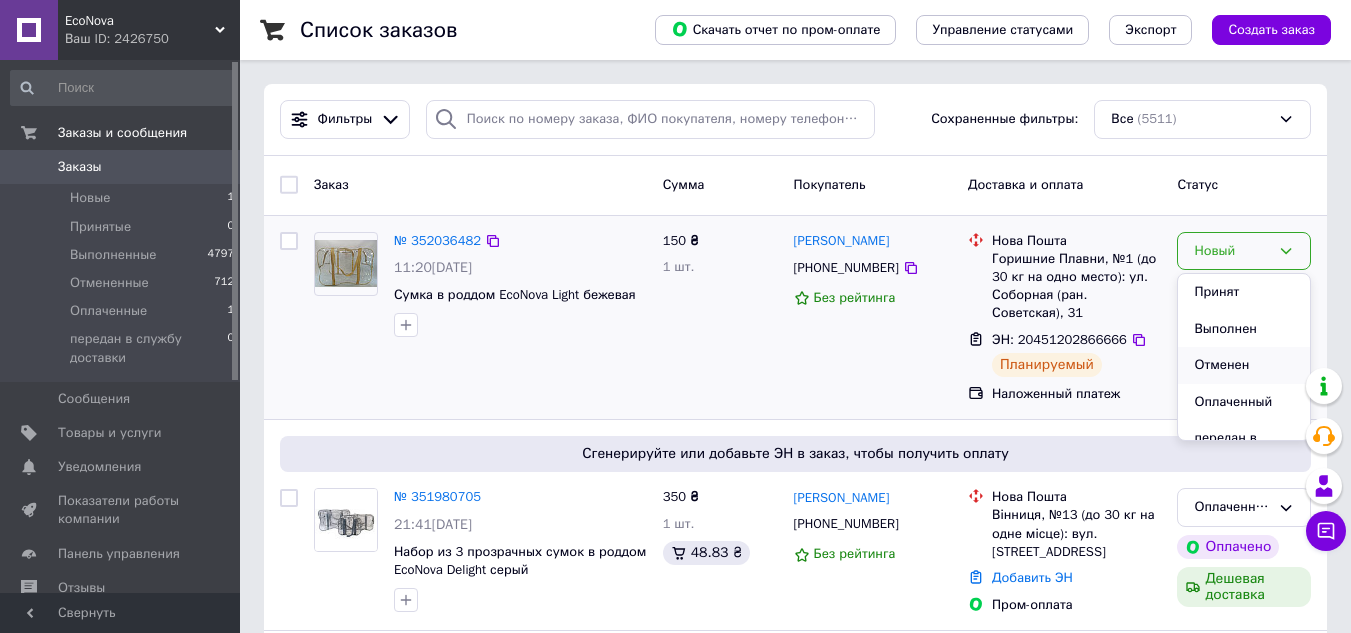 click on "Отменен" at bounding box center [1244, 365] 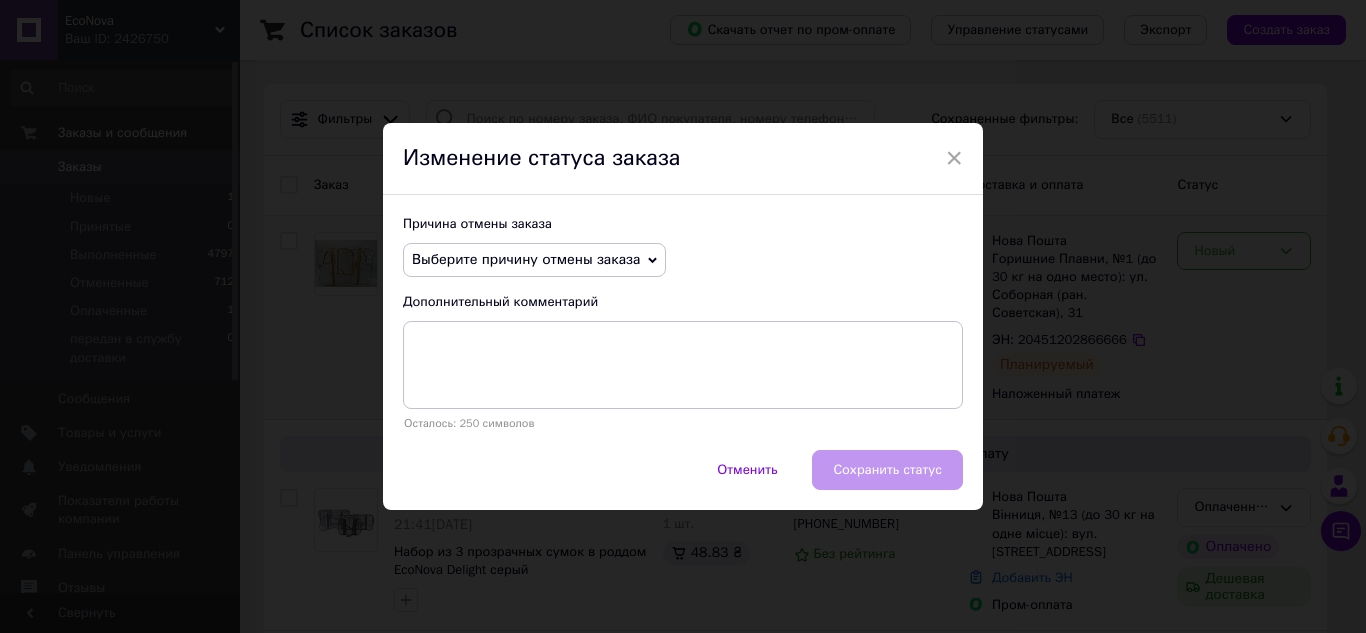 click on "Выберите причину отмены заказа" at bounding box center [526, 259] 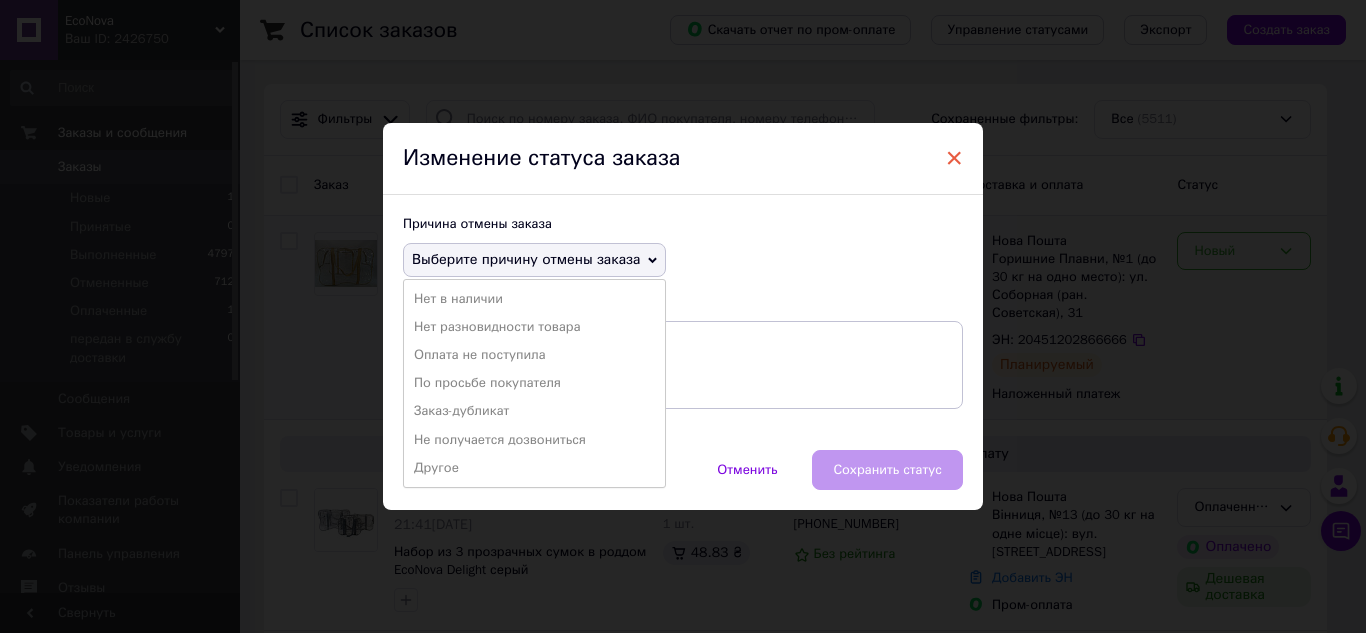 click on "×" at bounding box center [954, 158] 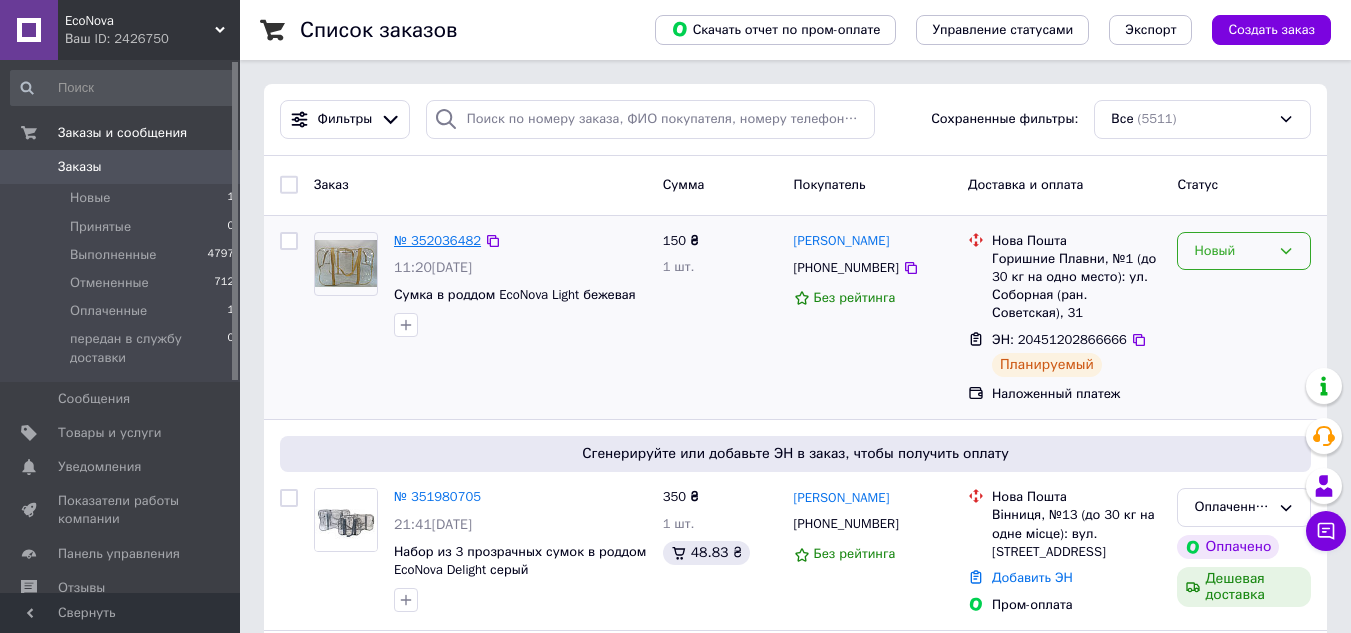 click on "№ 352036482" at bounding box center [437, 240] 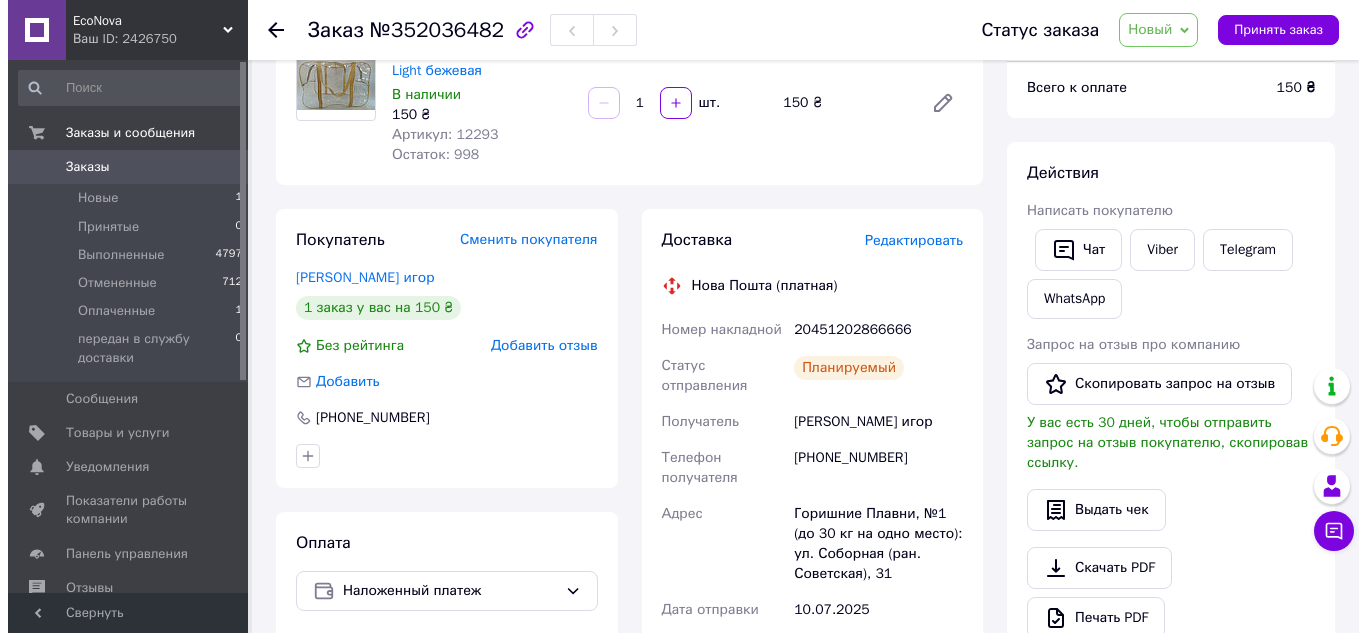 scroll, scrollTop: 233, scrollLeft: 0, axis: vertical 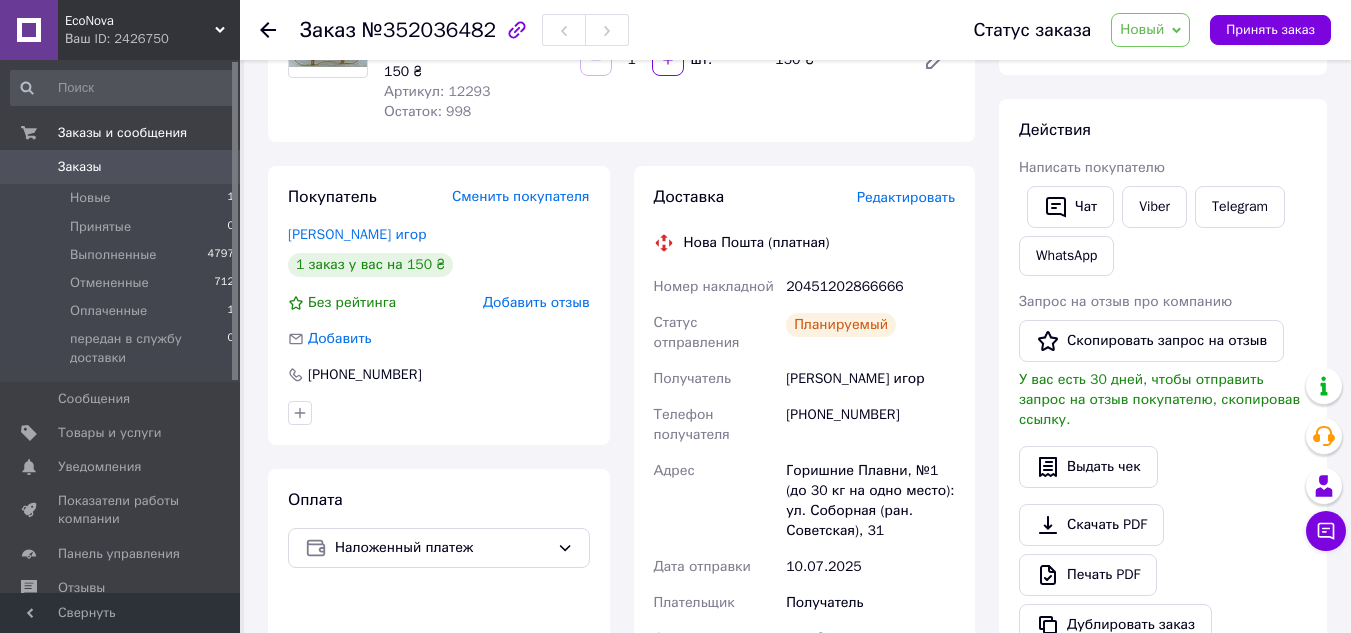 click on "Редактировать" at bounding box center (906, 197) 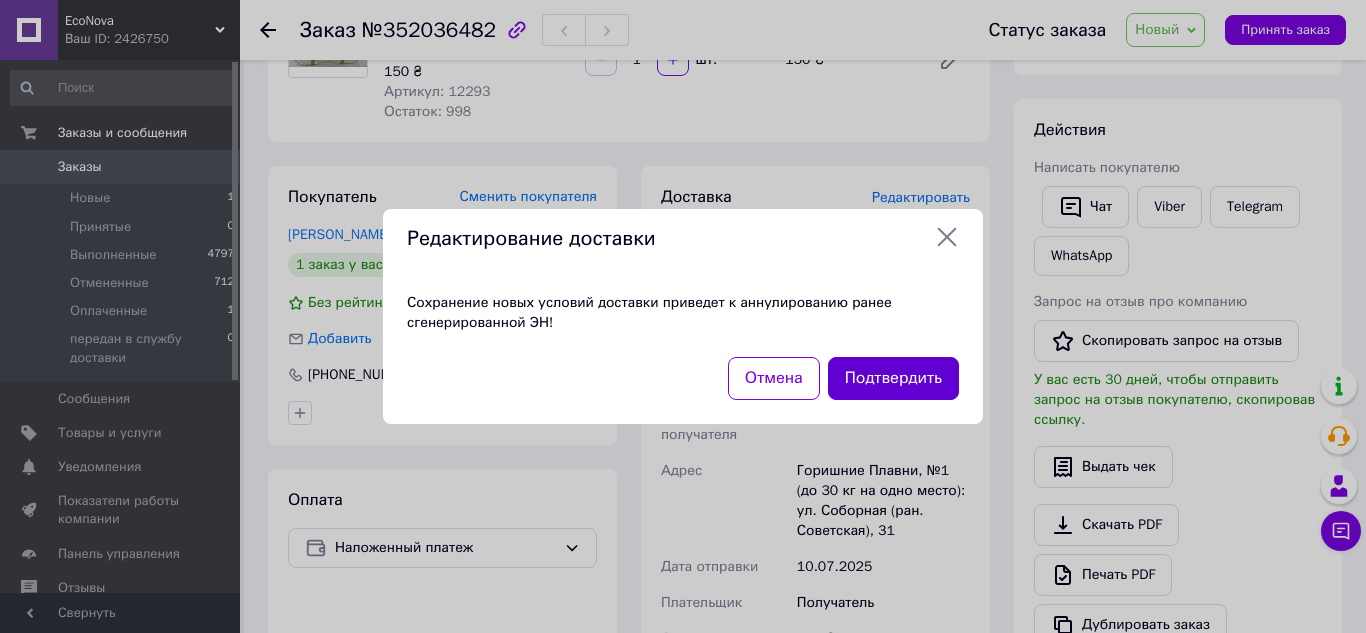 click on "Подтвердить" at bounding box center (893, 378) 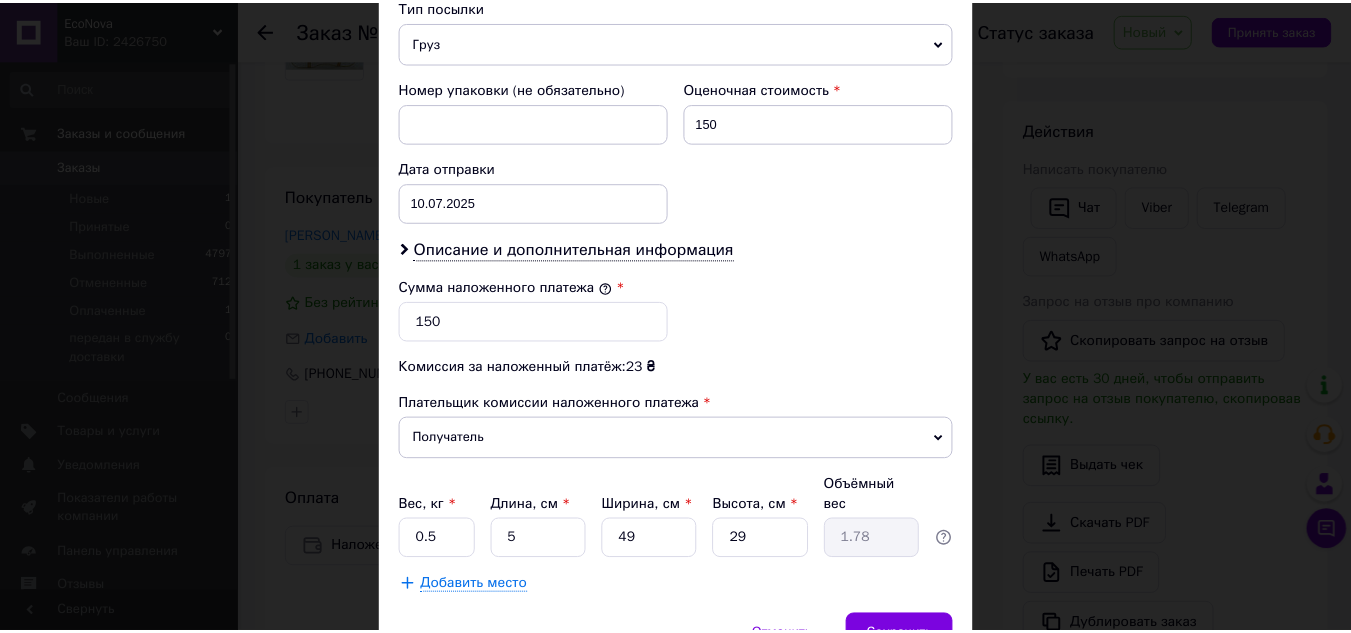 scroll, scrollTop: 893, scrollLeft: 0, axis: vertical 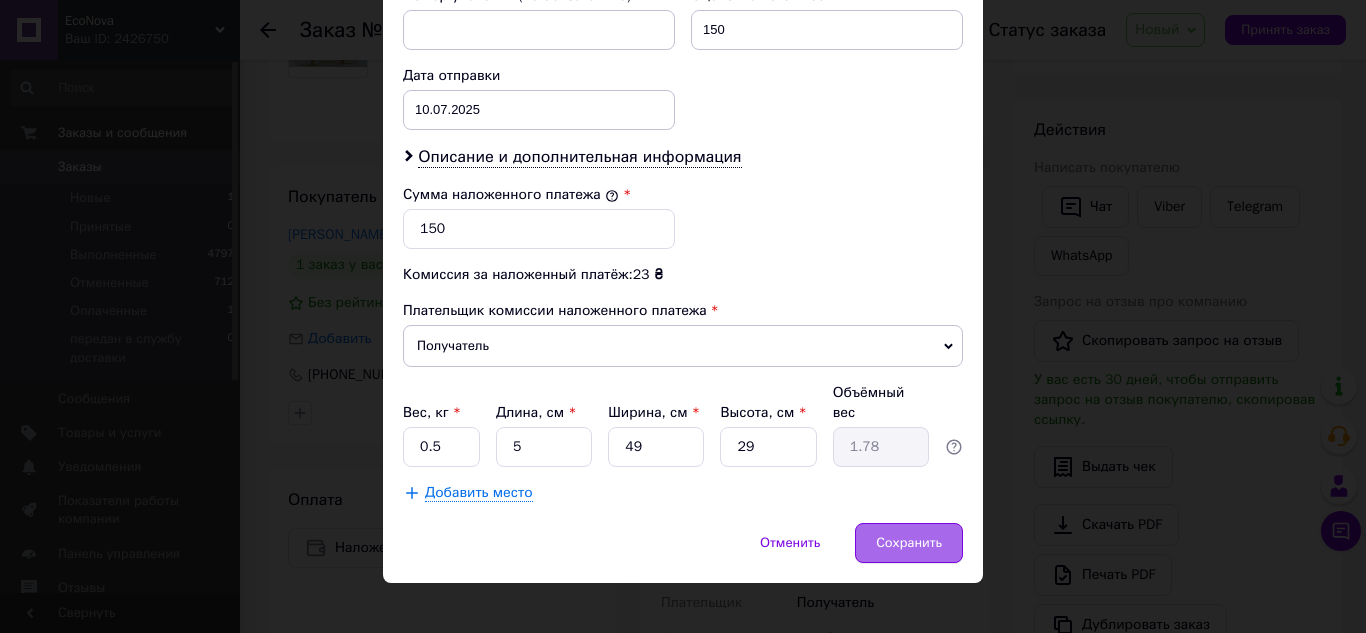 click on "Сохранить" at bounding box center (909, 543) 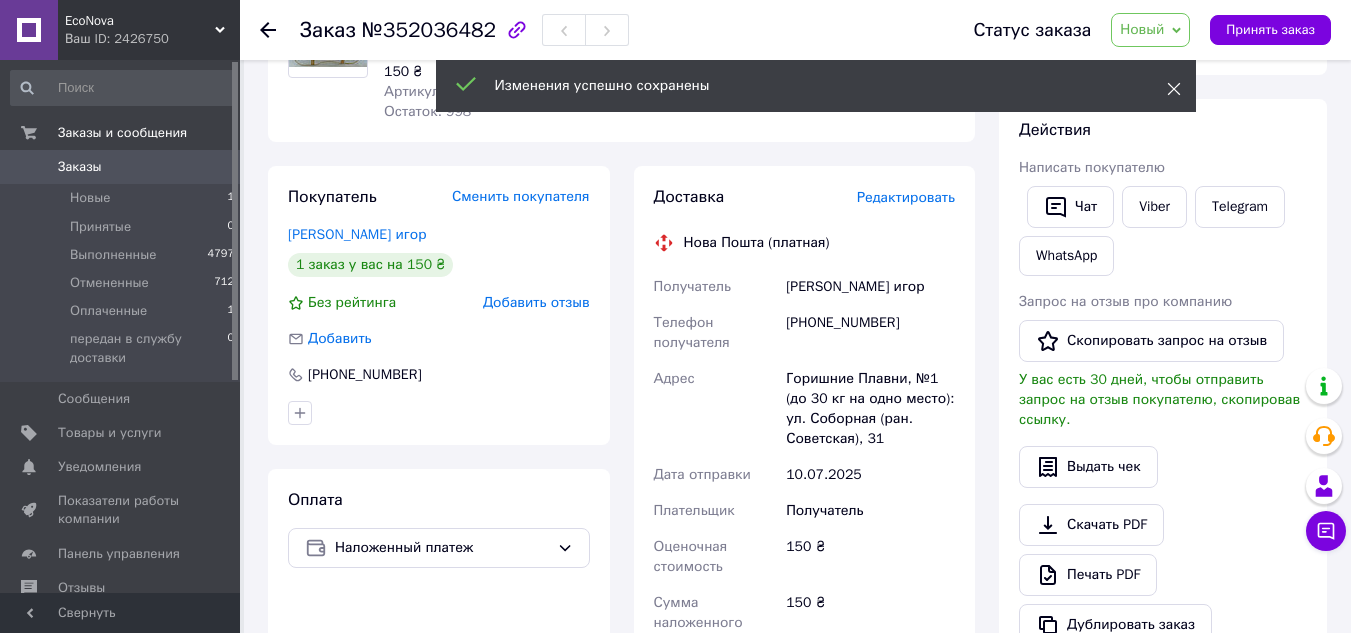 click 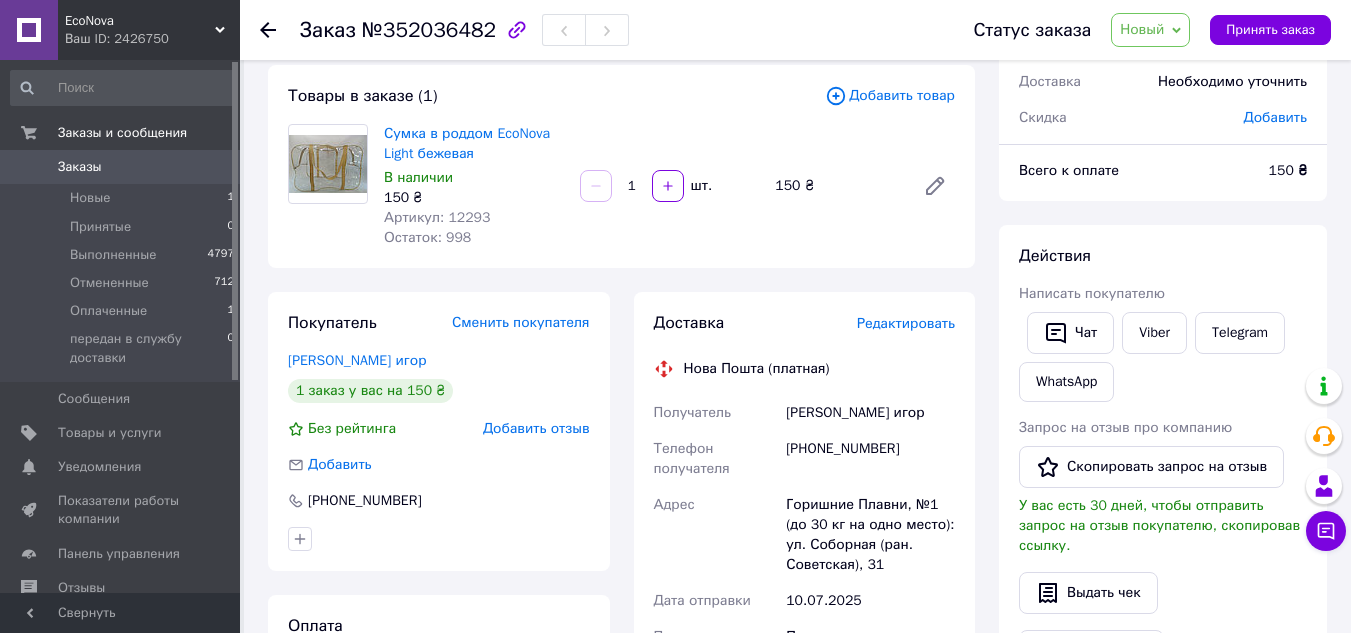 scroll, scrollTop: 0, scrollLeft: 0, axis: both 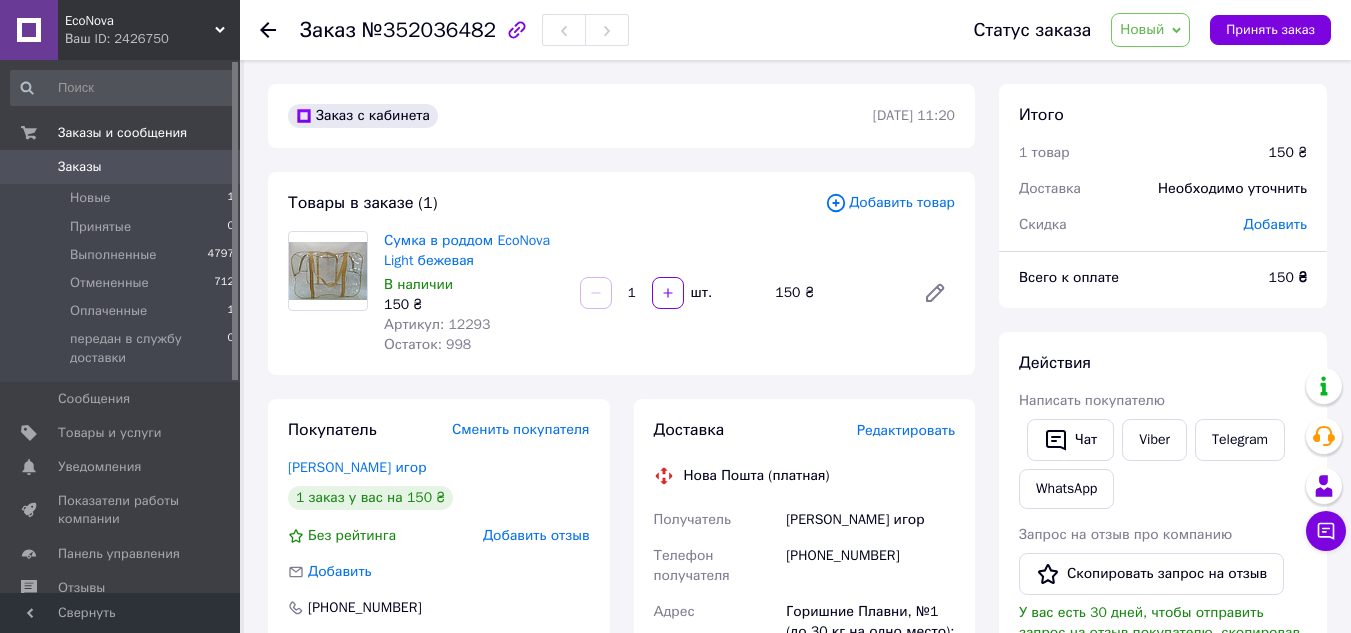 click 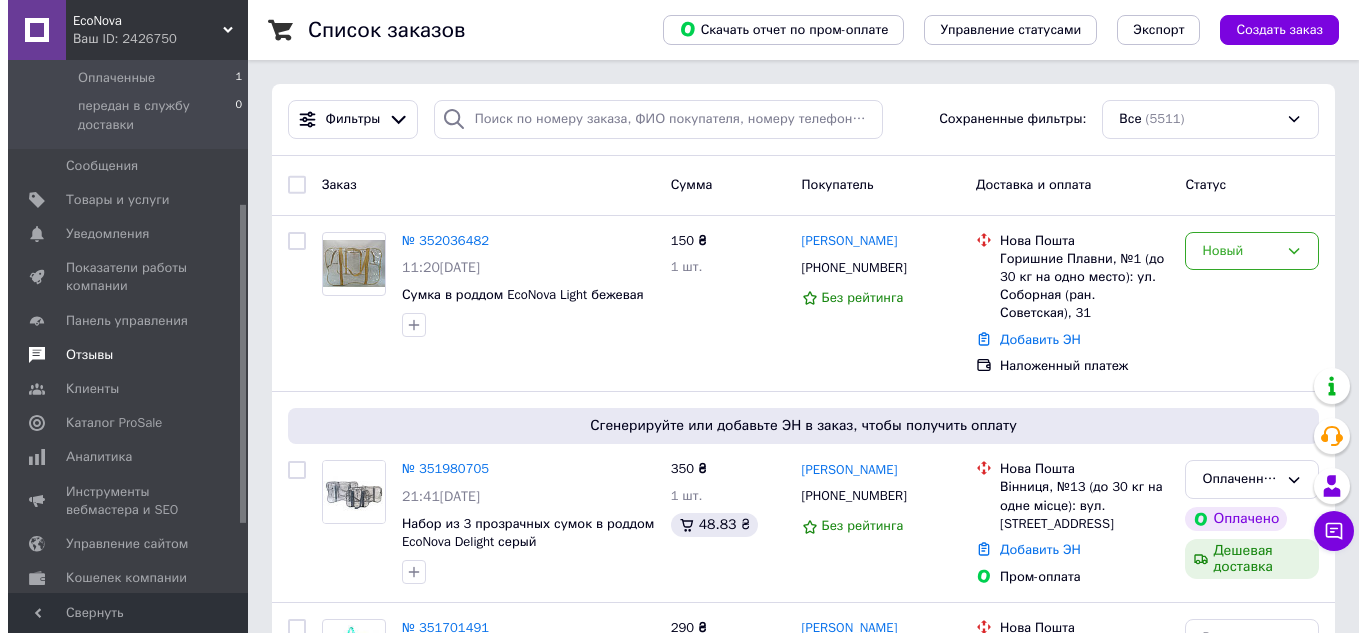 scroll, scrollTop: 356, scrollLeft: 0, axis: vertical 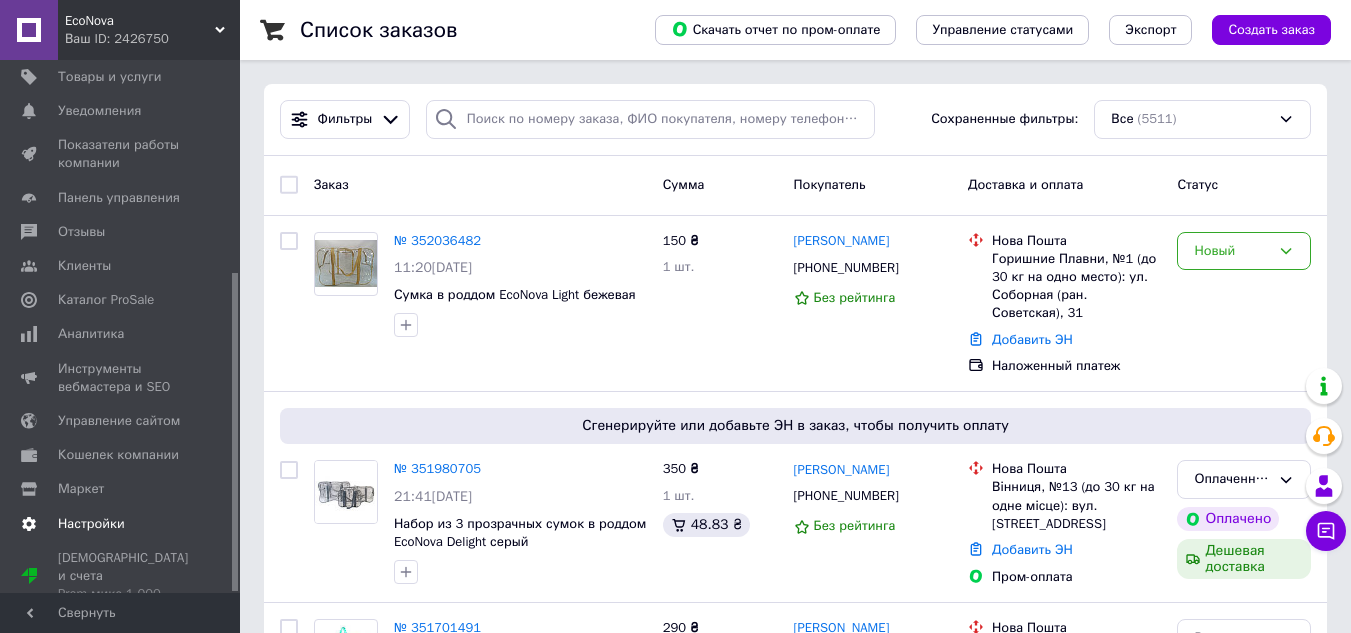 click on "Настройки" at bounding box center [91, 524] 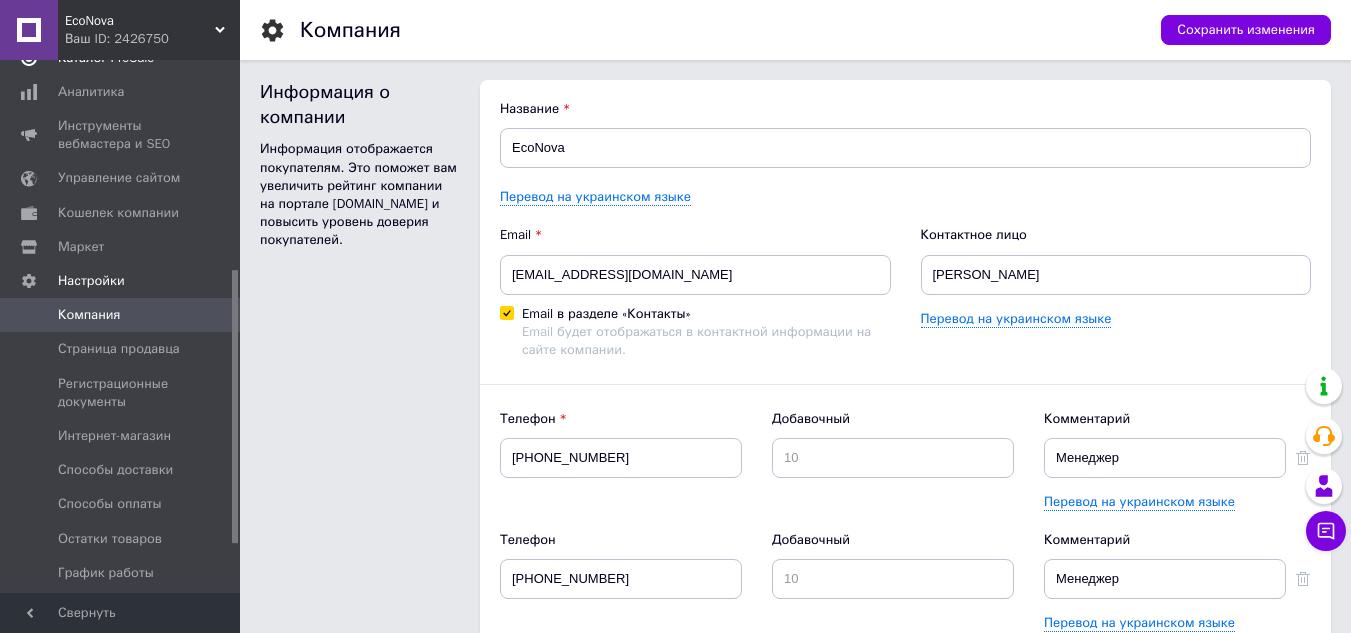 scroll, scrollTop: 478, scrollLeft: 0, axis: vertical 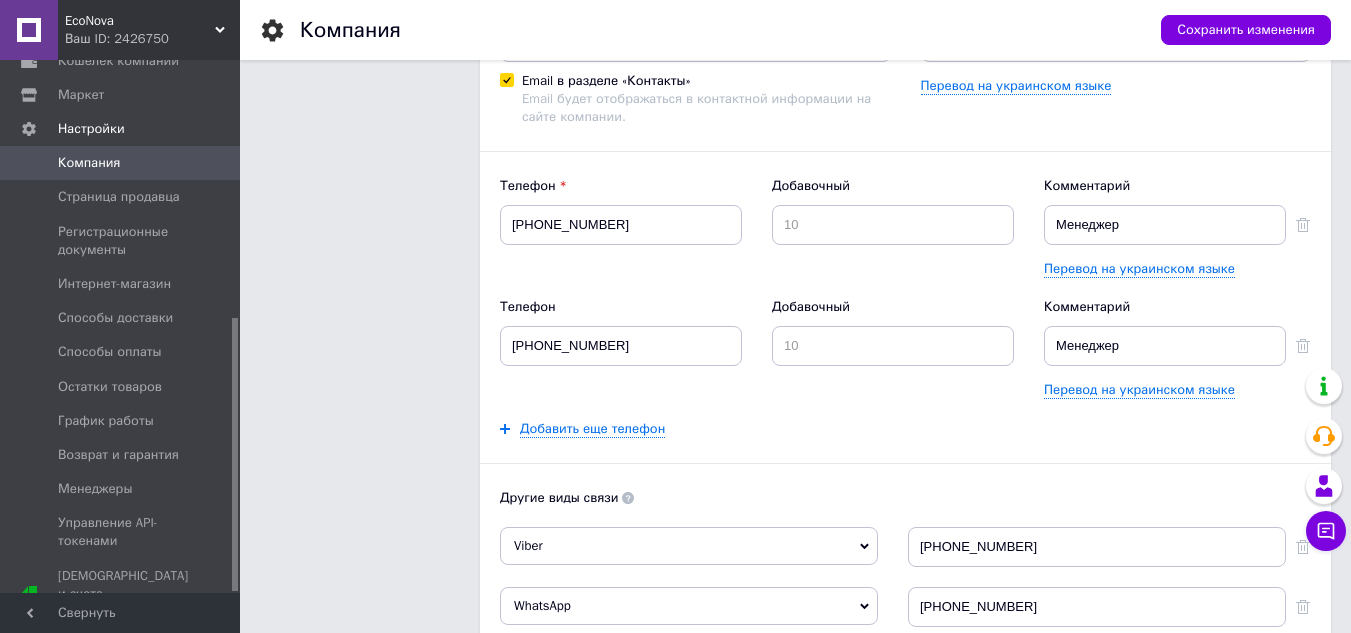 click on "Свернуть" at bounding box center (120, 613) 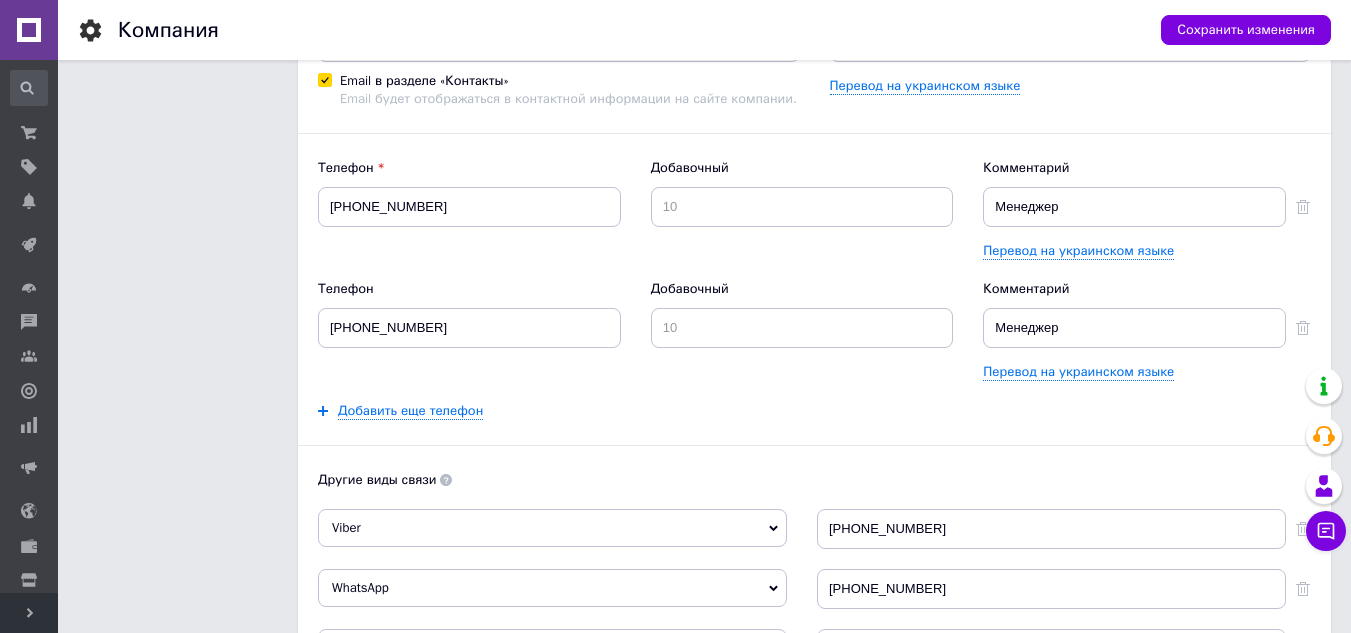 click at bounding box center (29, 30) 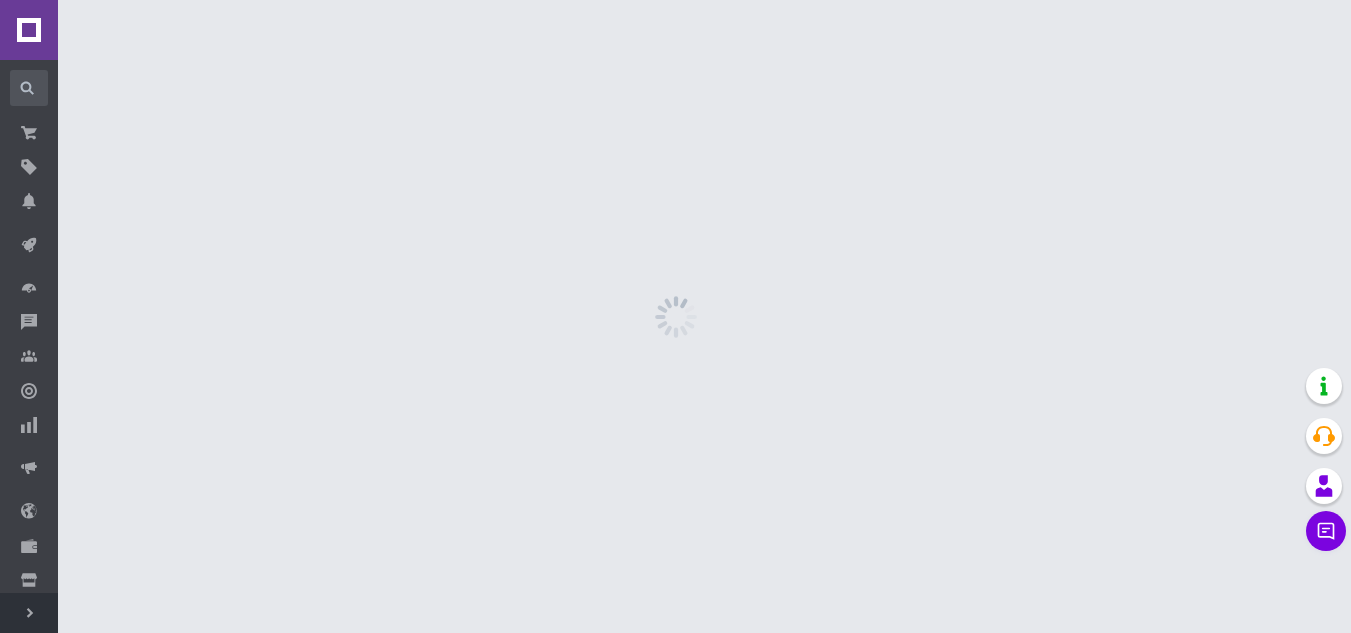 scroll, scrollTop: 0, scrollLeft: 0, axis: both 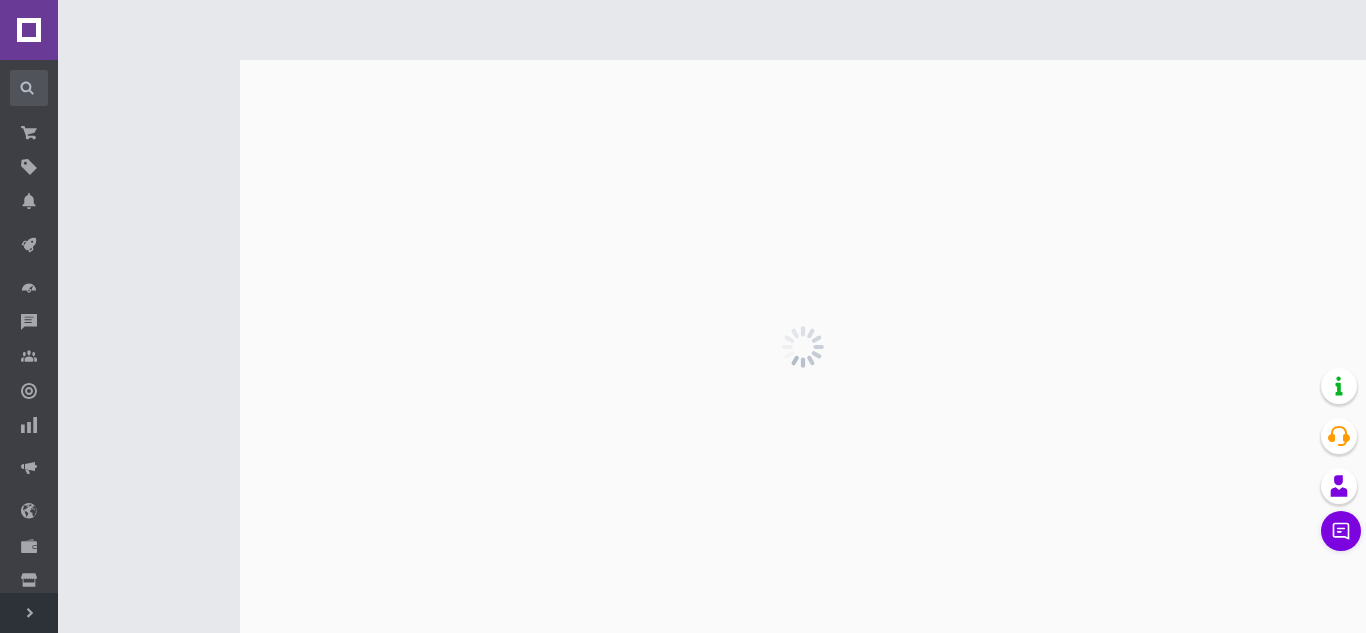 click on "Развернуть" at bounding box center (29, 613) 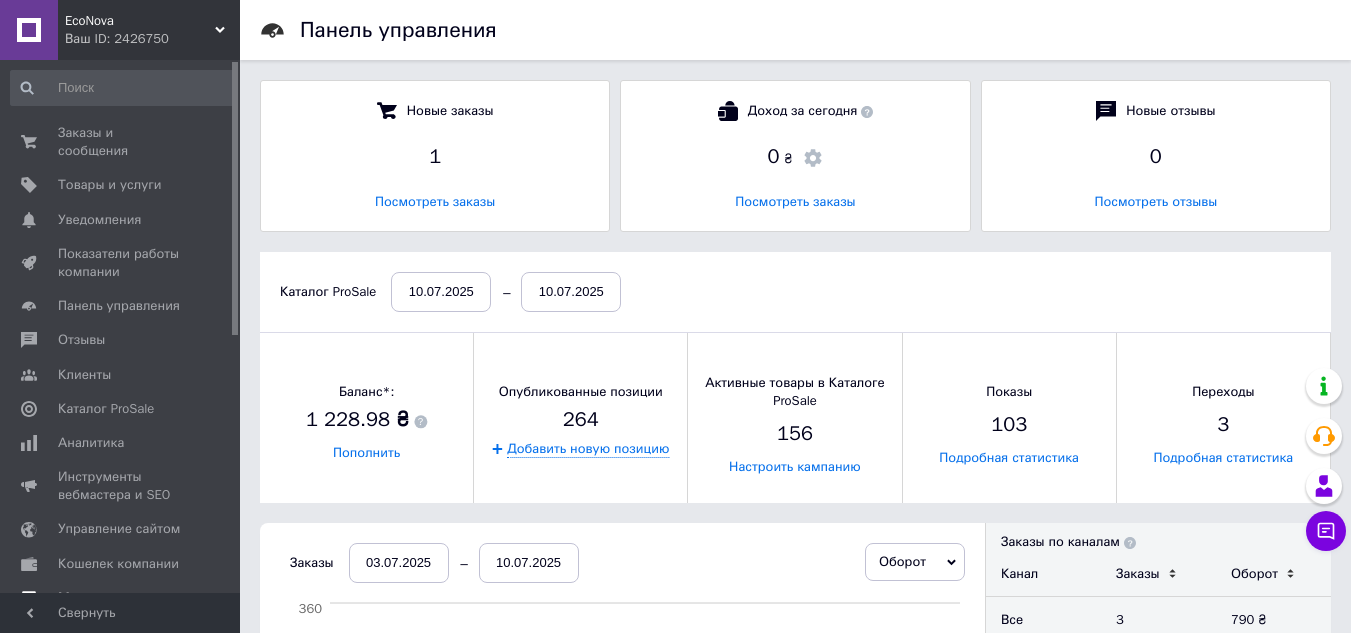 scroll, scrollTop: 10, scrollLeft: 10, axis: both 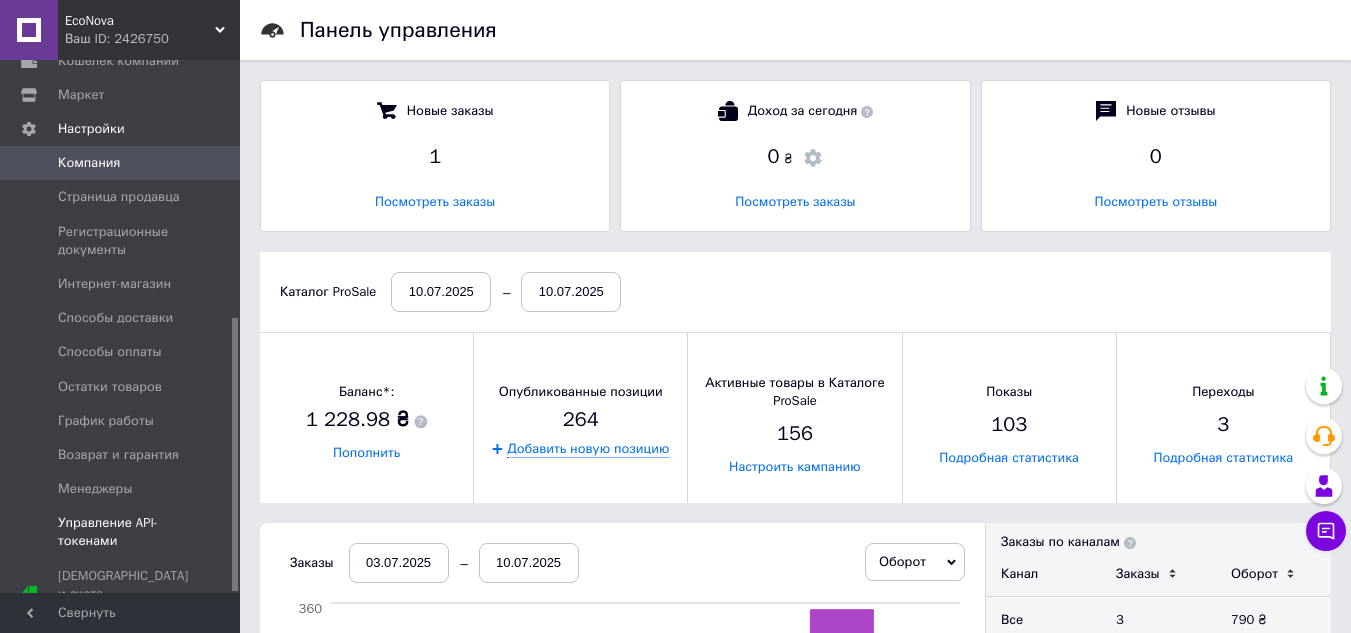click on "Управление API-токенами" at bounding box center (121, 532) 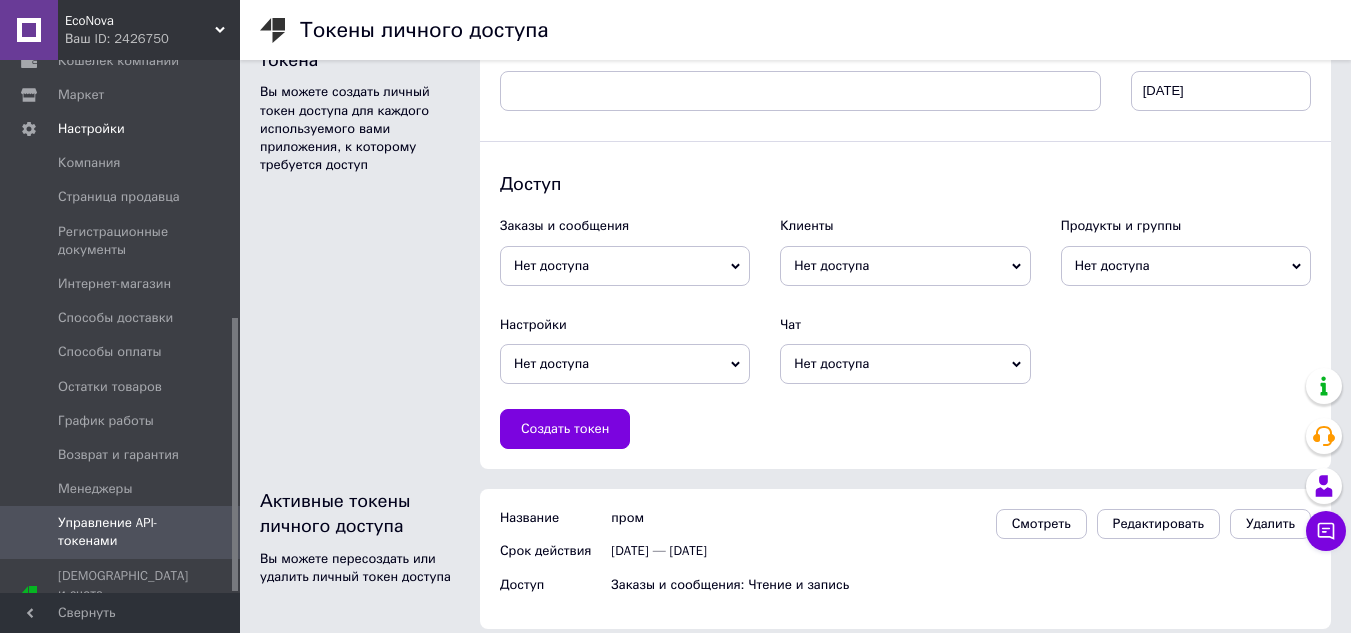 scroll, scrollTop: 73, scrollLeft: 0, axis: vertical 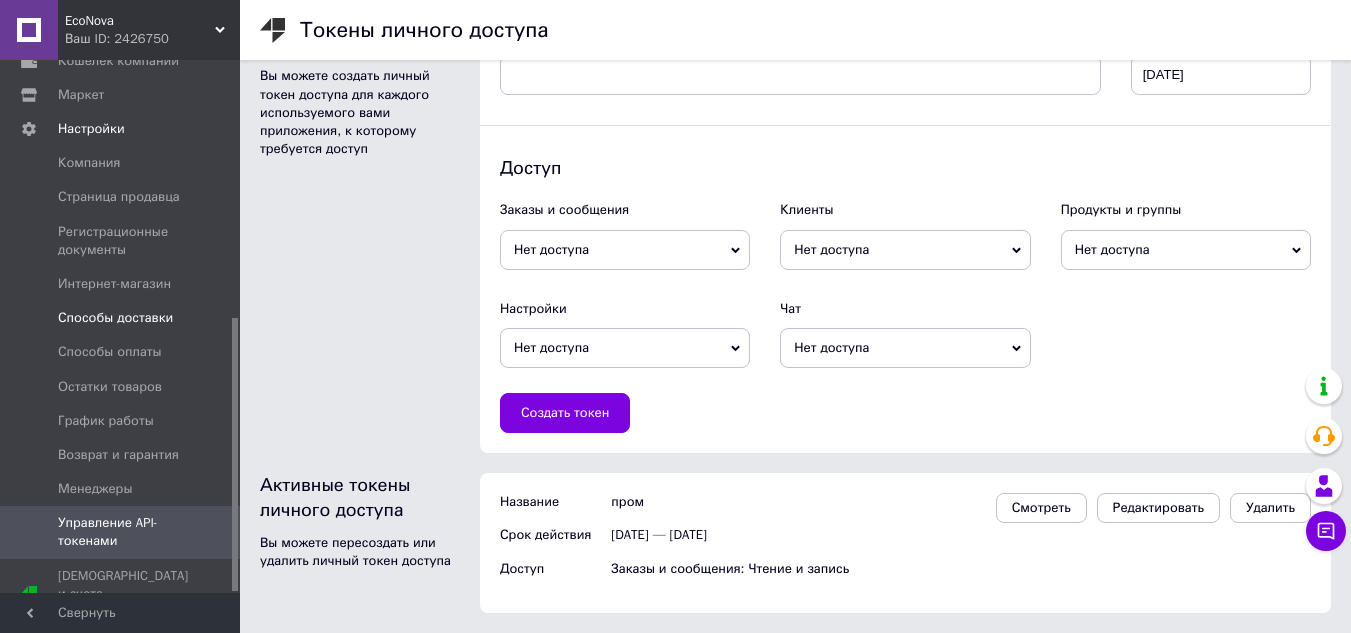 click on "Способы доставки" at bounding box center [115, 318] 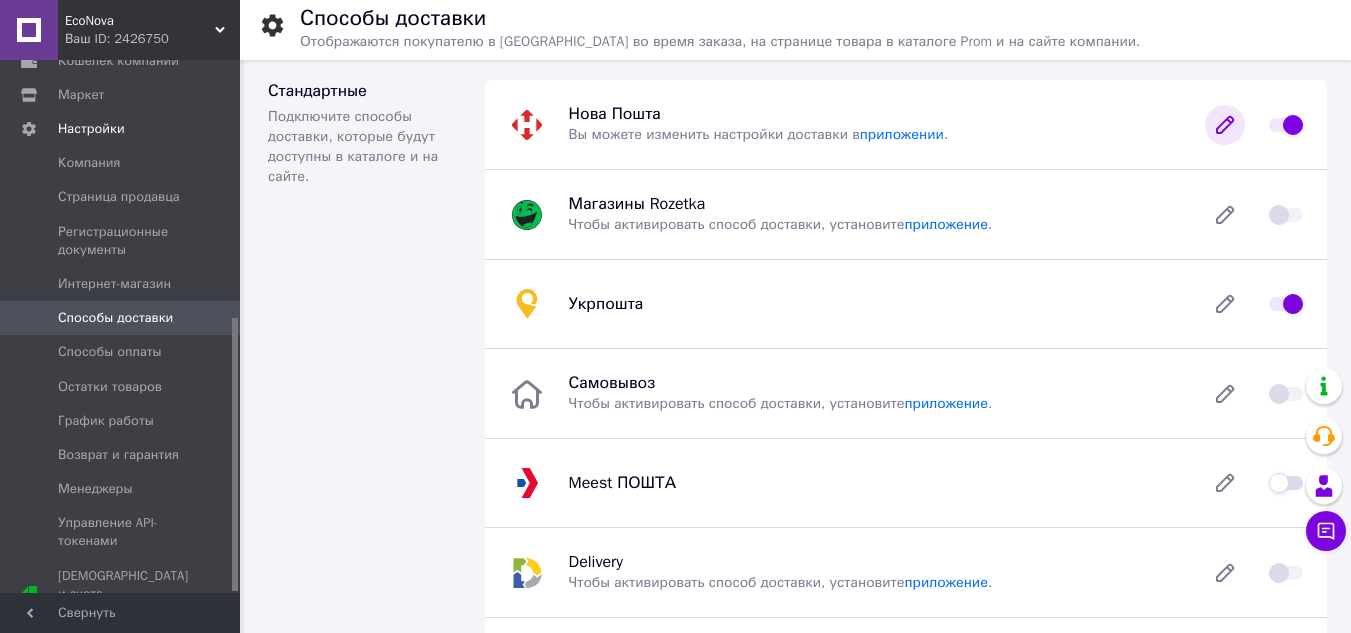 click 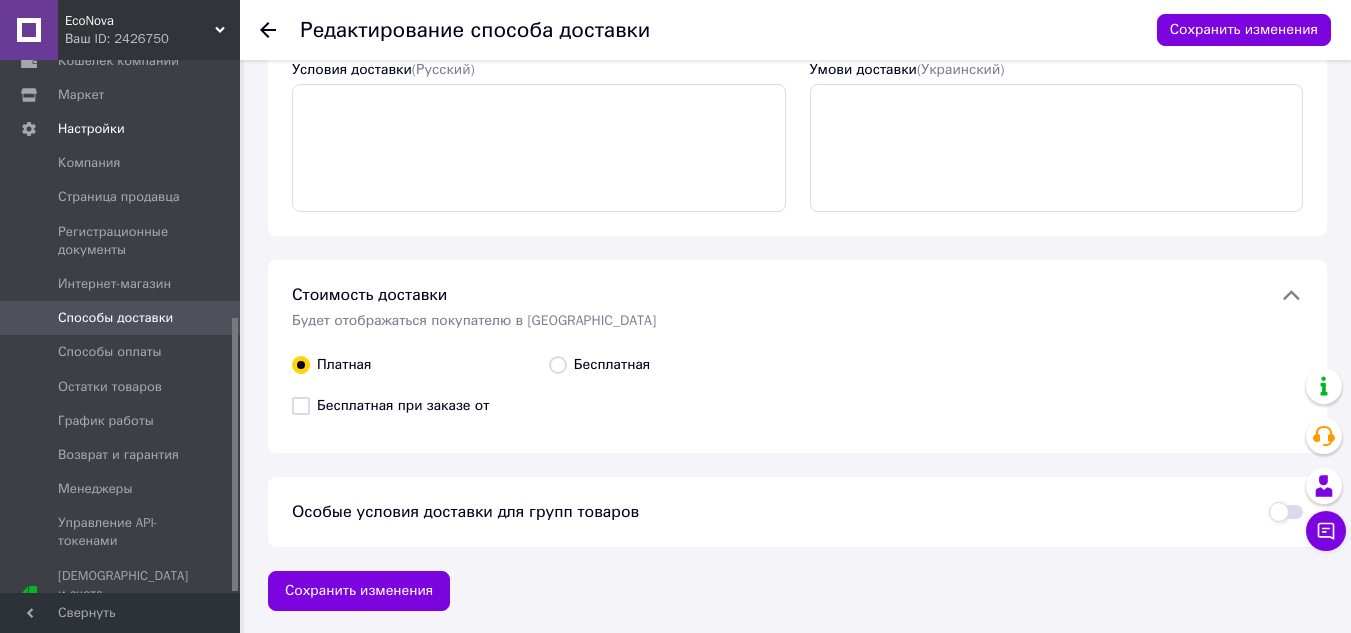 scroll, scrollTop: 0, scrollLeft: 0, axis: both 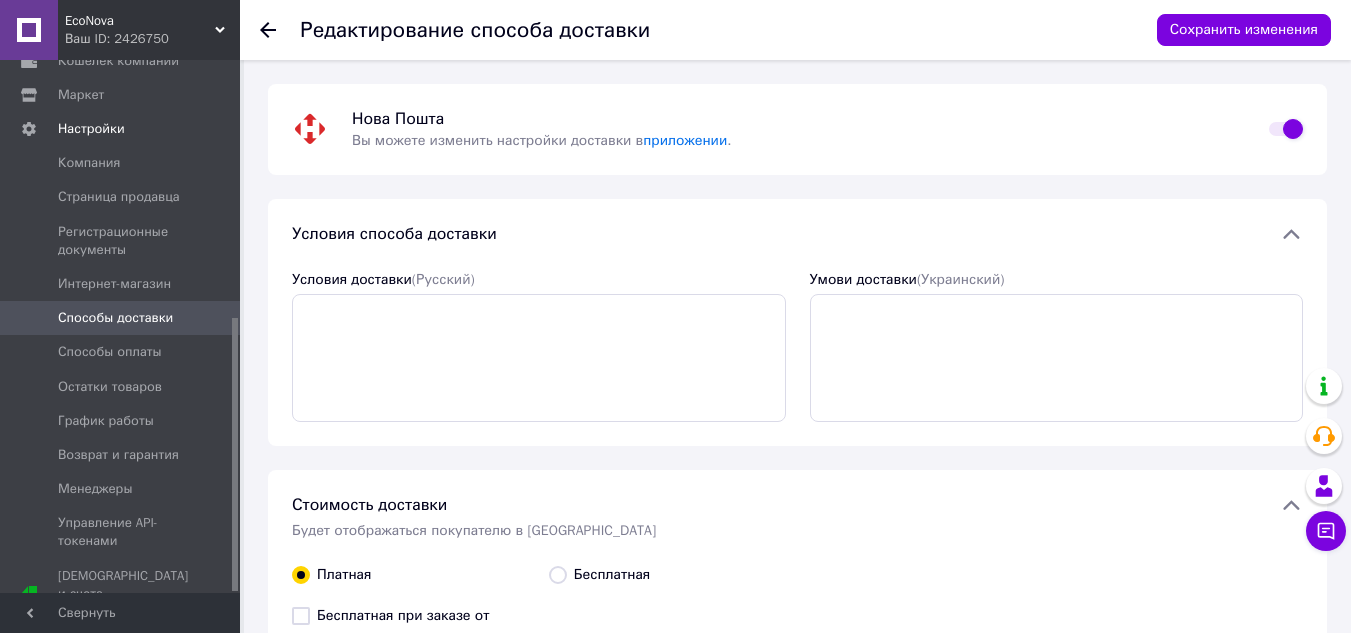 click 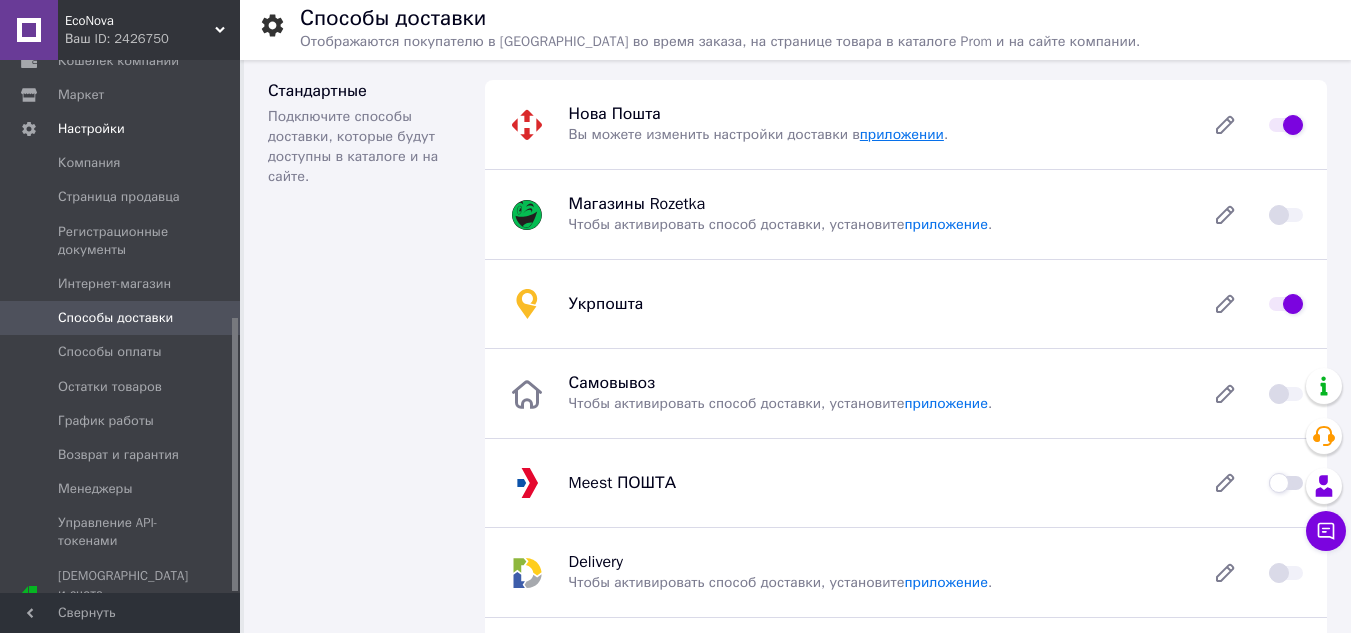 click on "приложении" at bounding box center (902, 134) 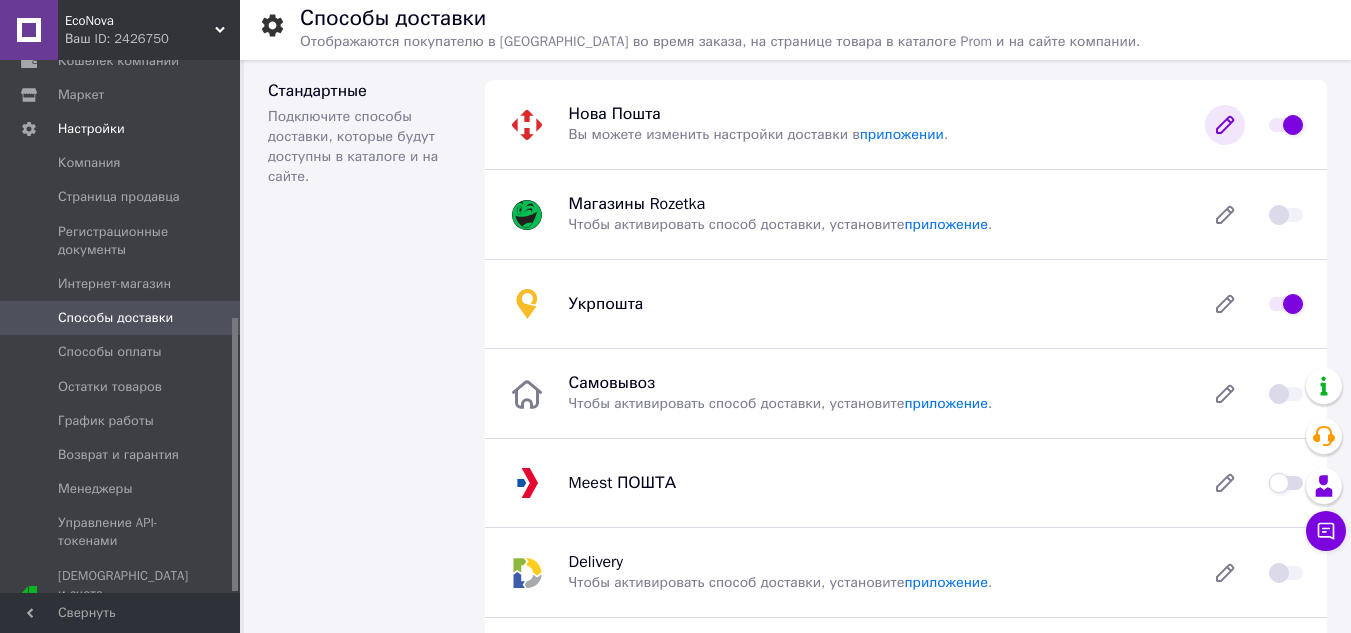 click 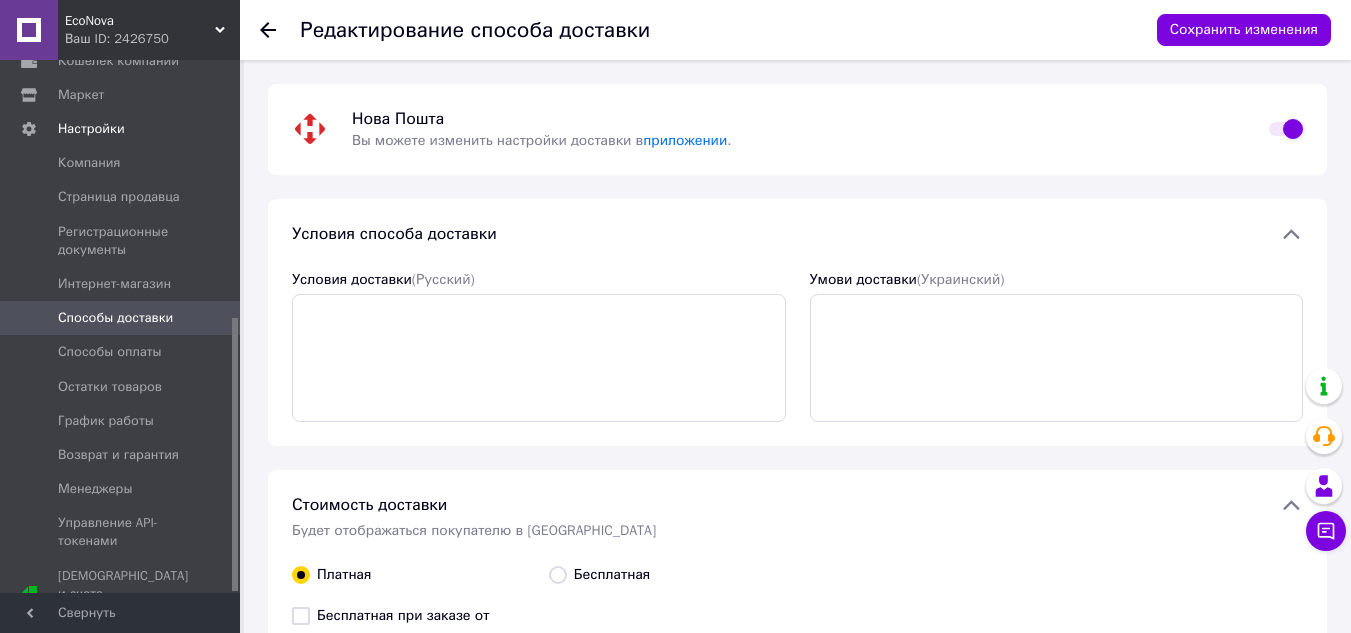click 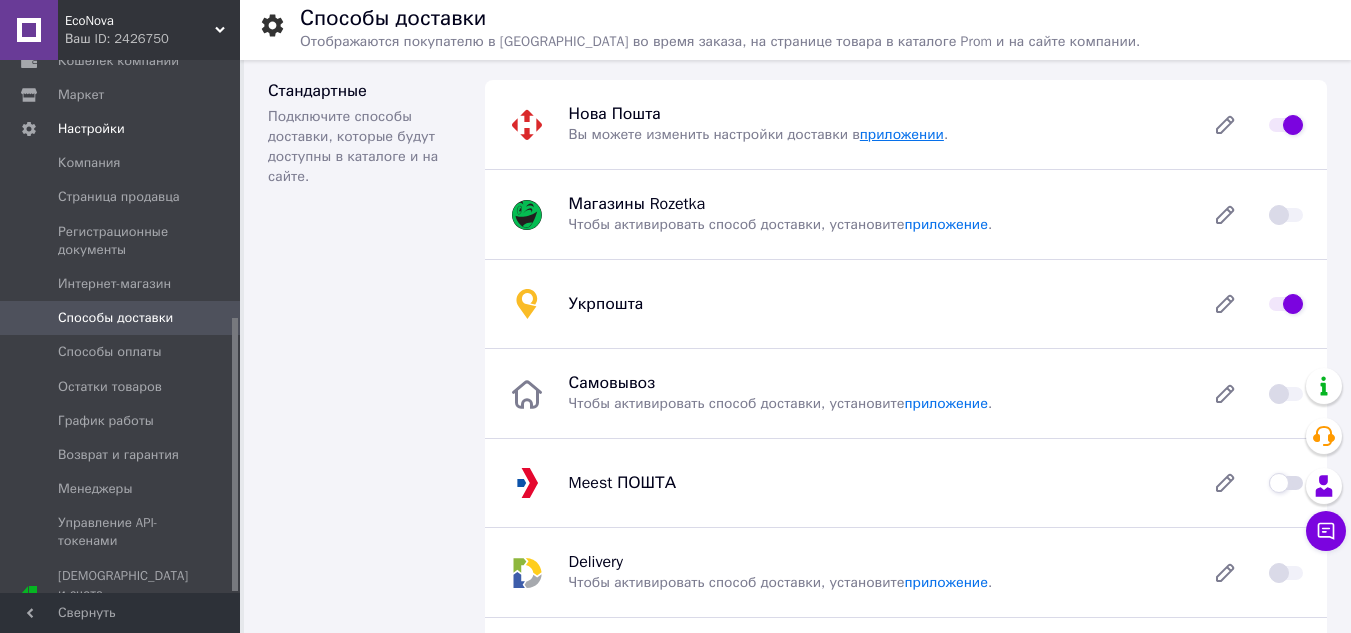 click on "приложении" at bounding box center (902, 134) 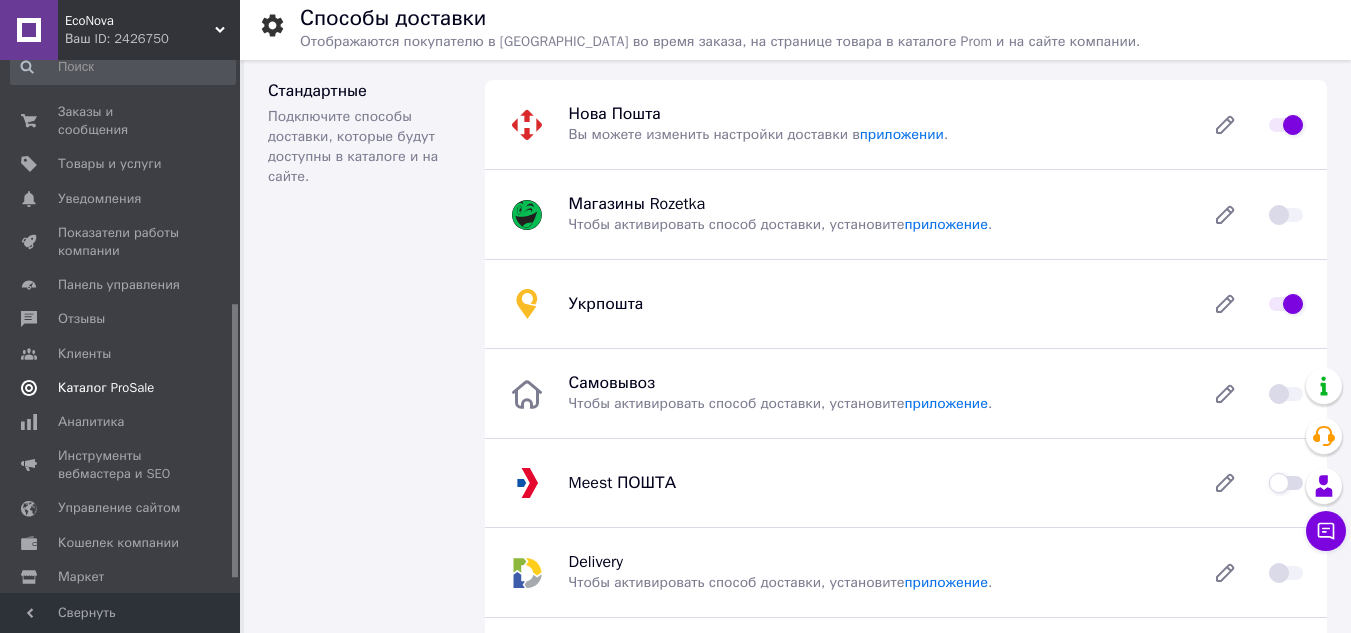 scroll, scrollTop: 0, scrollLeft: 0, axis: both 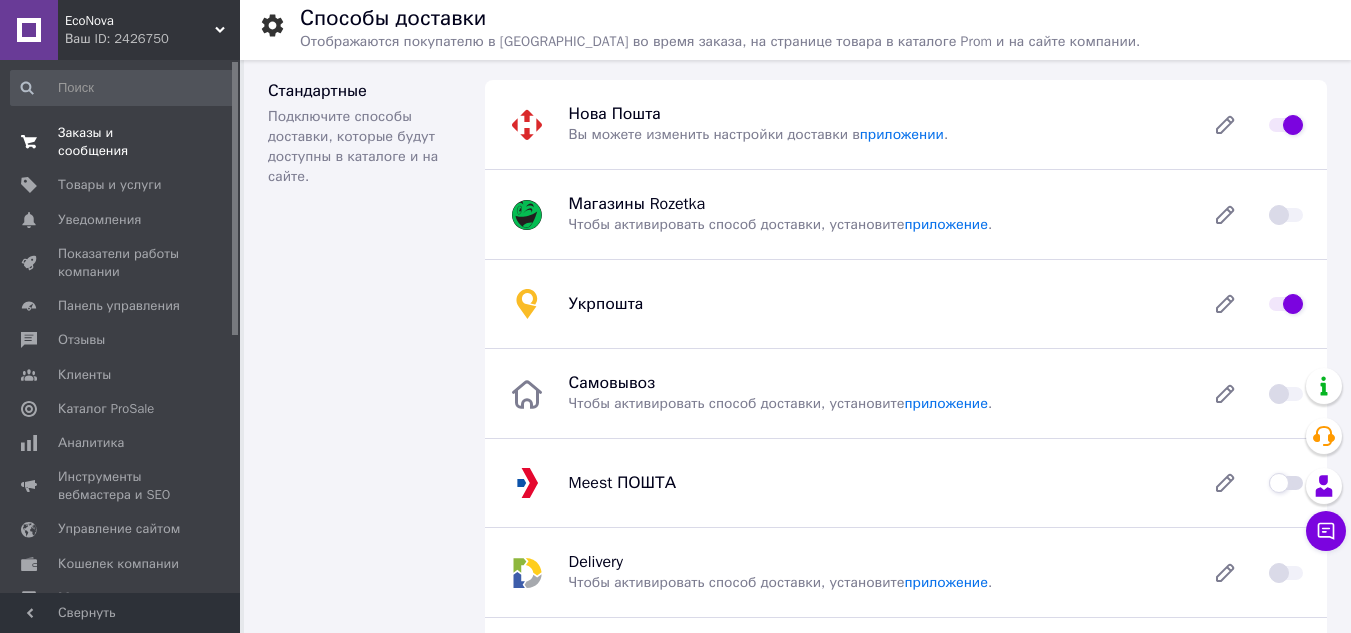 click on "Заказы и сообщения 0 0" at bounding box center (123, 142) 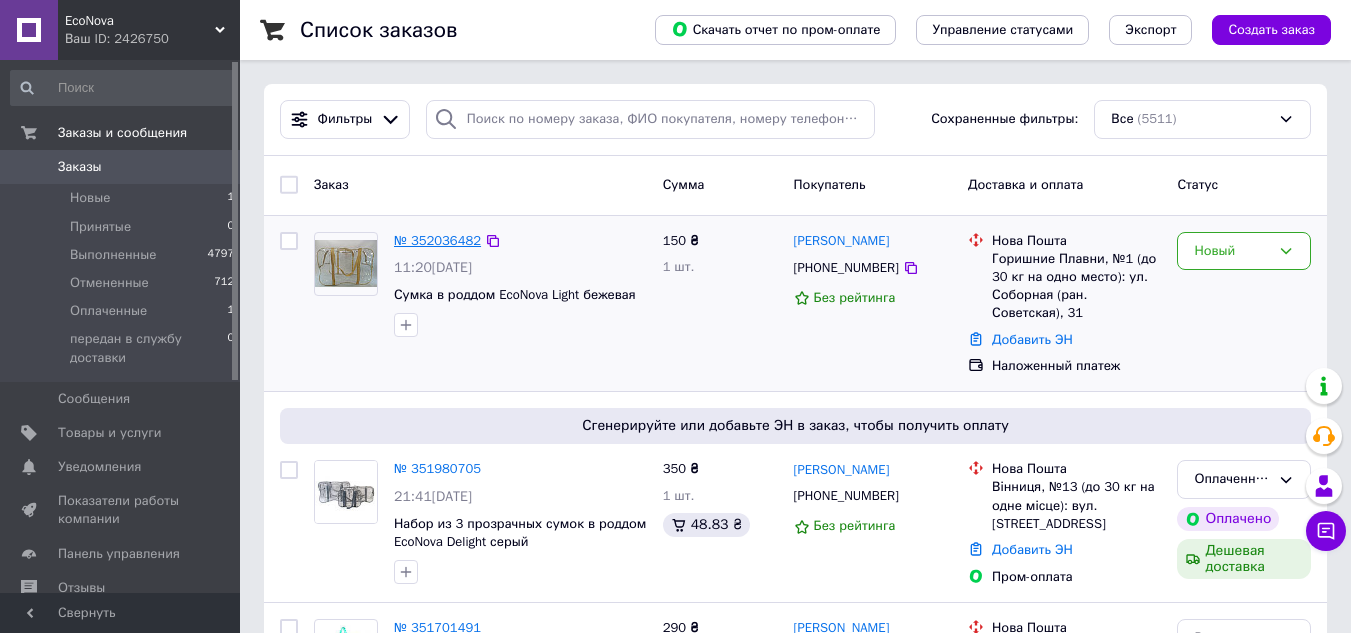 click on "№ 352036482" at bounding box center (437, 240) 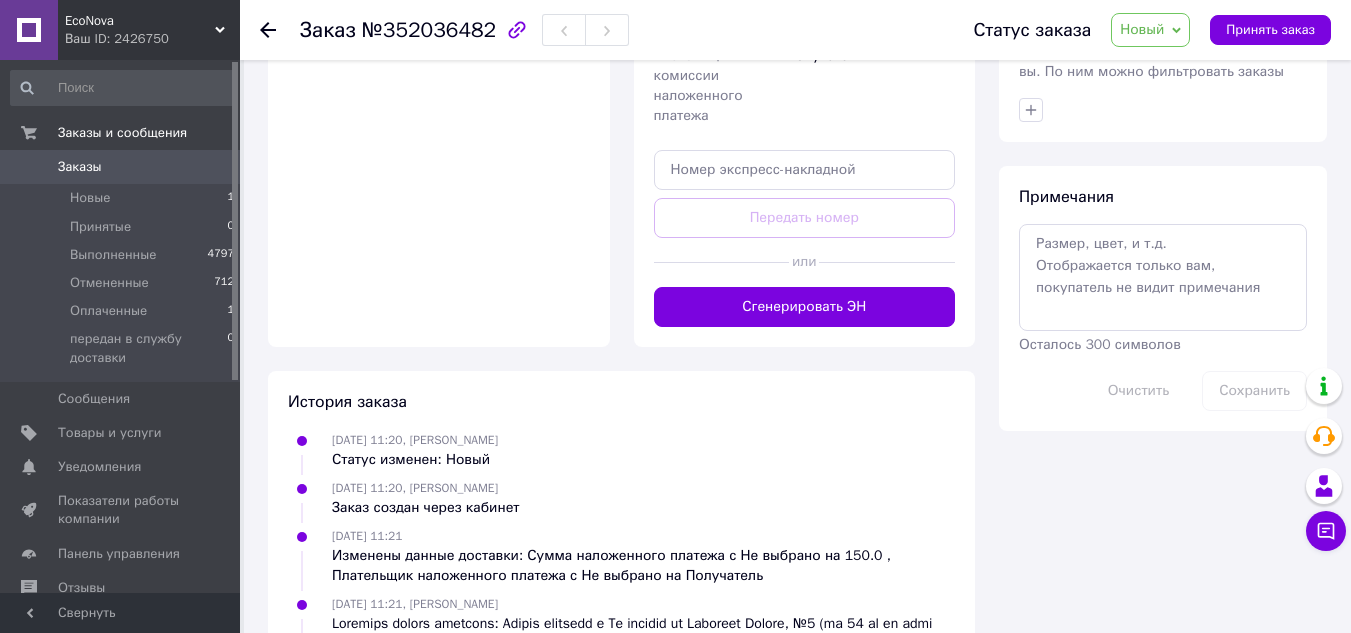 scroll, scrollTop: 933, scrollLeft: 0, axis: vertical 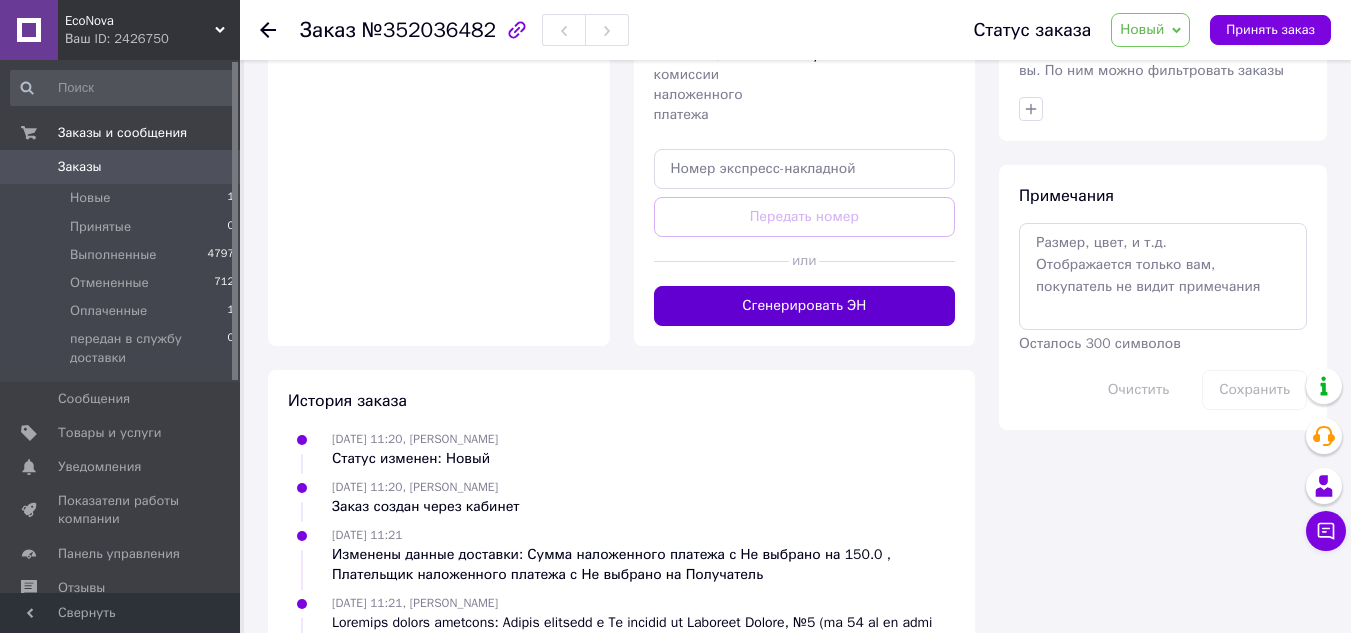 click on "Сгенерировать ЭН" at bounding box center (805, 306) 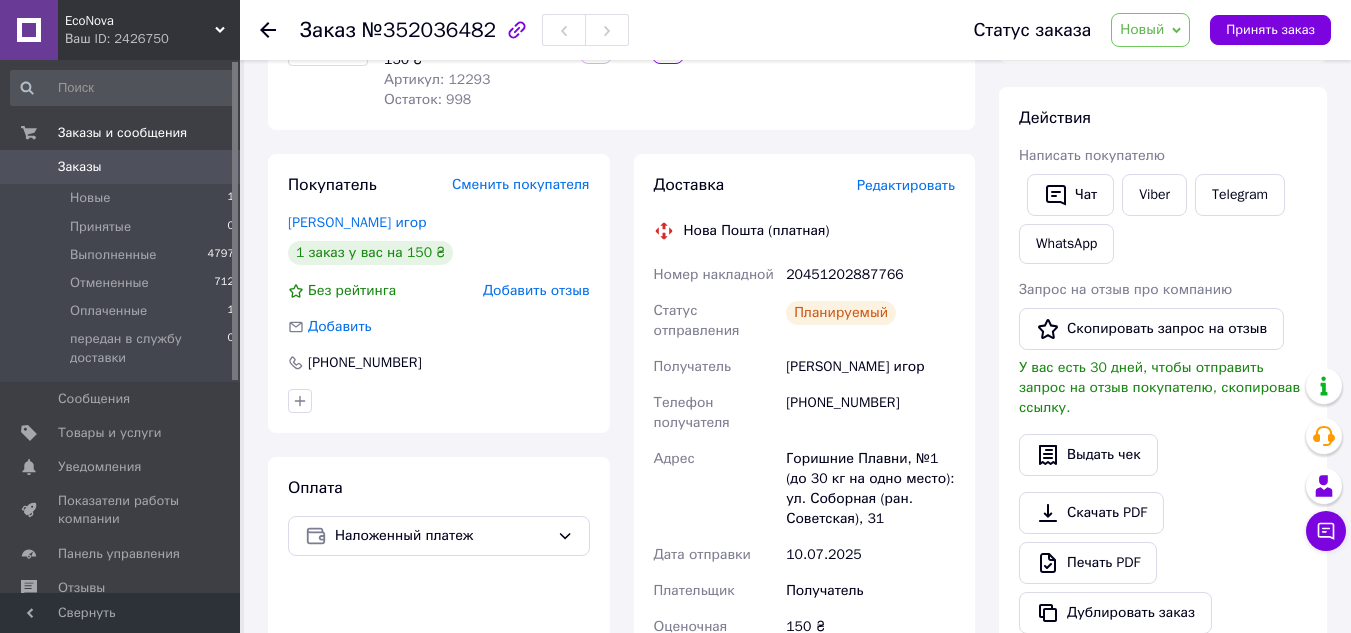 scroll, scrollTop: 0, scrollLeft: 0, axis: both 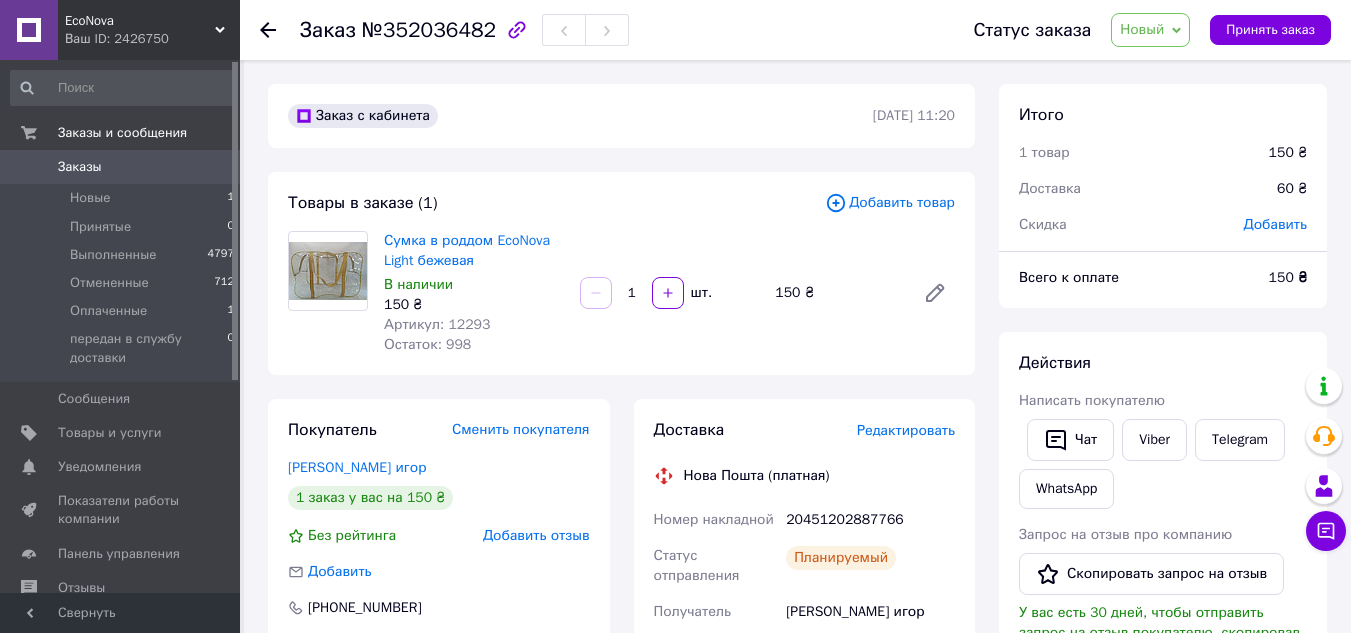 click 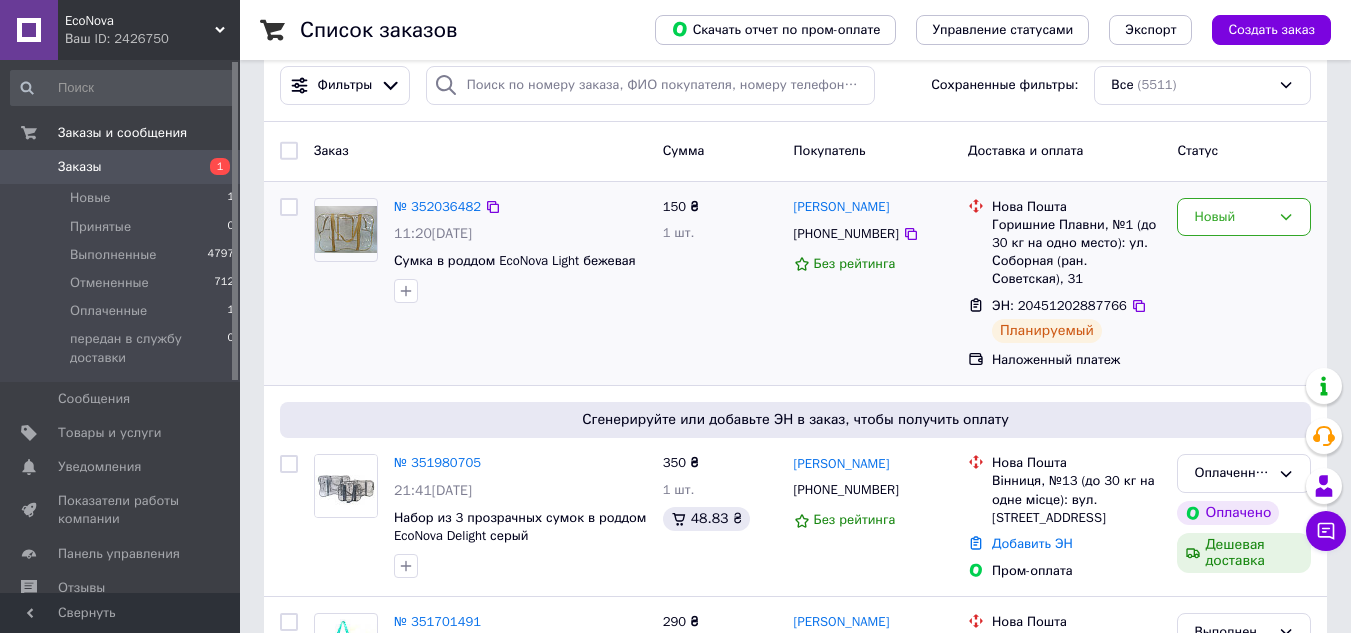 scroll, scrollTop: 0, scrollLeft: 0, axis: both 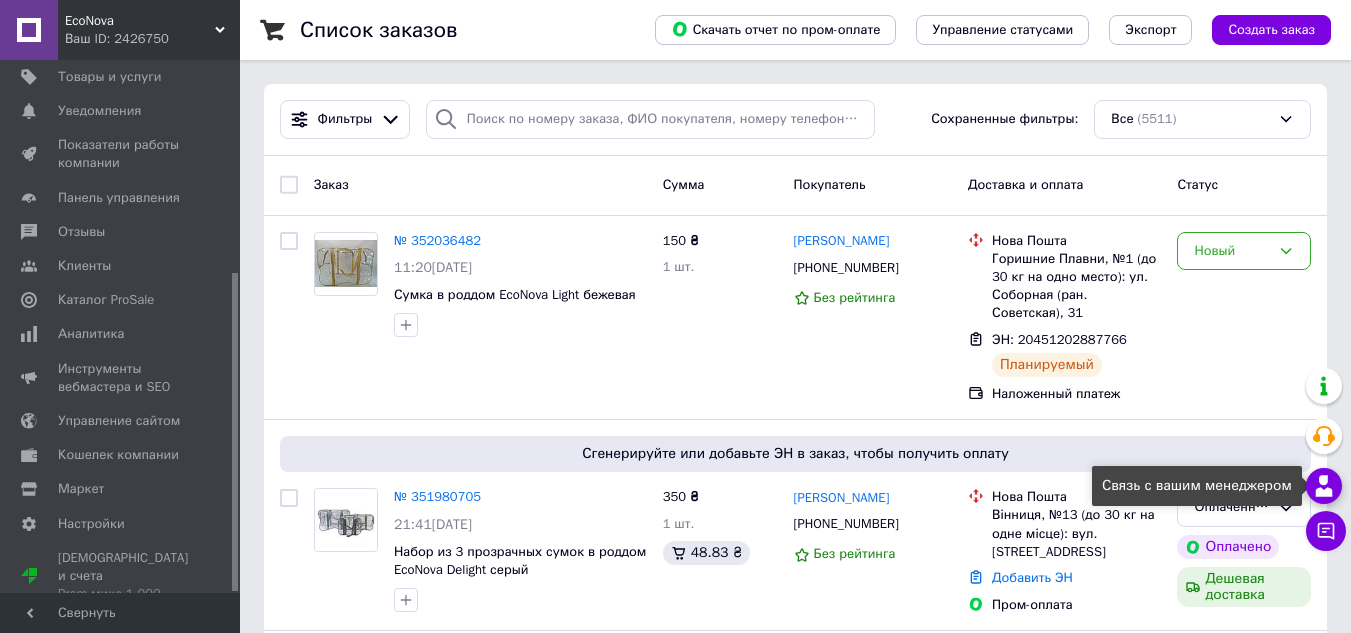 click 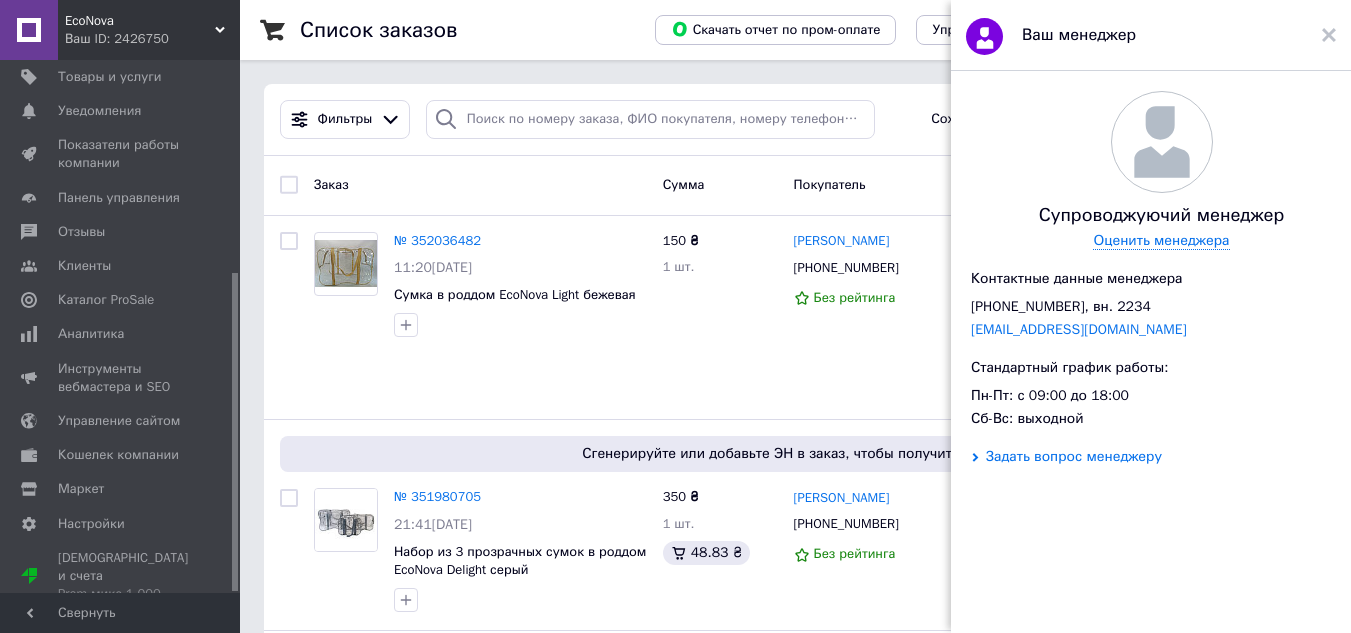 click on "Задать вопрос менеджеру" at bounding box center [1074, 457] 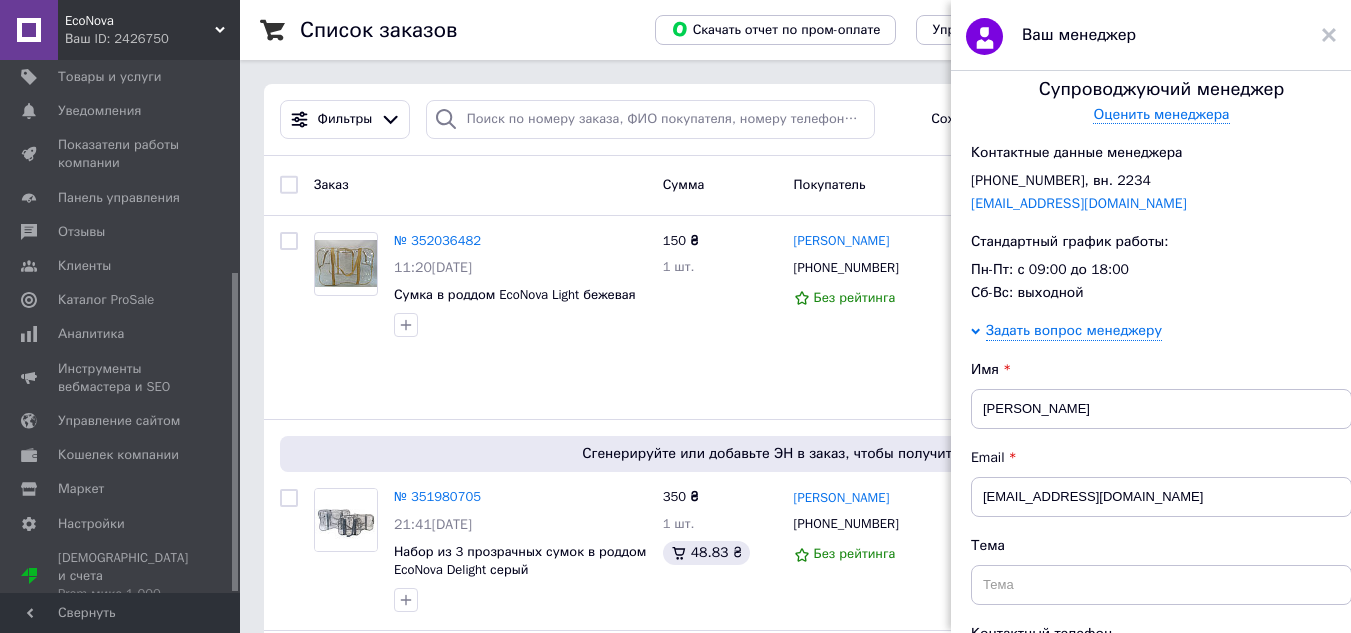 scroll, scrollTop: 0, scrollLeft: 0, axis: both 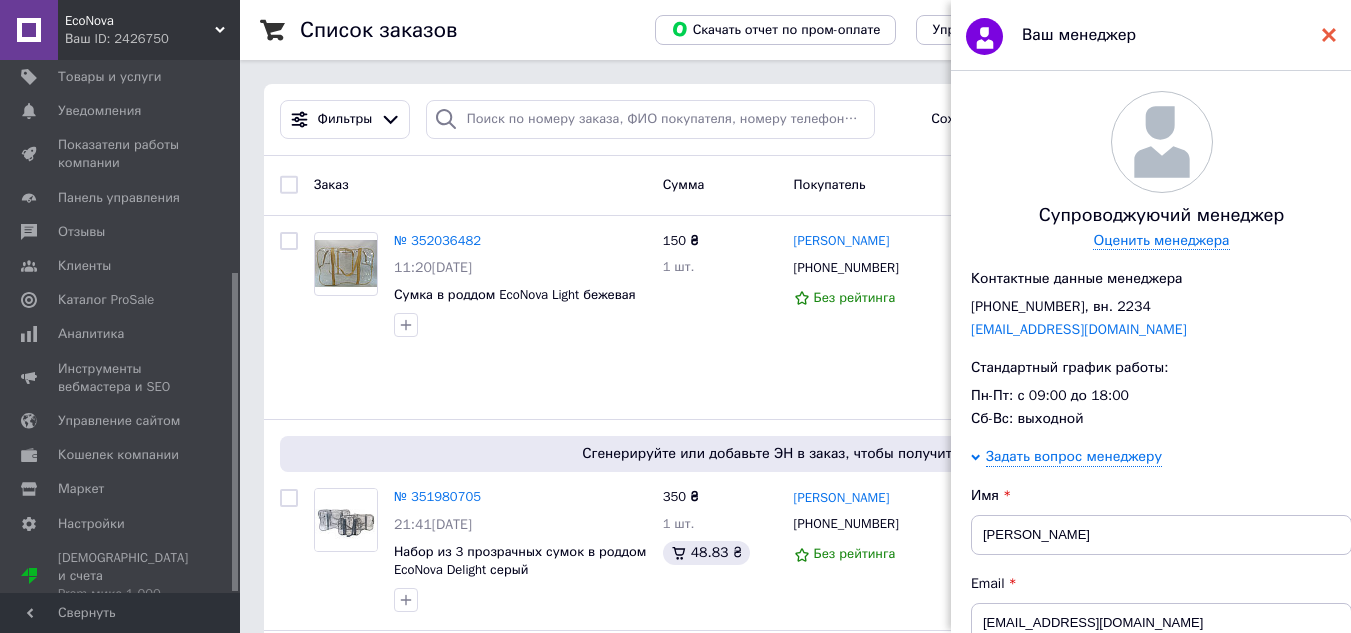click 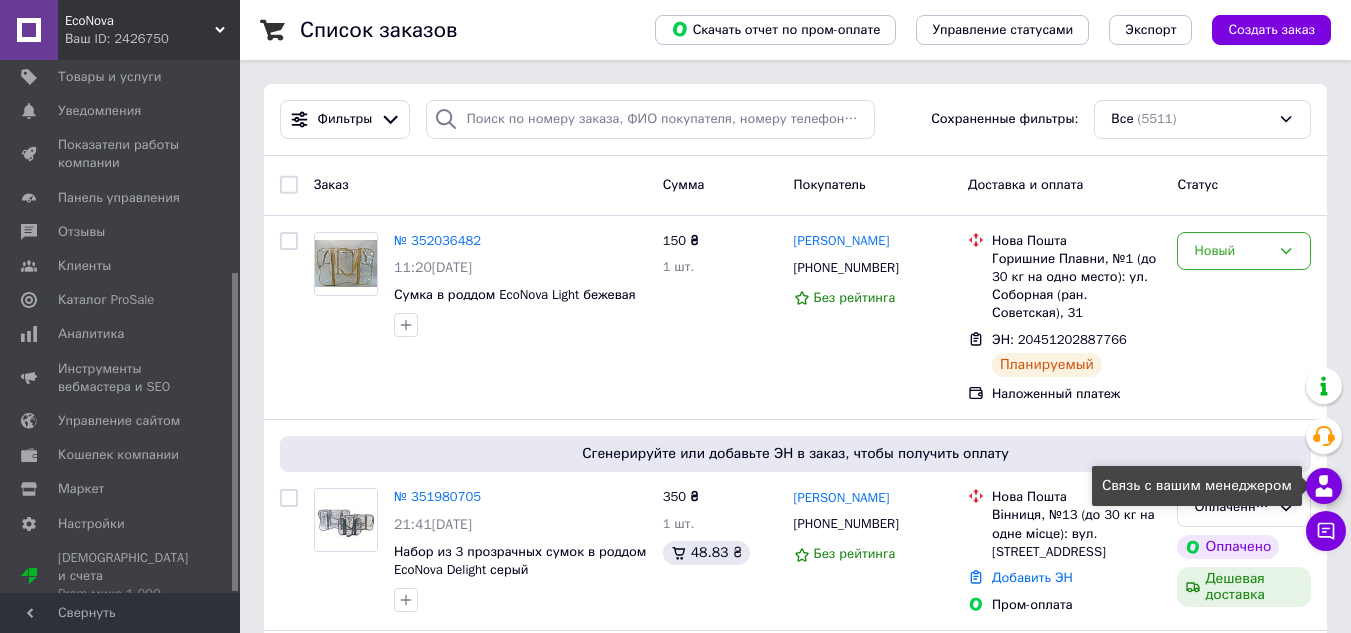 click 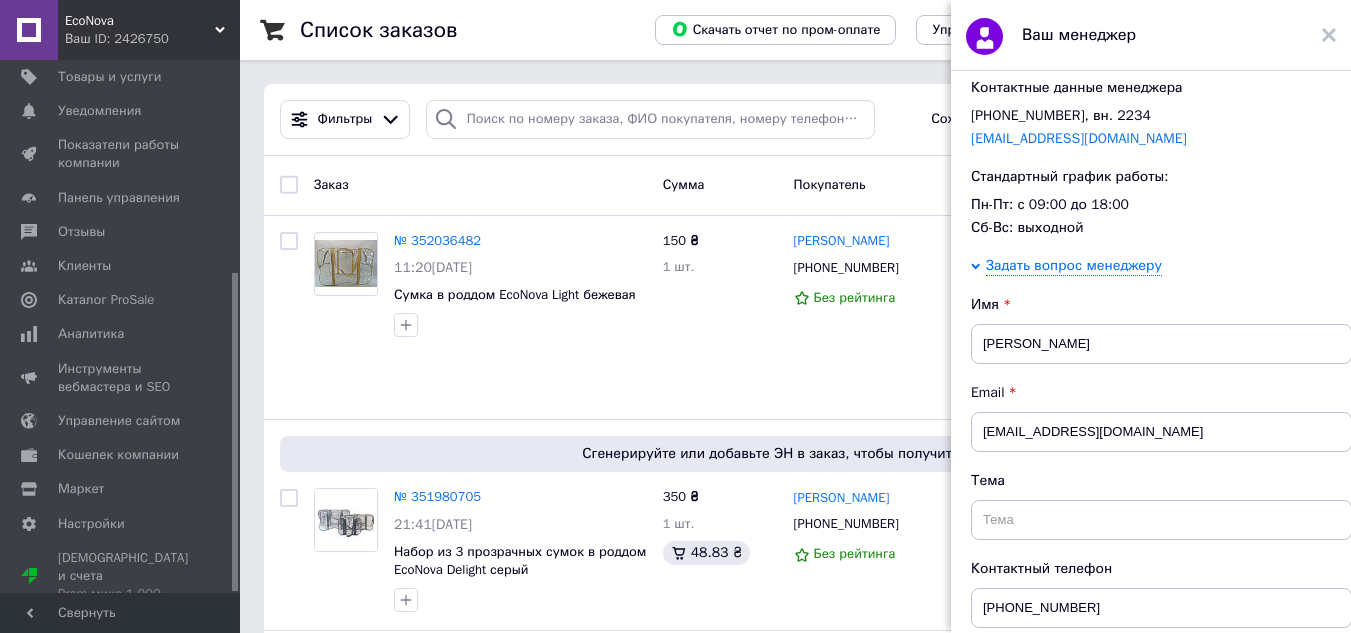 scroll, scrollTop: 233, scrollLeft: 0, axis: vertical 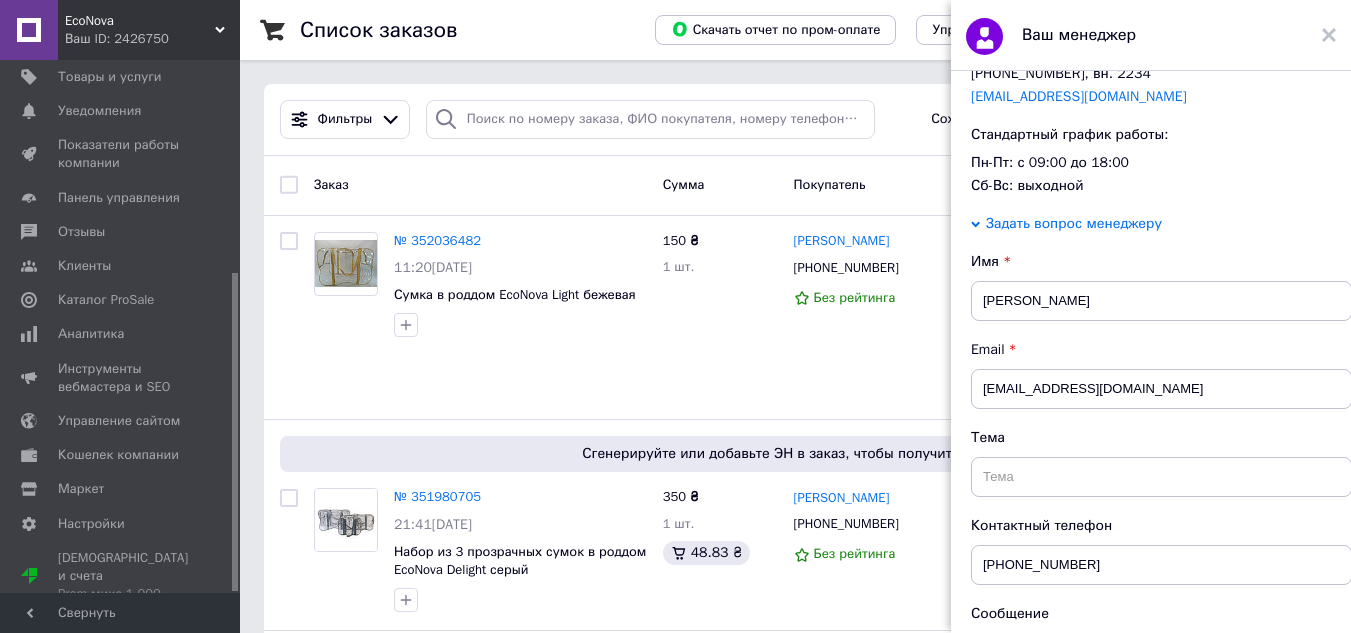 click on "Задать вопрос менеджеру" at bounding box center [1074, 224] 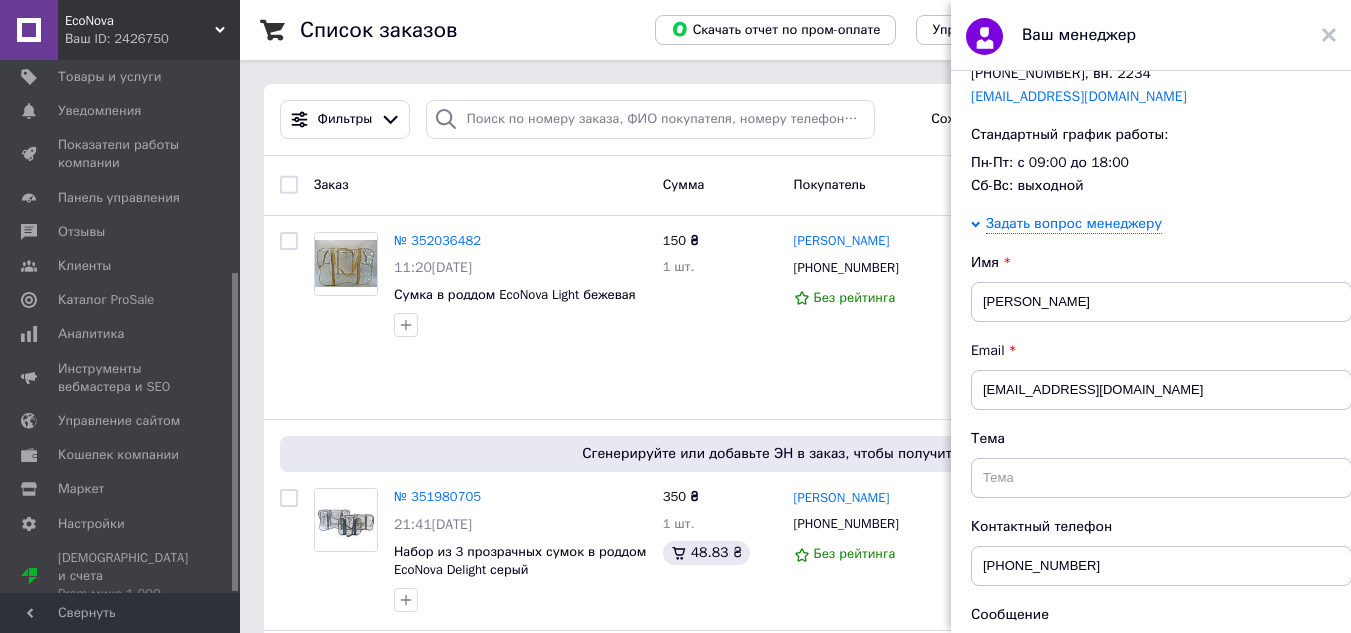 scroll, scrollTop: 0, scrollLeft: 0, axis: both 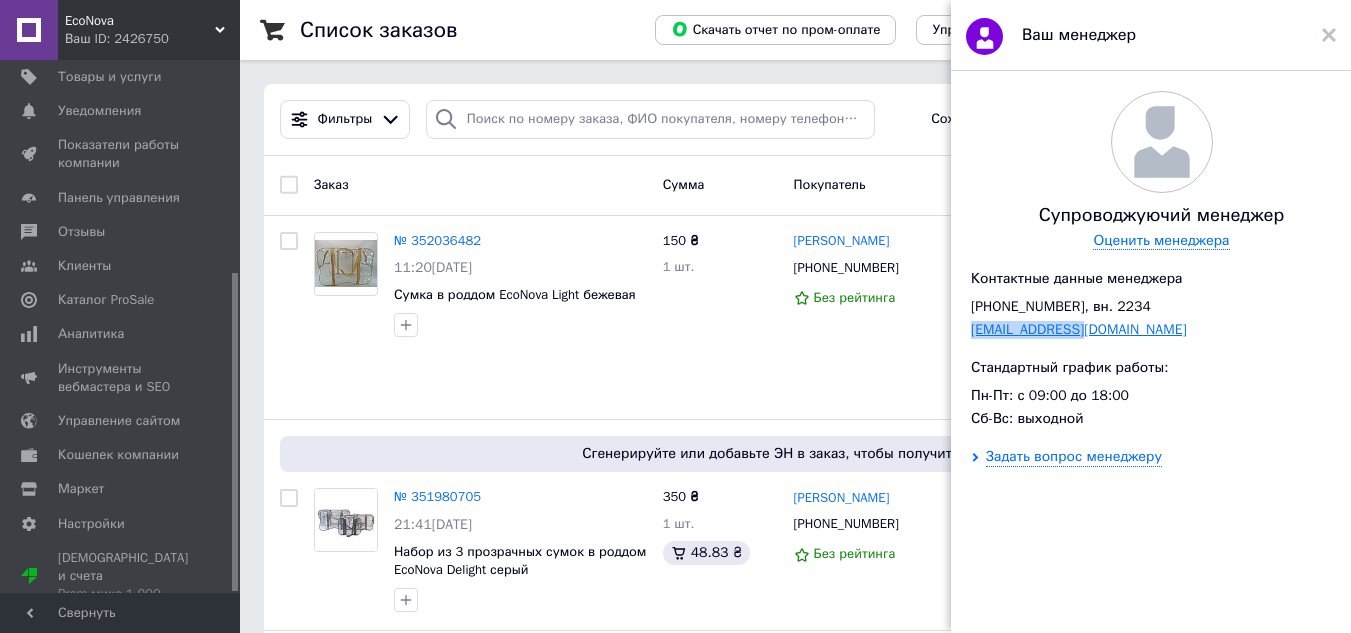 drag, startPoint x: 1097, startPoint y: 331, endPoint x: 971, endPoint y: 332, distance: 126.00397 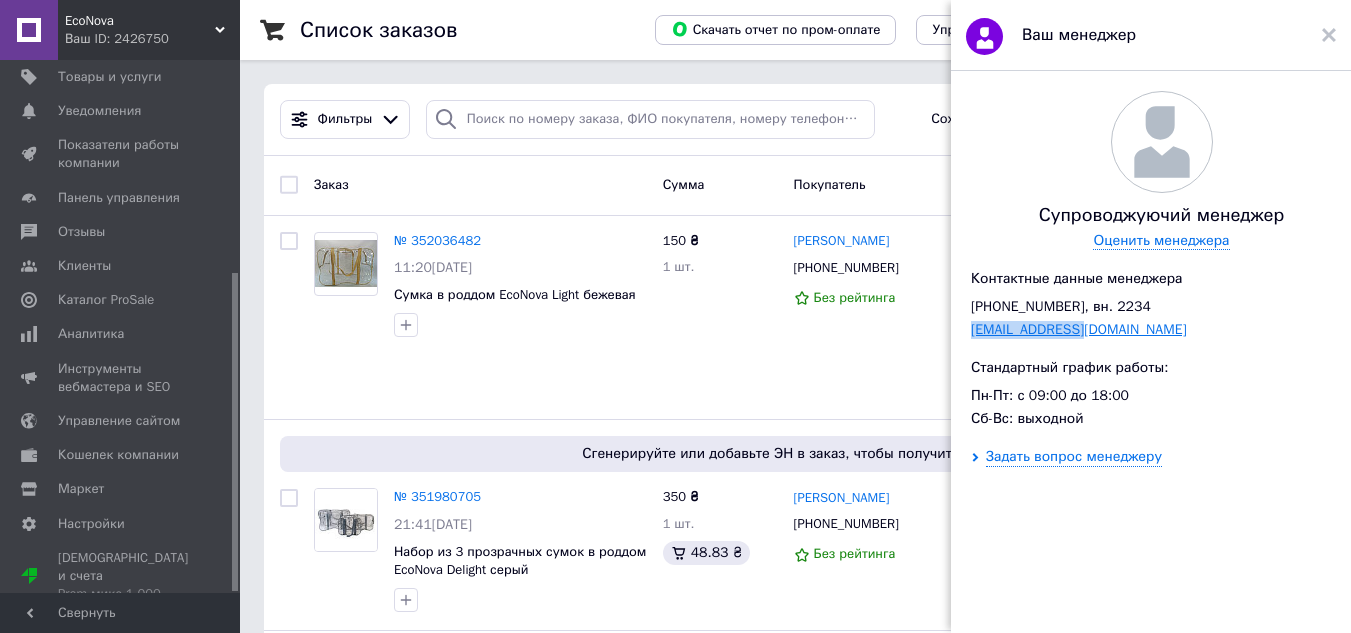 copy on "manager@prom.ua" 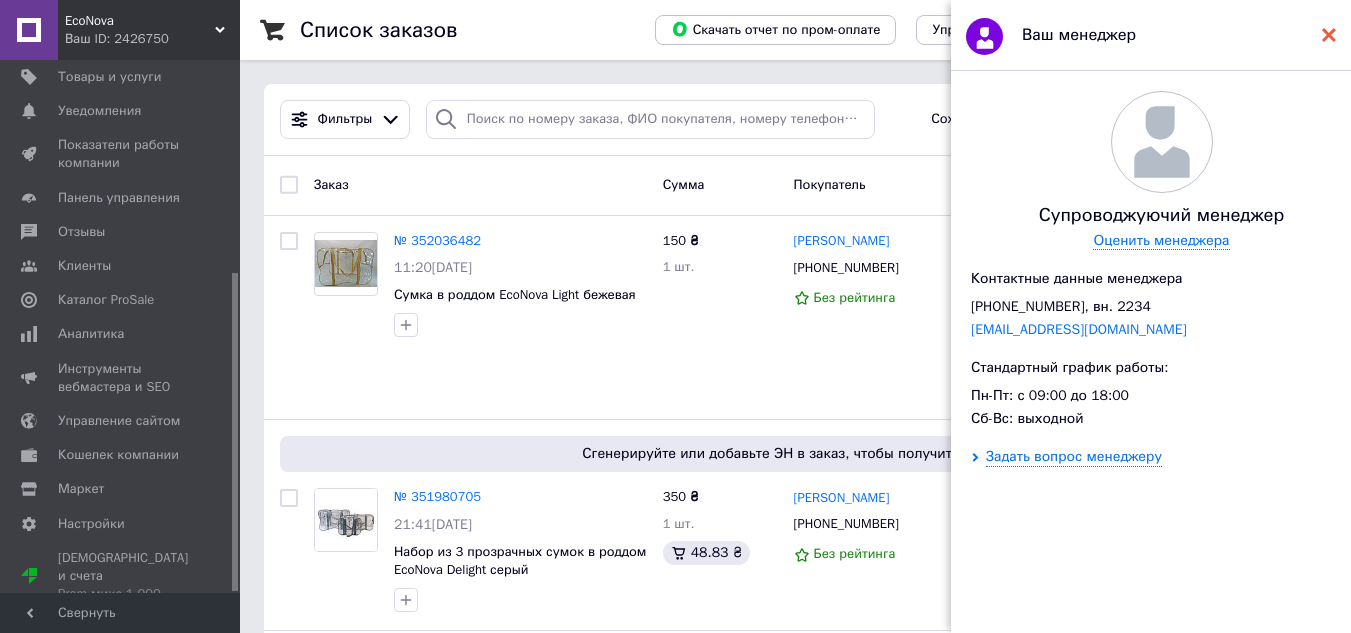 click 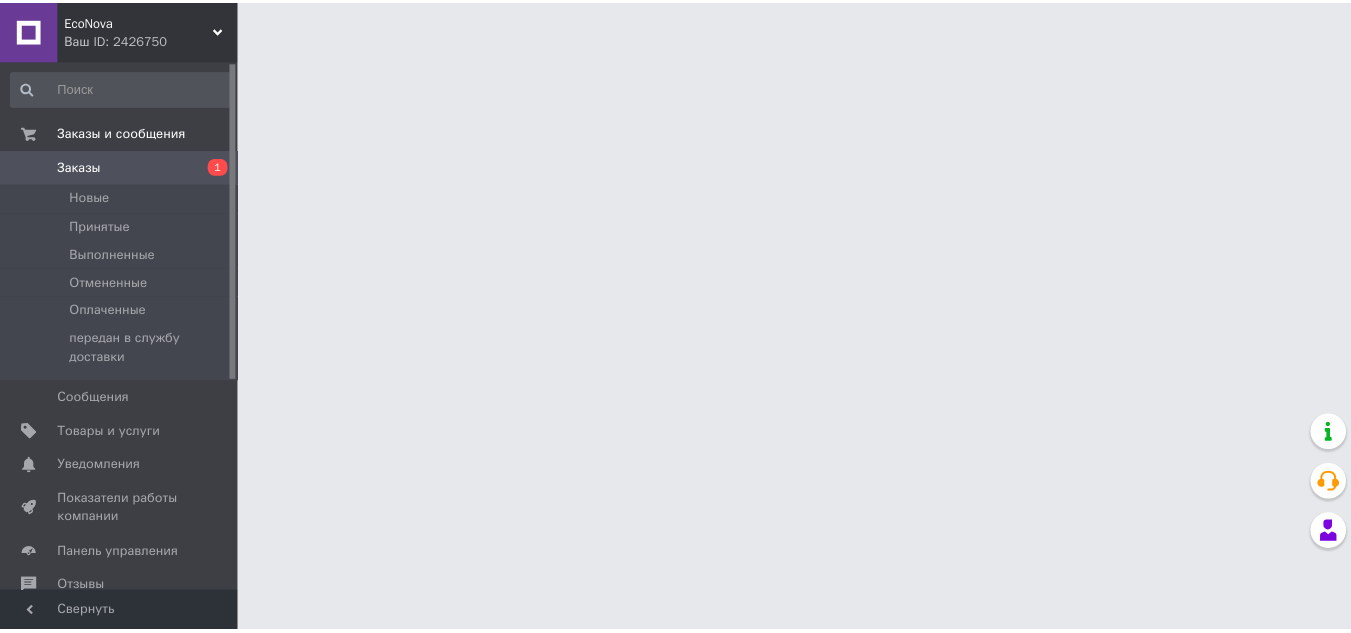 scroll, scrollTop: 0, scrollLeft: 0, axis: both 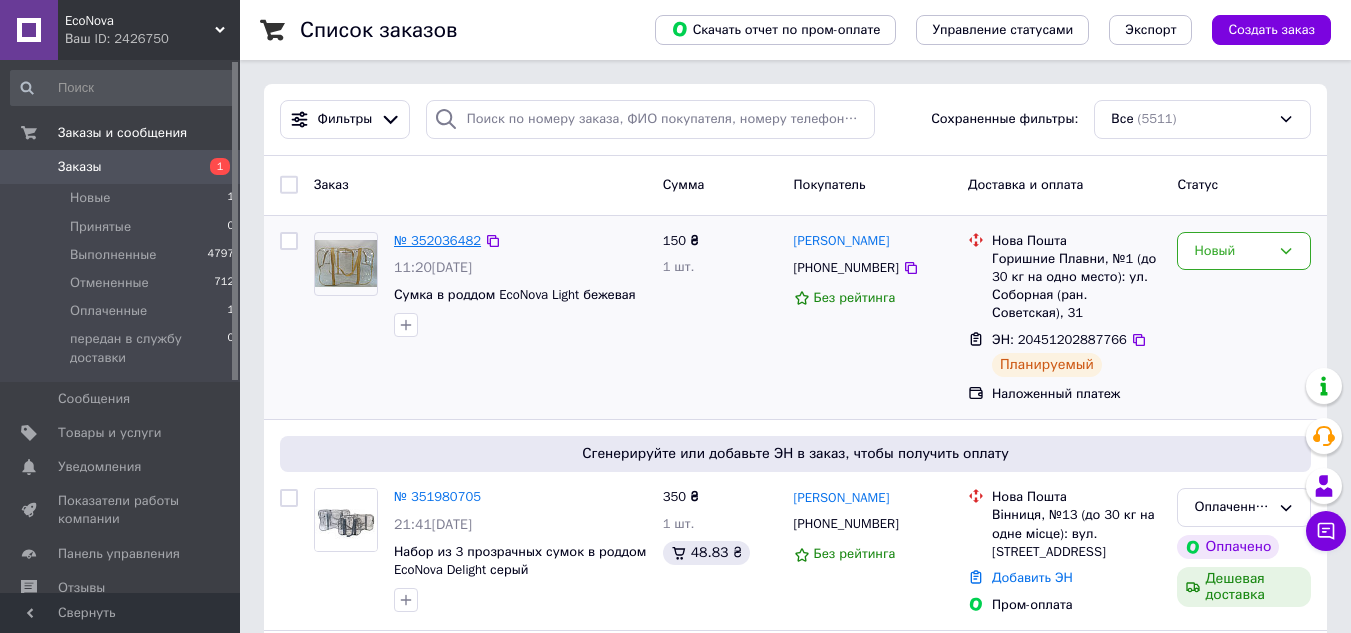 click on "№ 352036482" at bounding box center (437, 240) 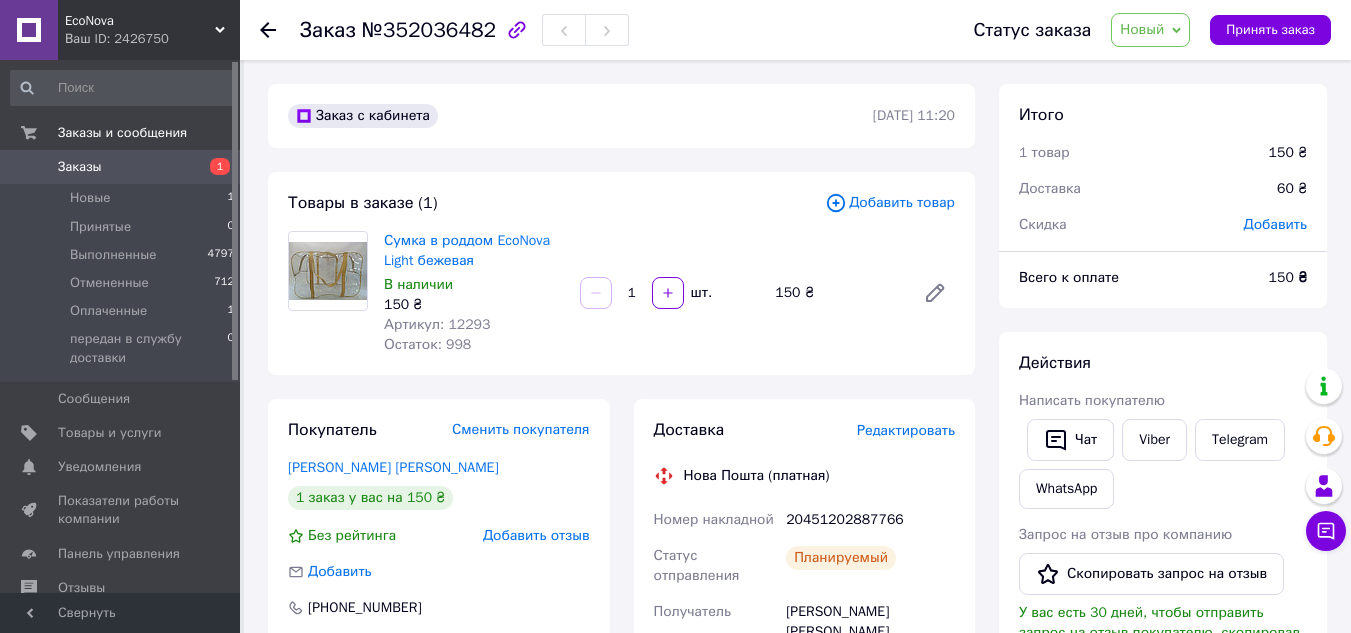 click on "Редактировать" at bounding box center (906, 430) 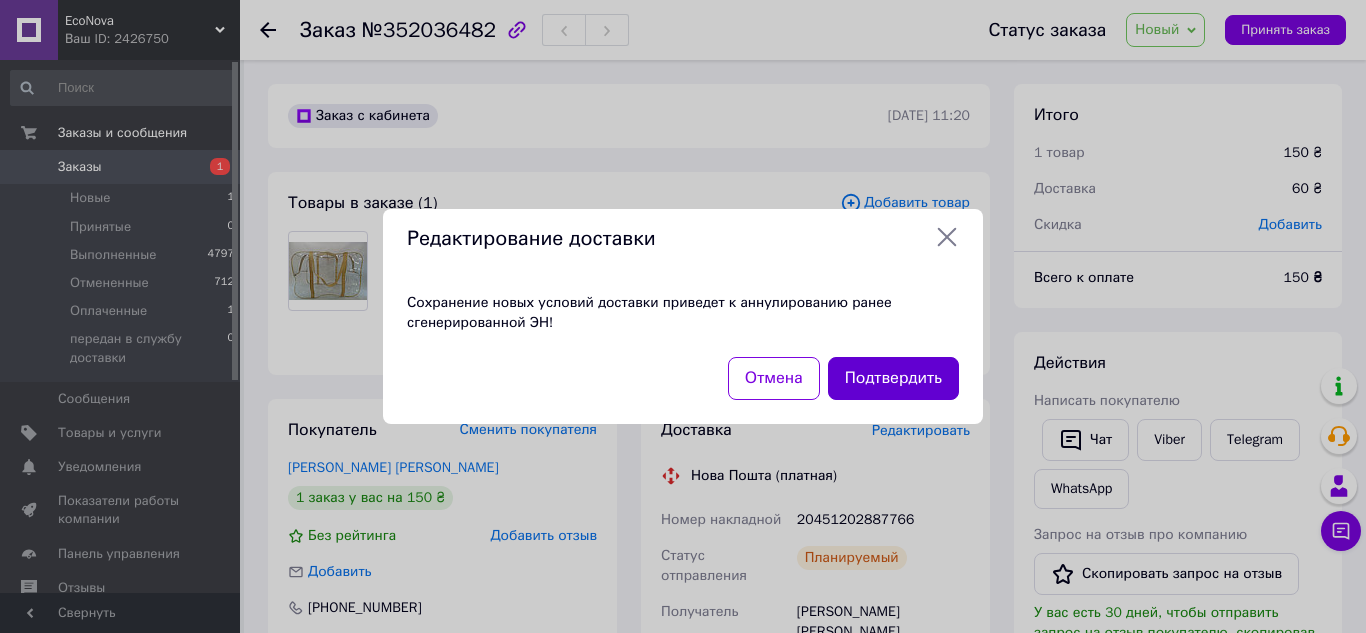 click on "Подтвердить" at bounding box center (893, 378) 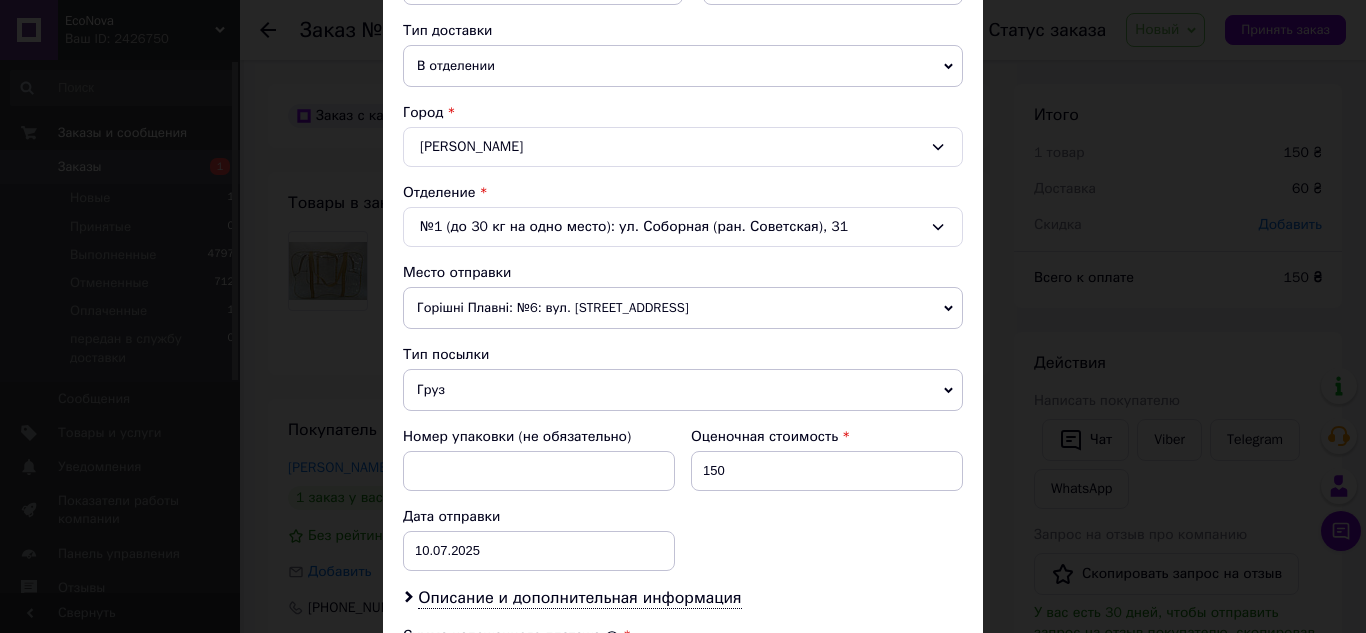 scroll, scrollTop: 893, scrollLeft: 0, axis: vertical 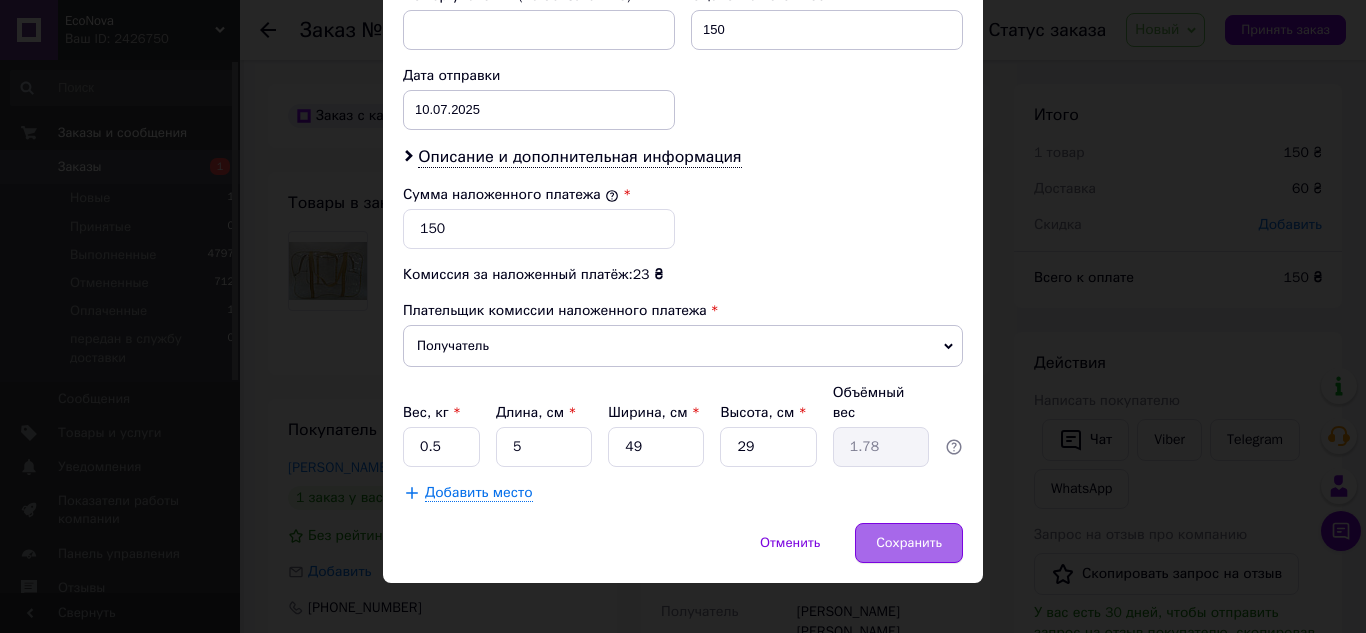 click on "Сохранить" at bounding box center (909, 543) 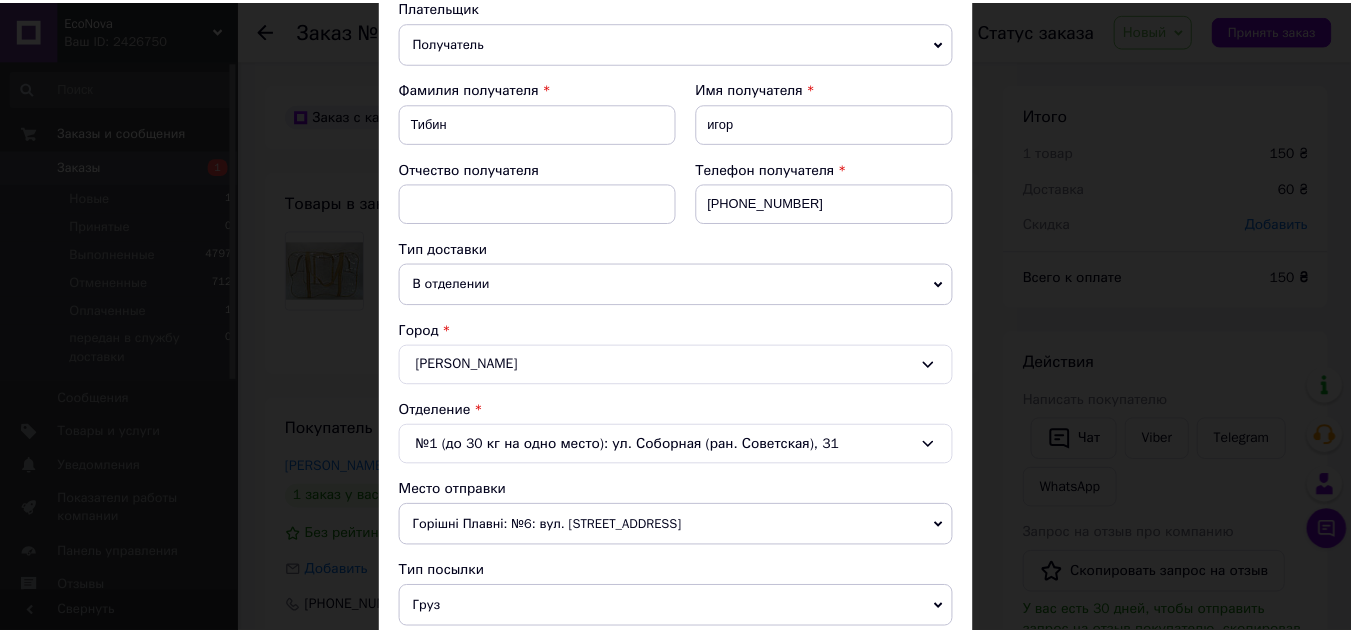 scroll, scrollTop: 0, scrollLeft: 0, axis: both 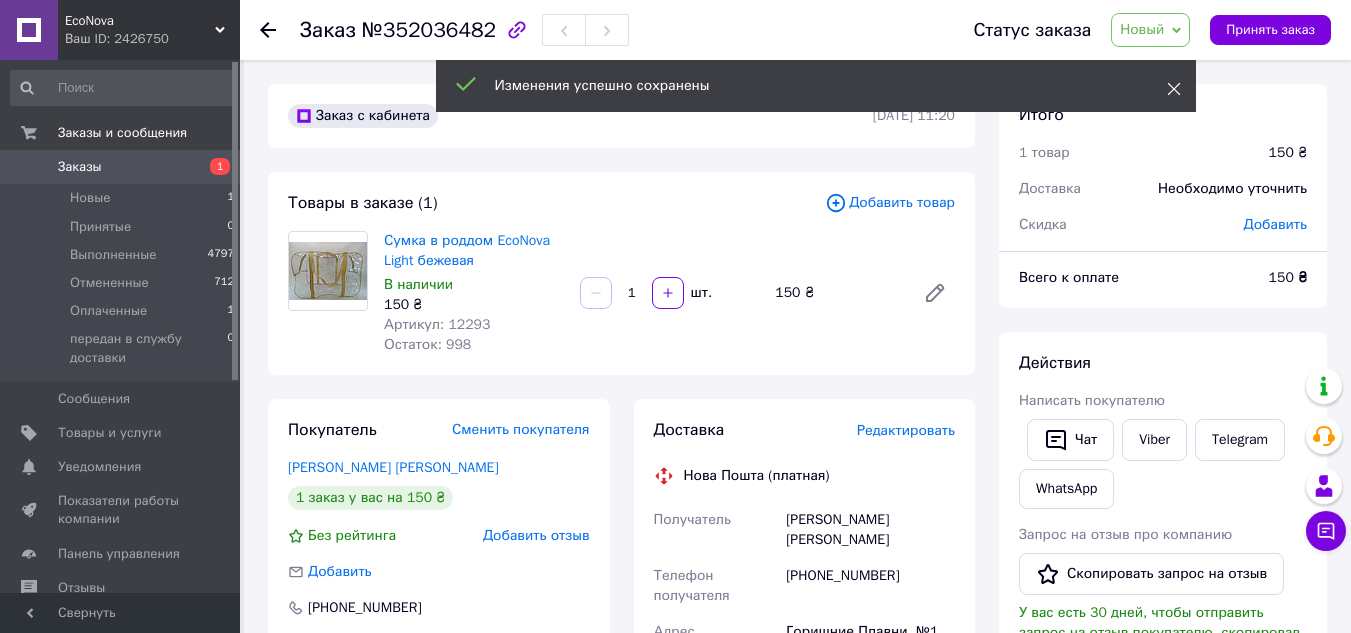 click 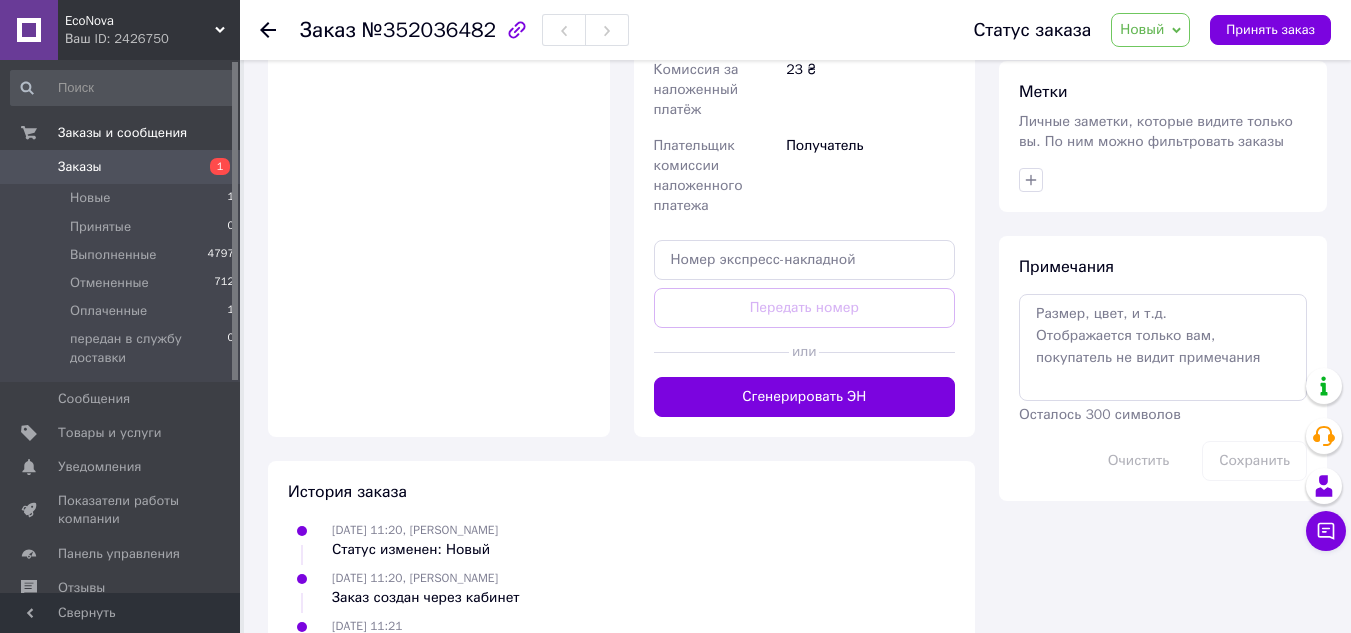 scroll, scrollTop: 933, scrollLeft: 0, axis: vertical 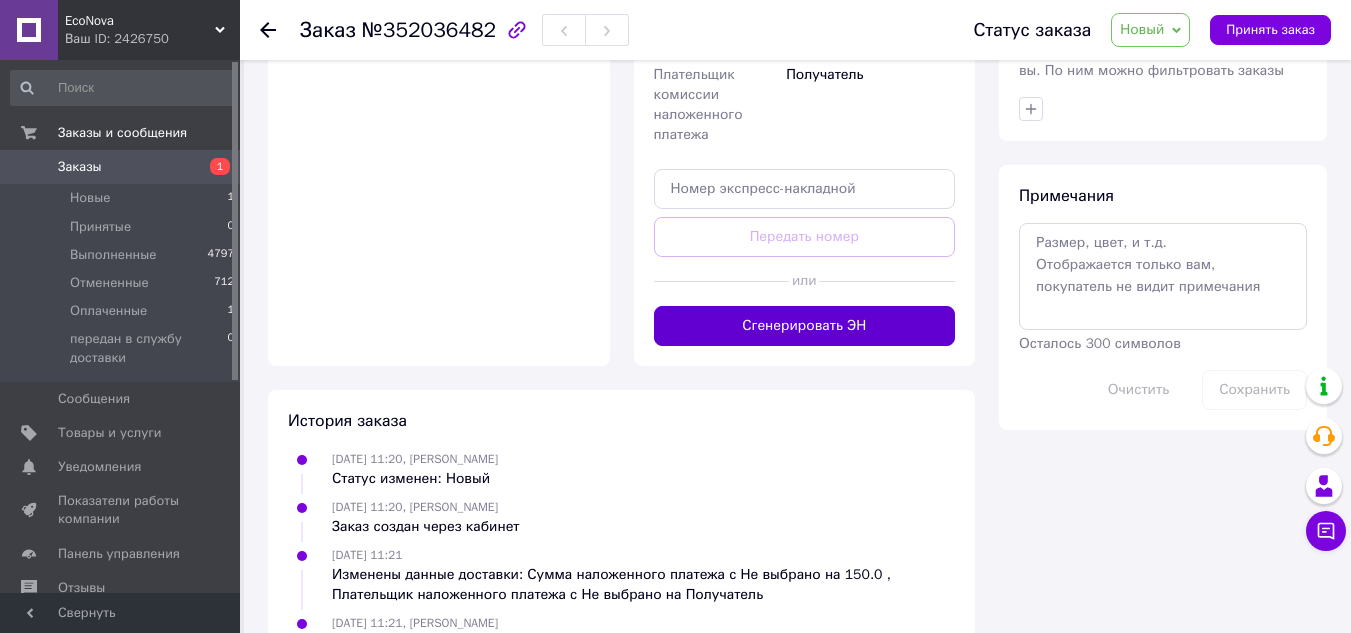 click on "Сгенерировать ЭН" at bounding box center [805, 326] 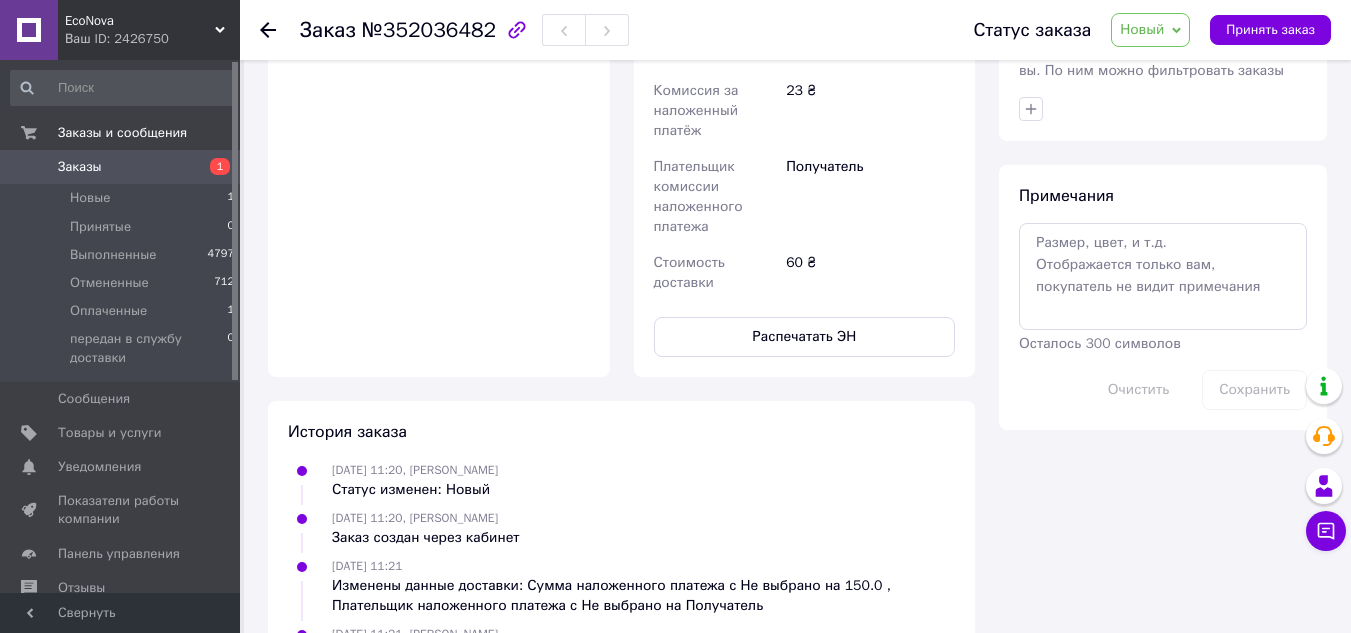 scroll, scrollTop: 0, scrollLeft: 0, axis: both 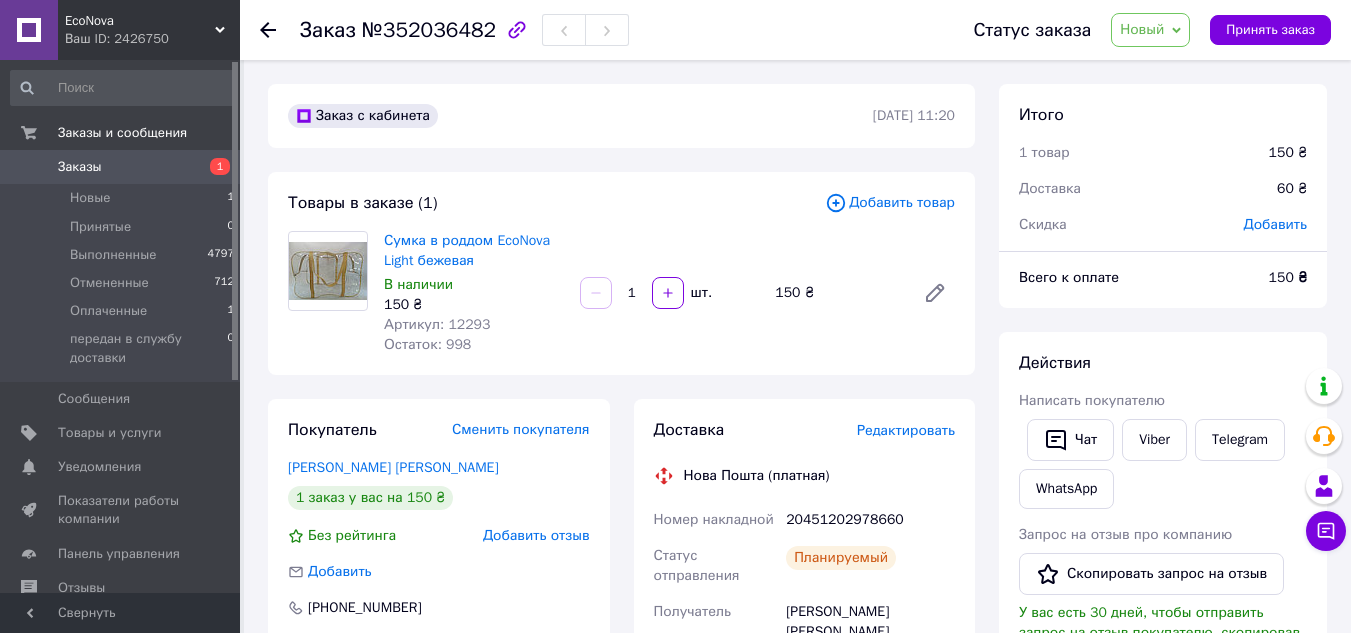 click 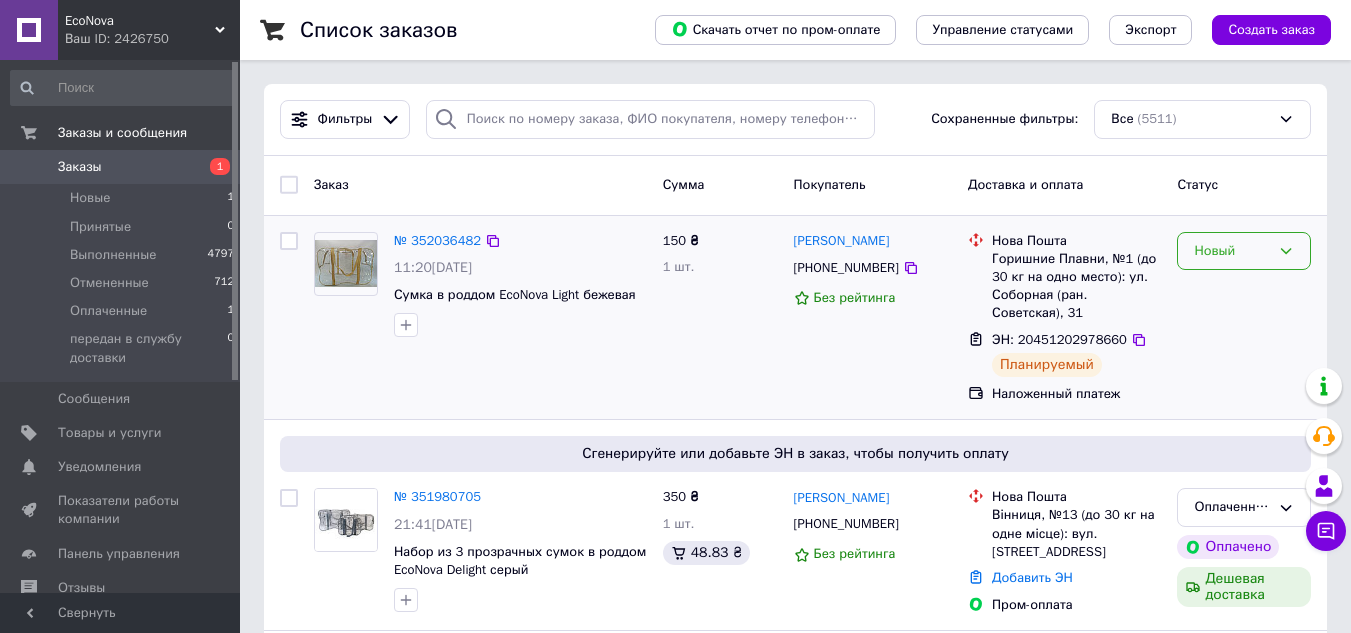 click on "Новый" at bounding box center [1244, 251] 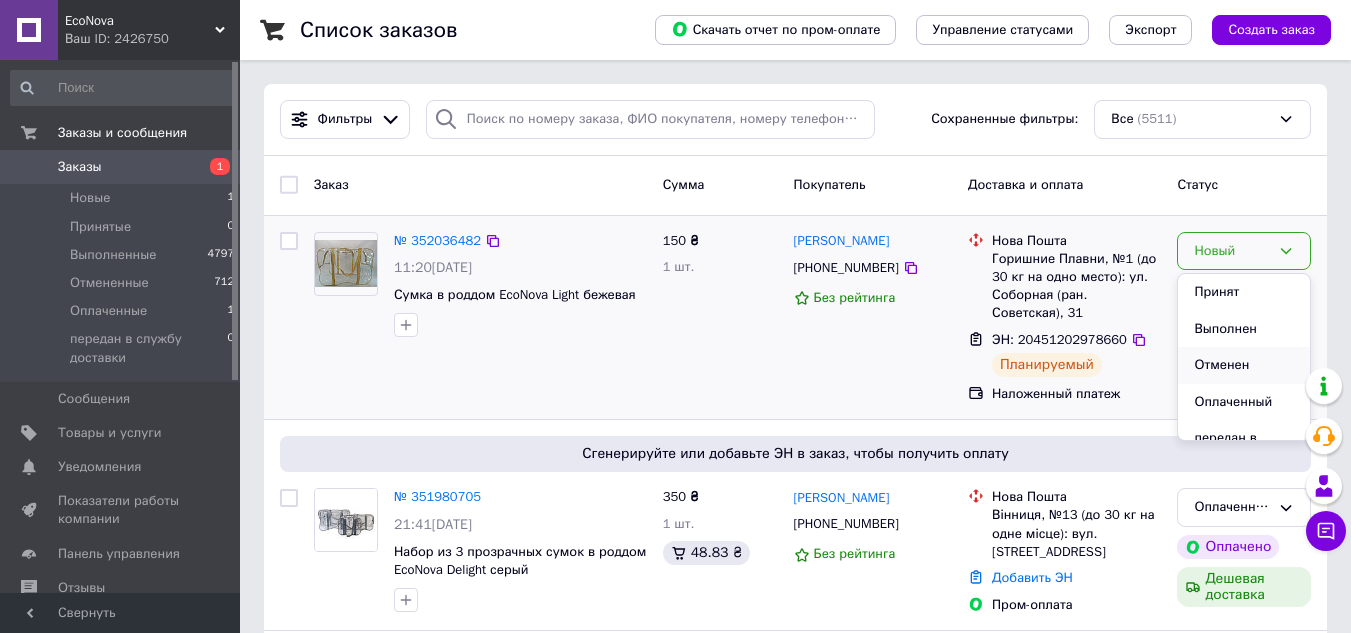 click on "Отменен" at bounding box center [1244, 365] 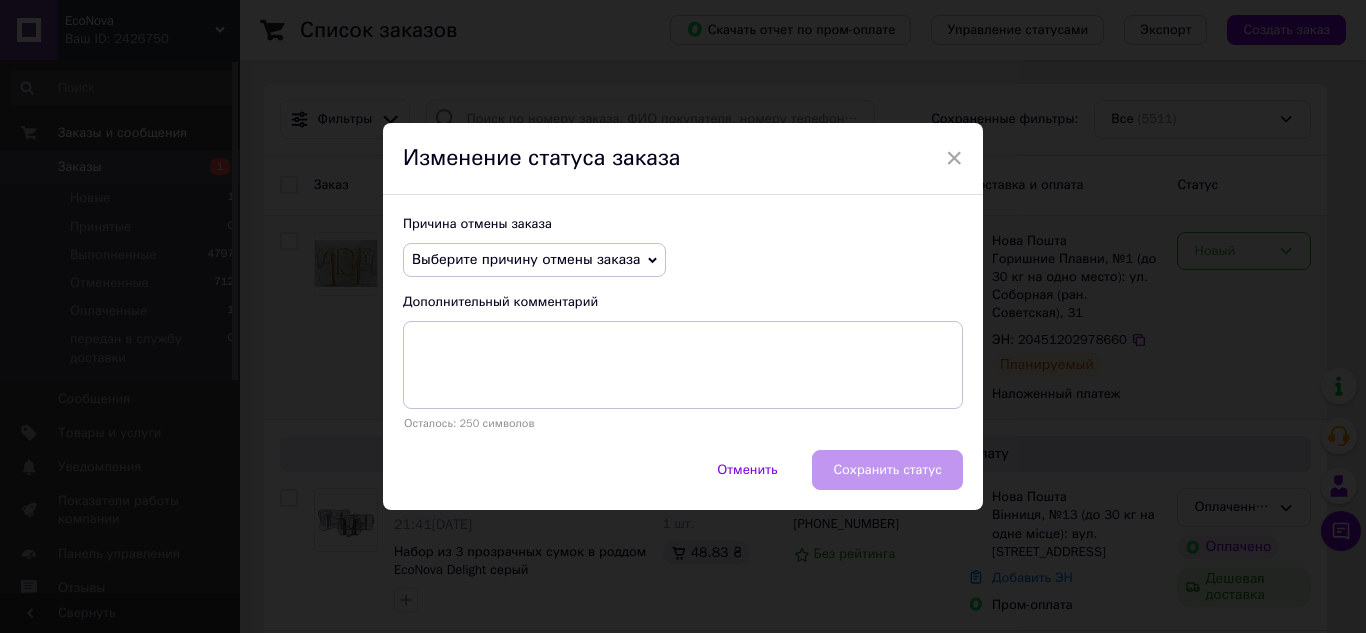 click on "Выберите причину отмены заказа" at bounding box center (526, 259) 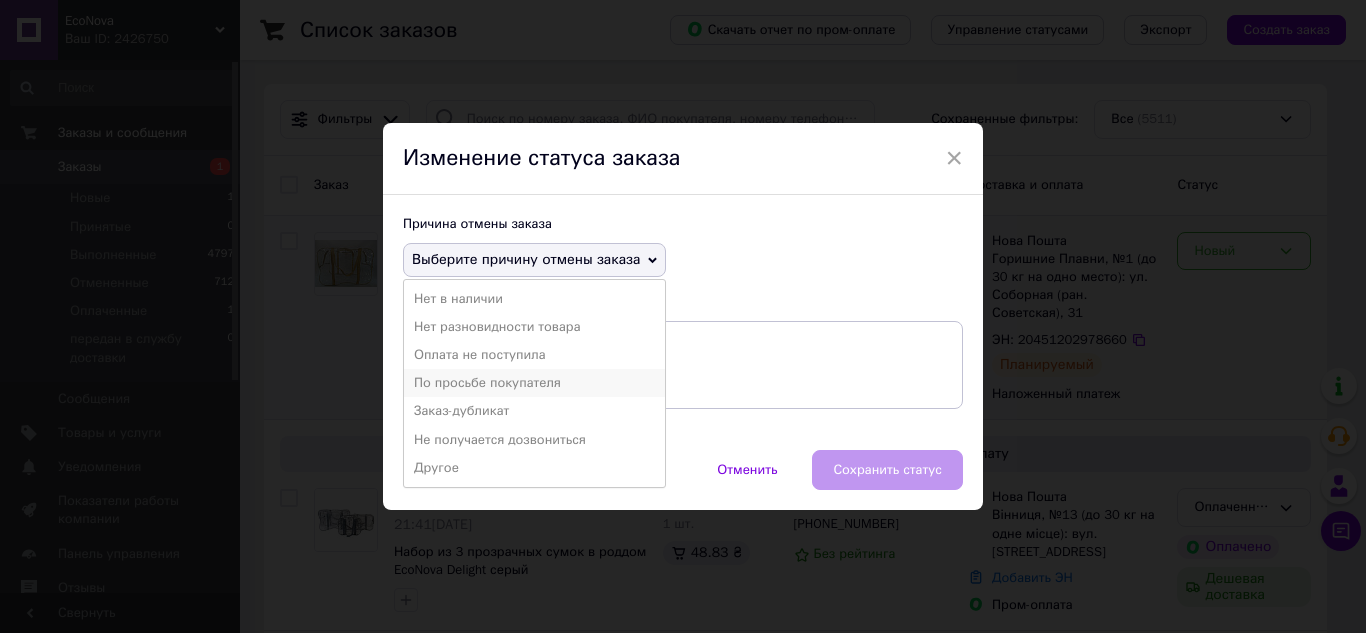 click on "По просьбе покупателя" at bounding box center [534, 383] 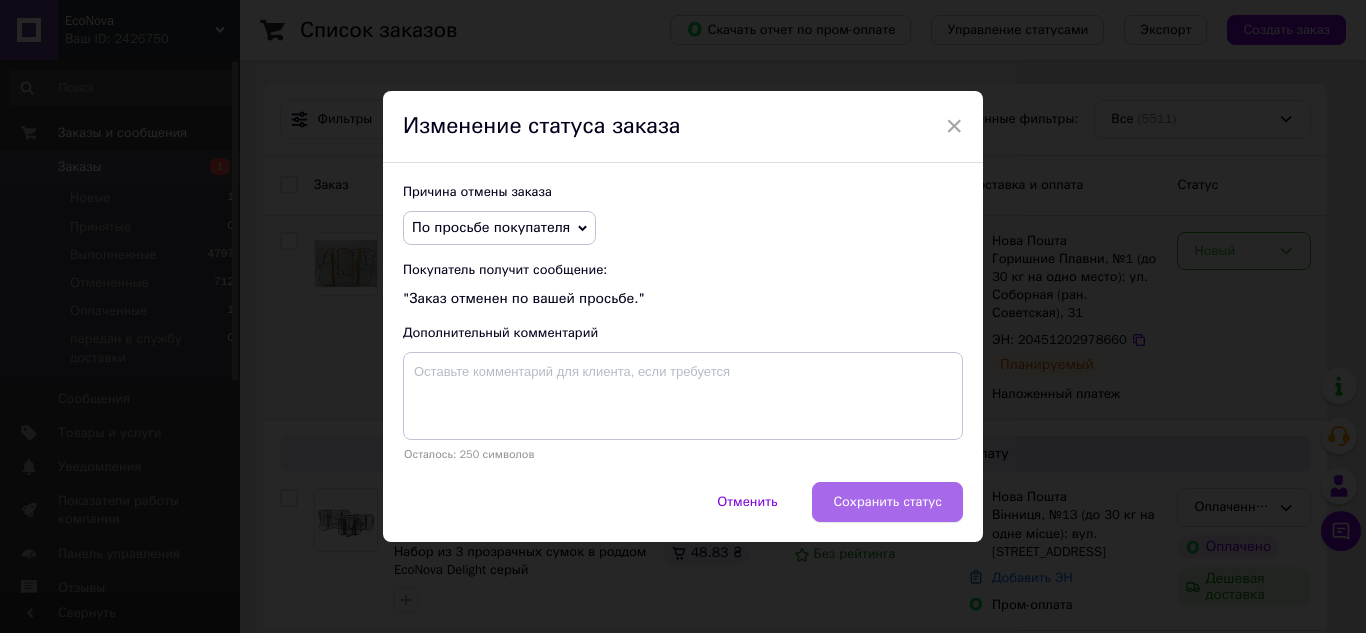 click on "Сохранить статус" at bounding box center (887, 502) 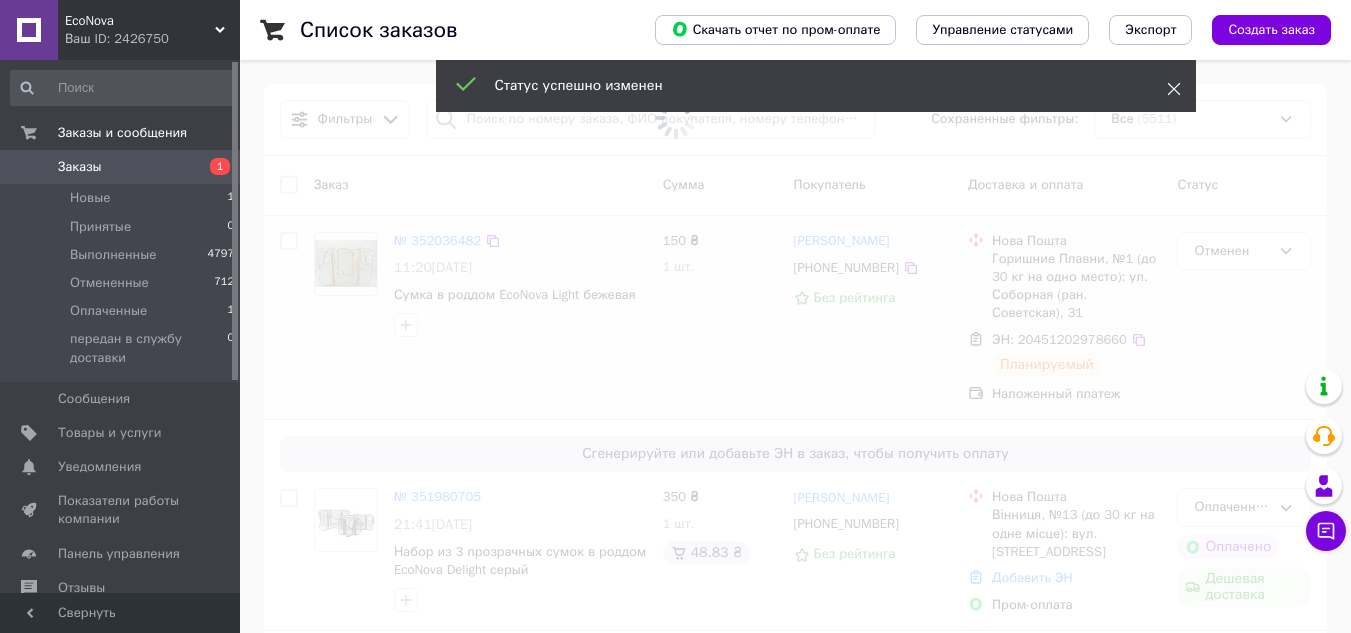 click 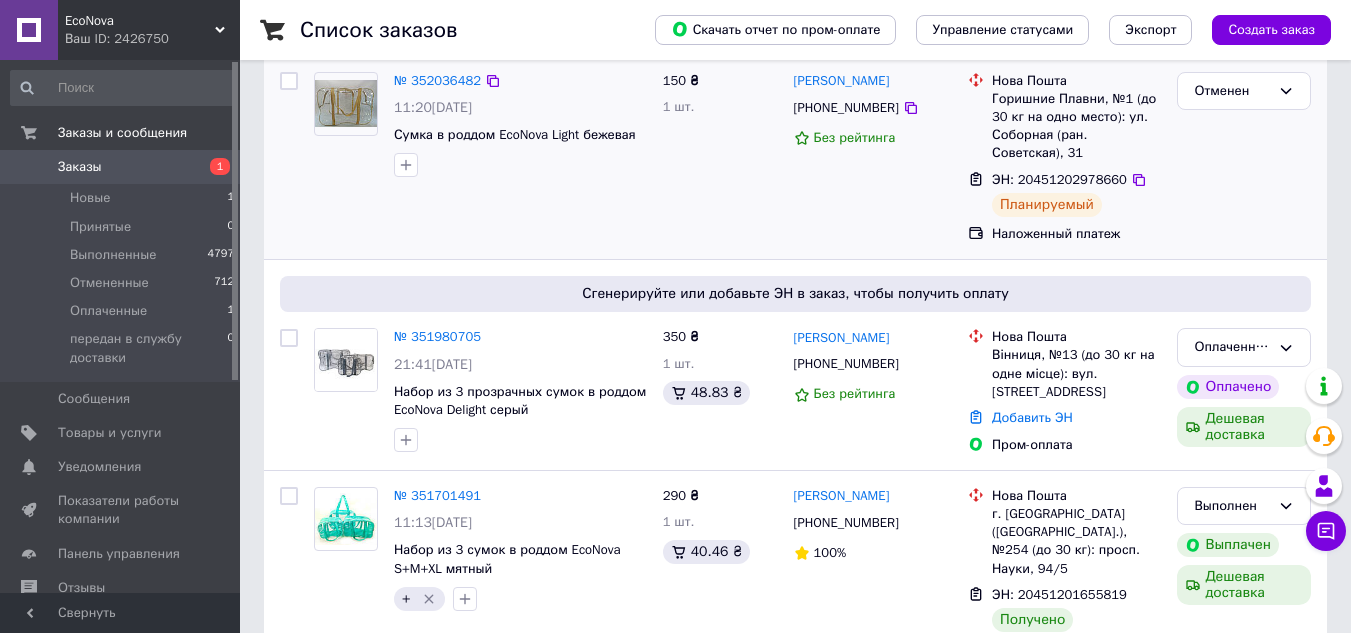 scroll, scrollTop: 233, scrollLeft: 0, axis: vertical 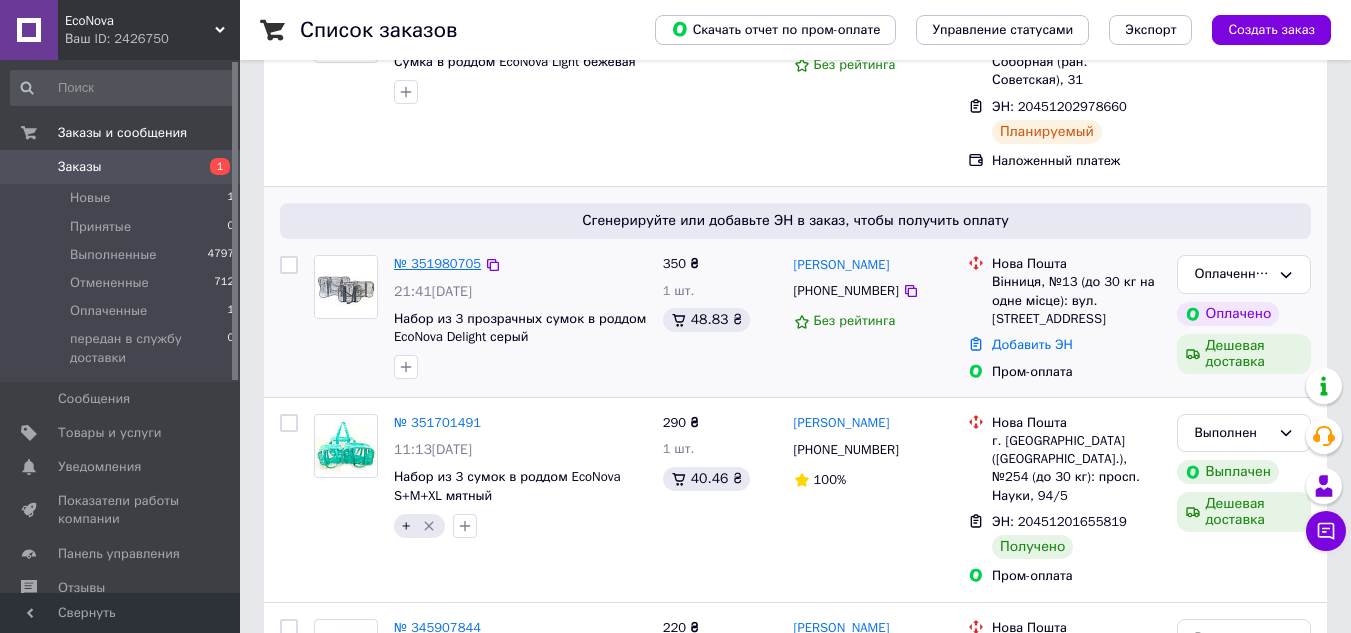 click on "№ 351980705" at bounding box center [437, 263] 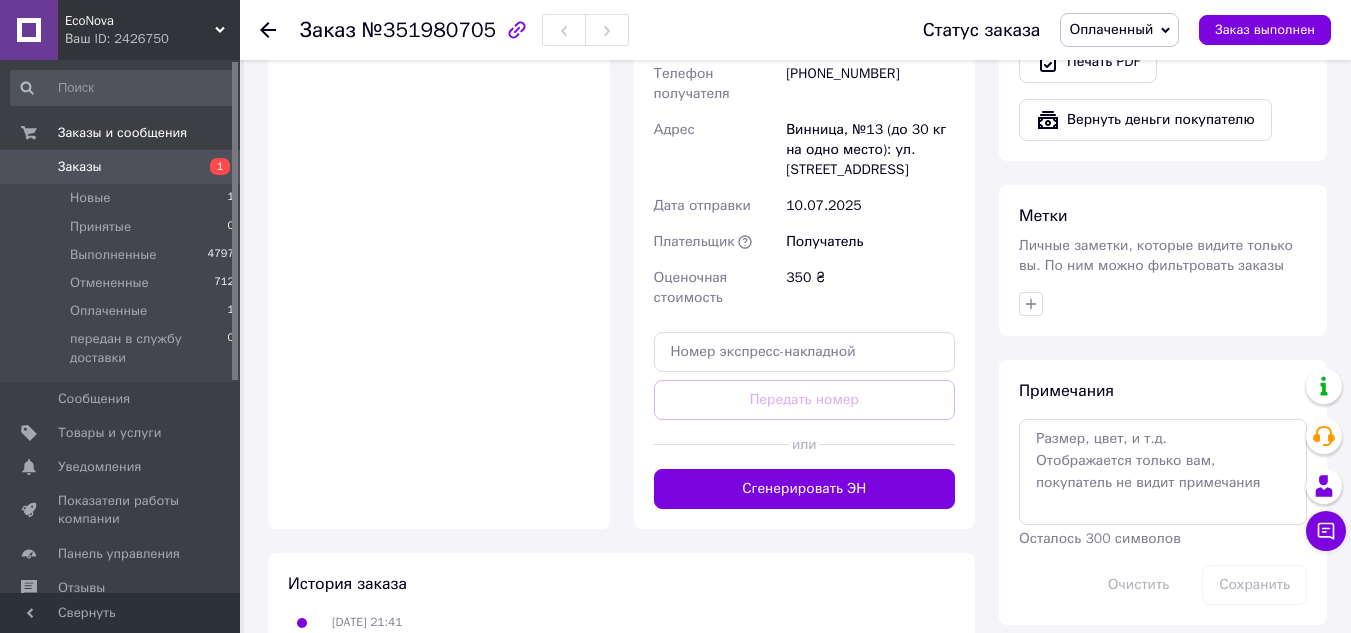 scroll, scrollTop: 933, scrollLeft: 0, axis: vertical 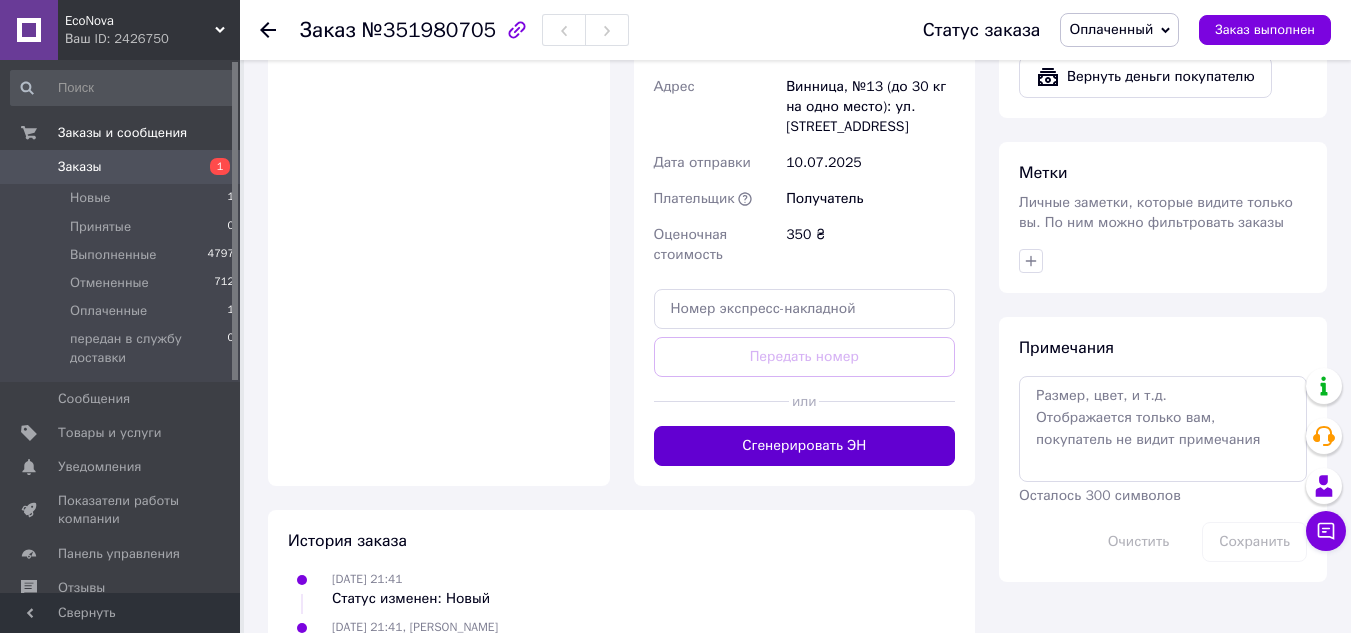 click on "Сгенерировать ЭН" at bounding box center (805, 446) 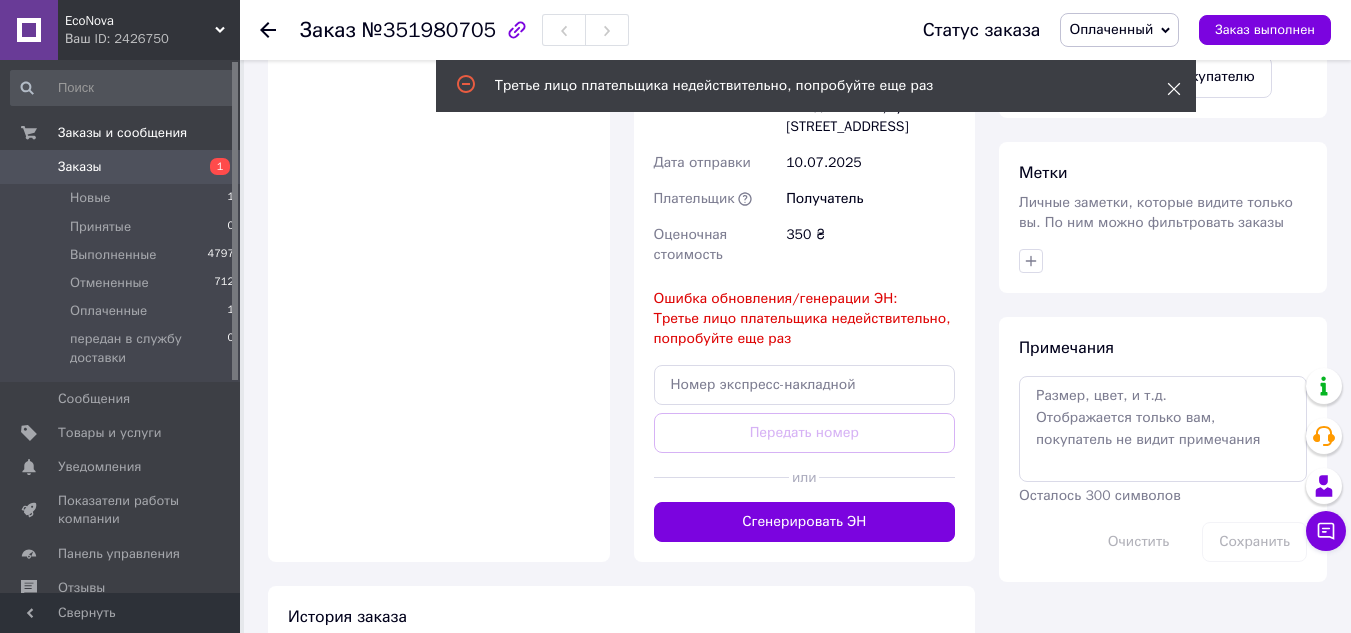 click 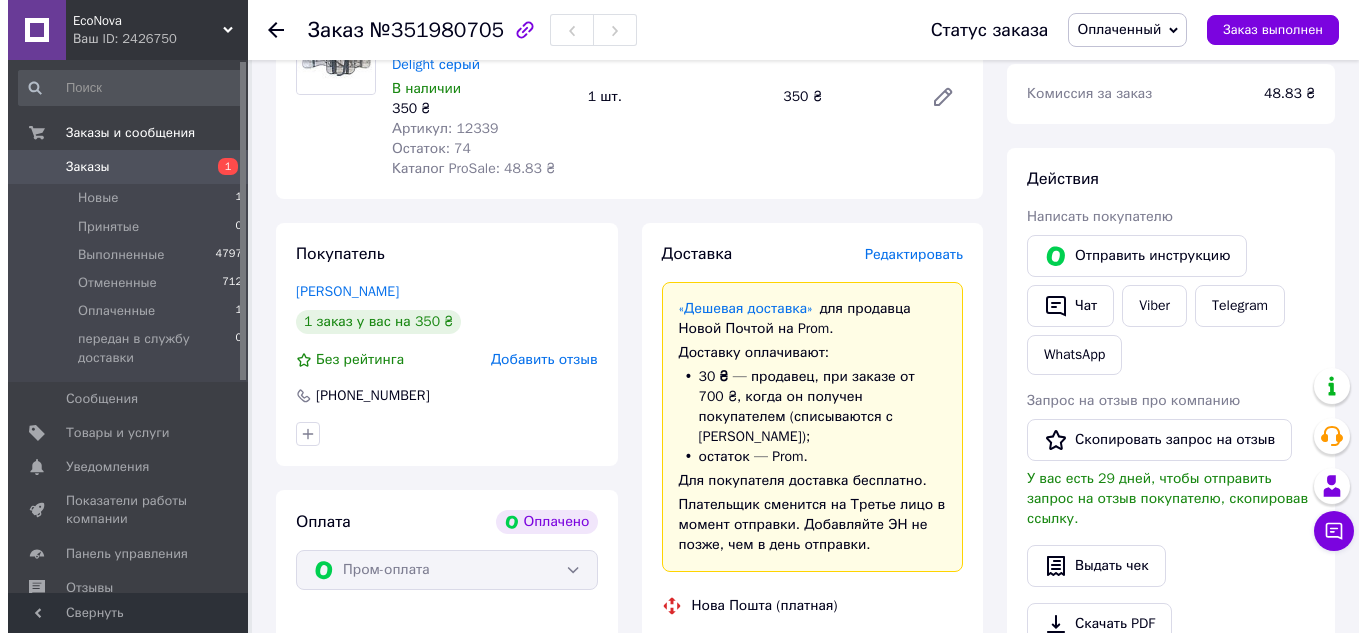 scroll, scrollTop: 233, scrollLeft: 0, axis: vertical 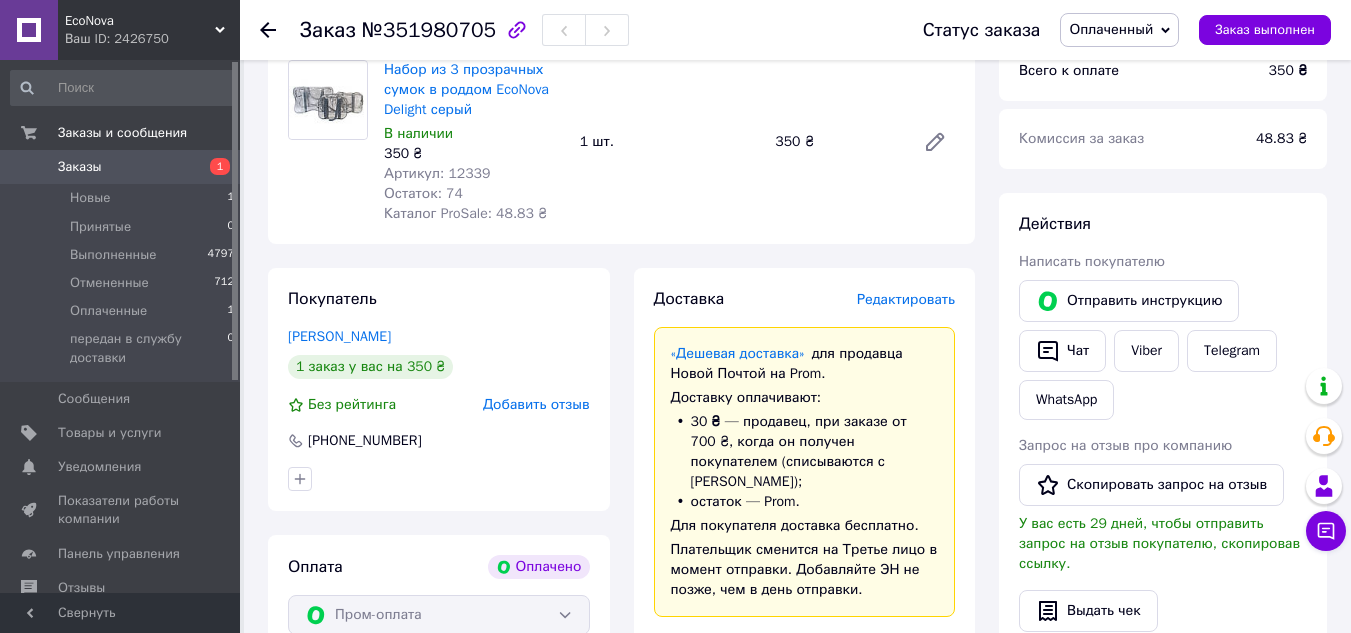 click on "Редактировать" at bounding box center (906, 299) 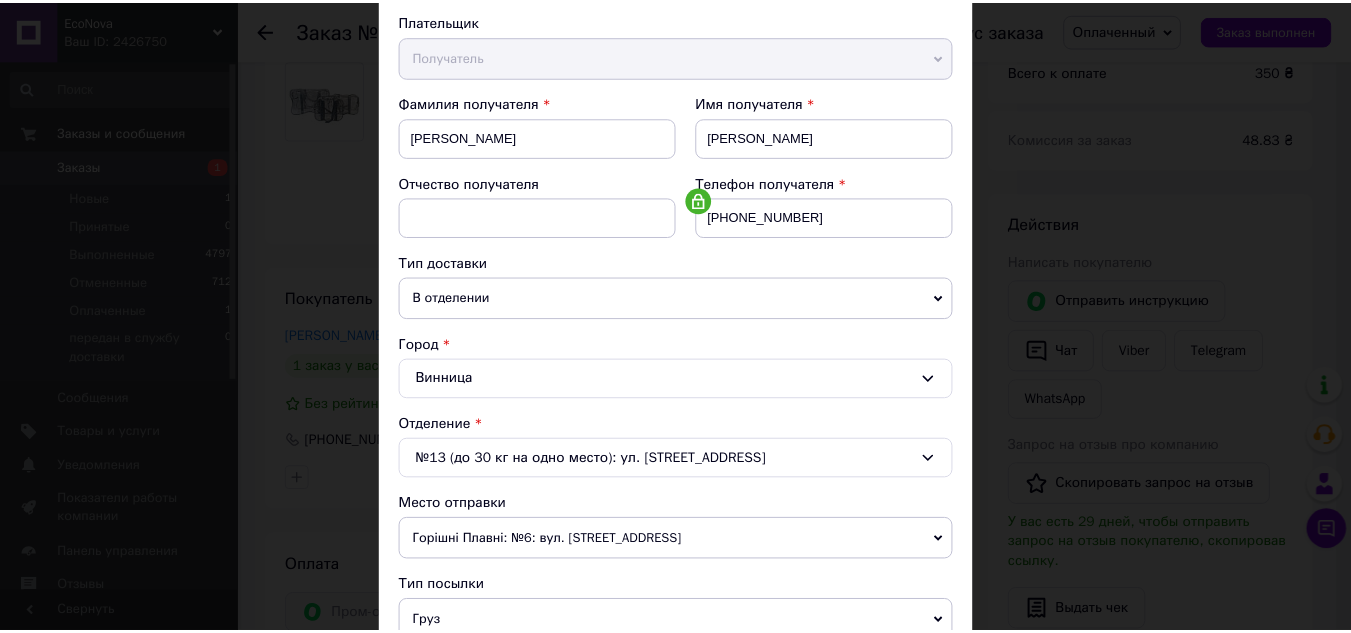 scroll, scrollTop: 0, scrollLeft: 0, axis: both 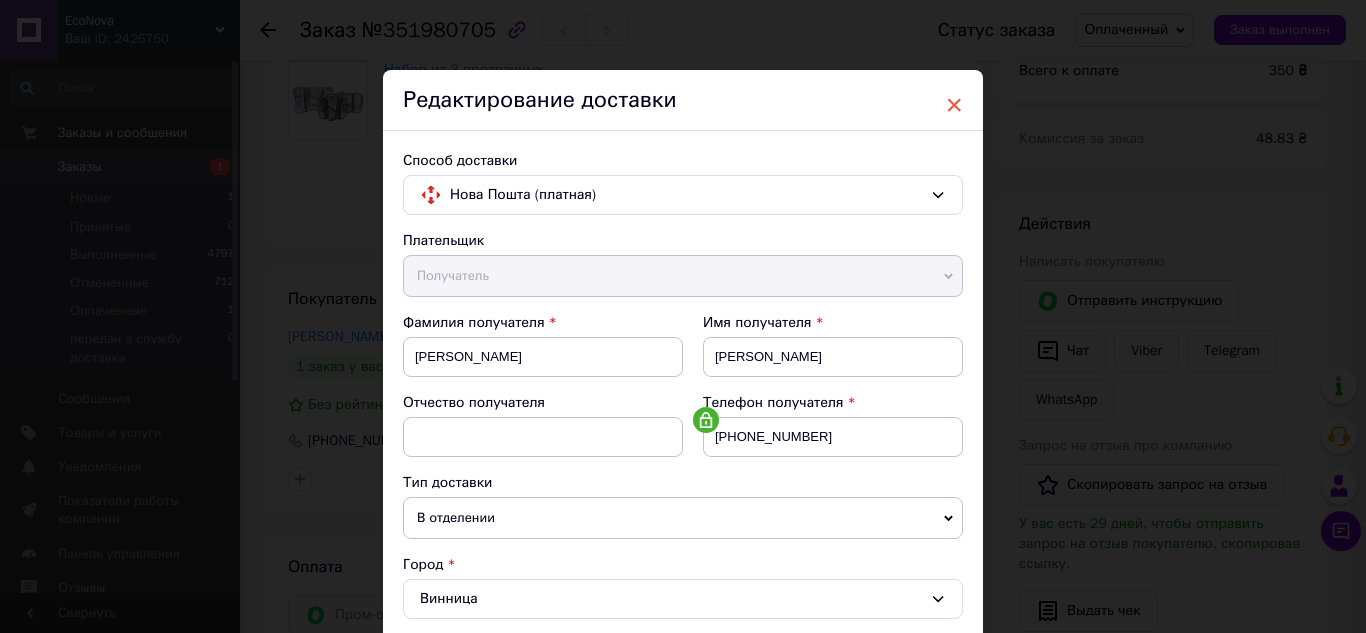 click on "×" at bounding box center (954, 105) 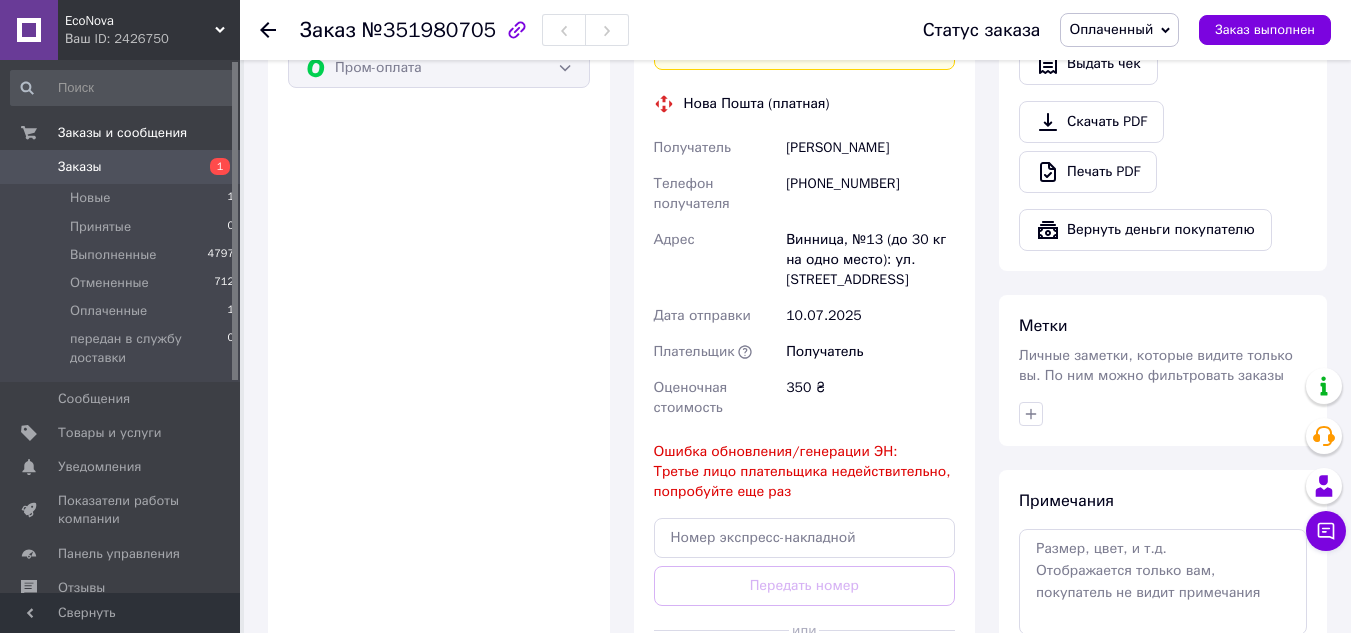 scroll, scrollTop: 1153, scrollLeft: 0, axis: vertical 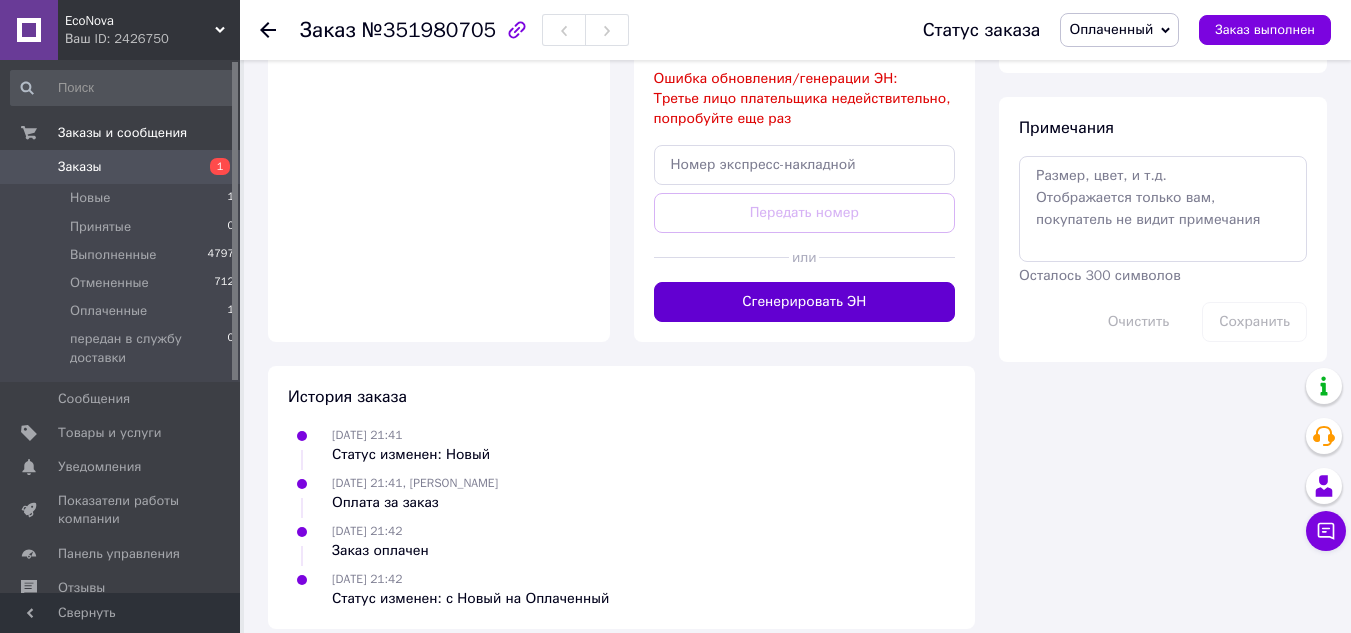 click on "Сгенерировать ЭН" at bounding box center (805, 302) 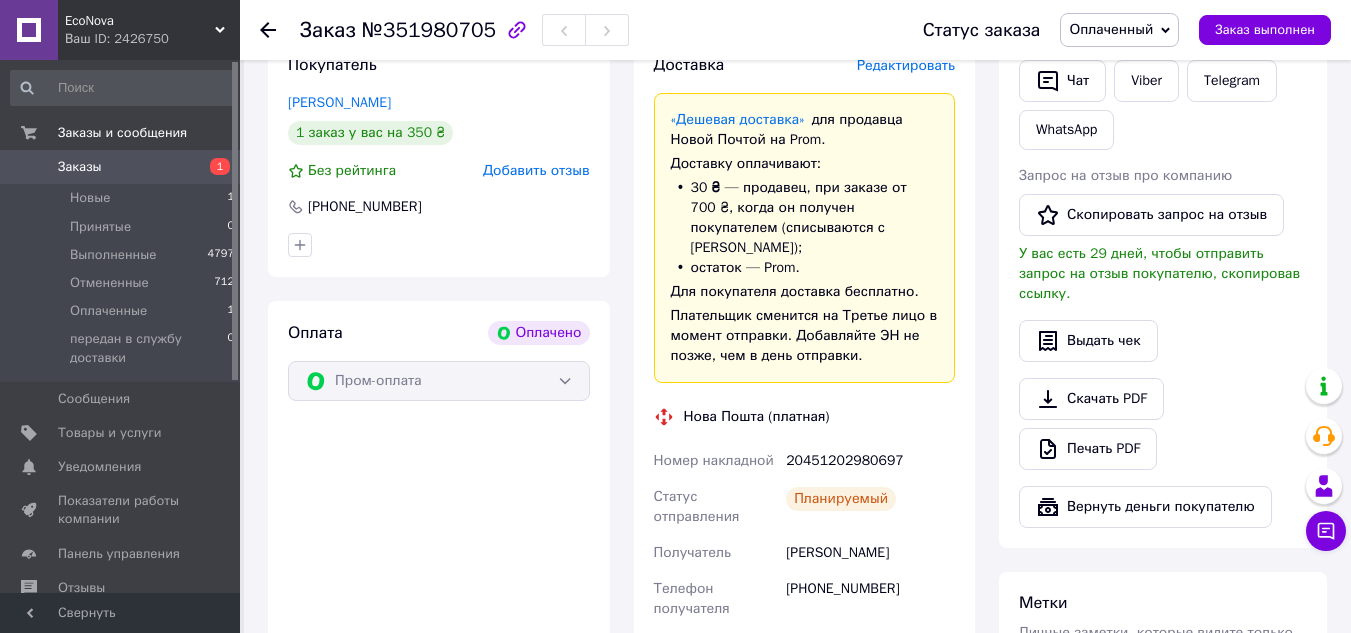 scroll, scrollTop: 428, scrollLeft: 0, axis: vertical 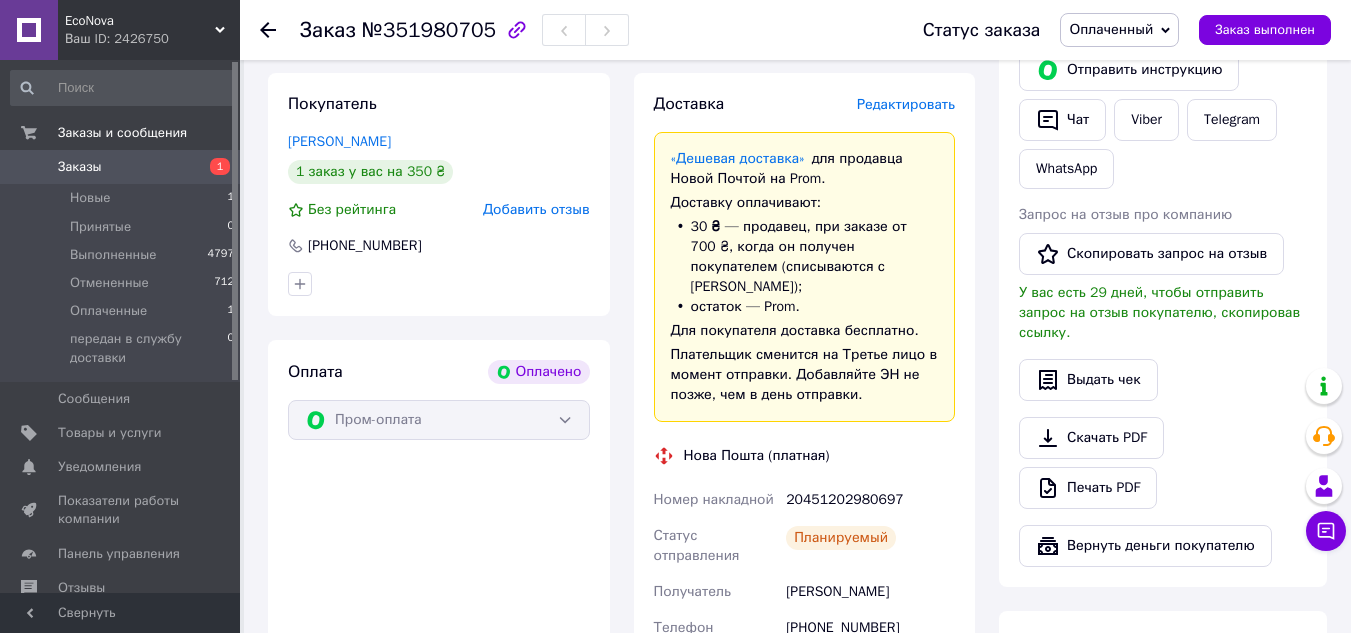 click 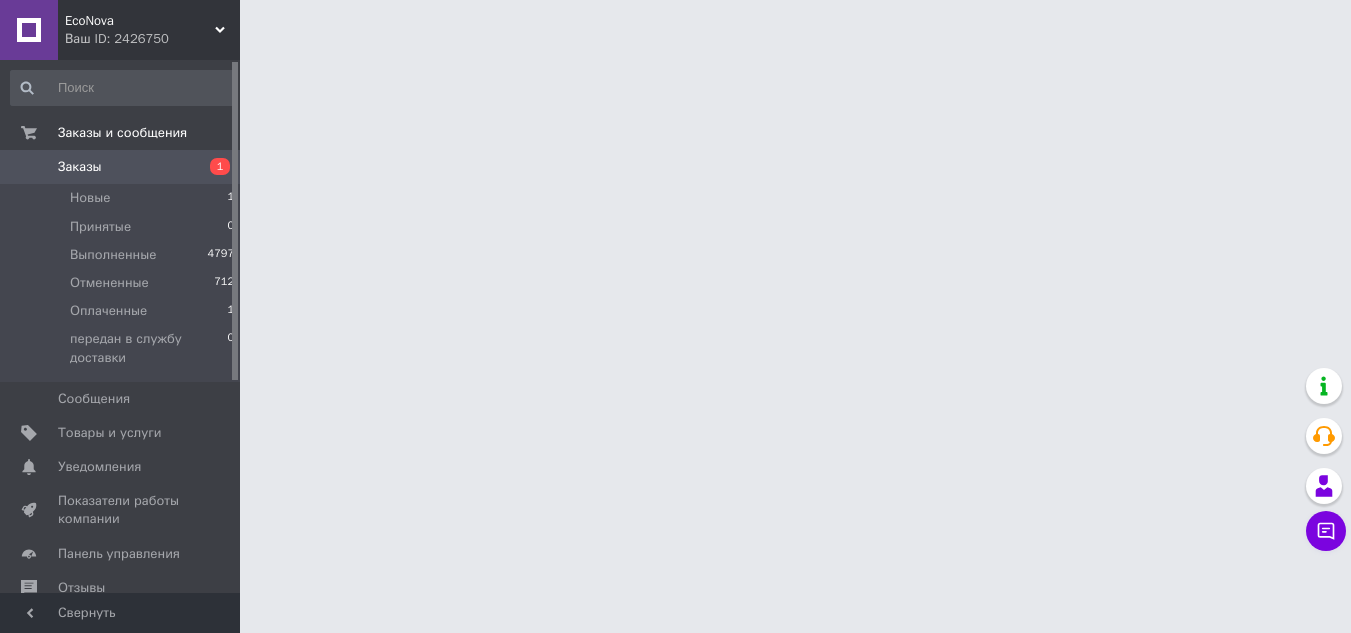 scroll, scrollTop: 0, scrollLeft: 0, axis: both 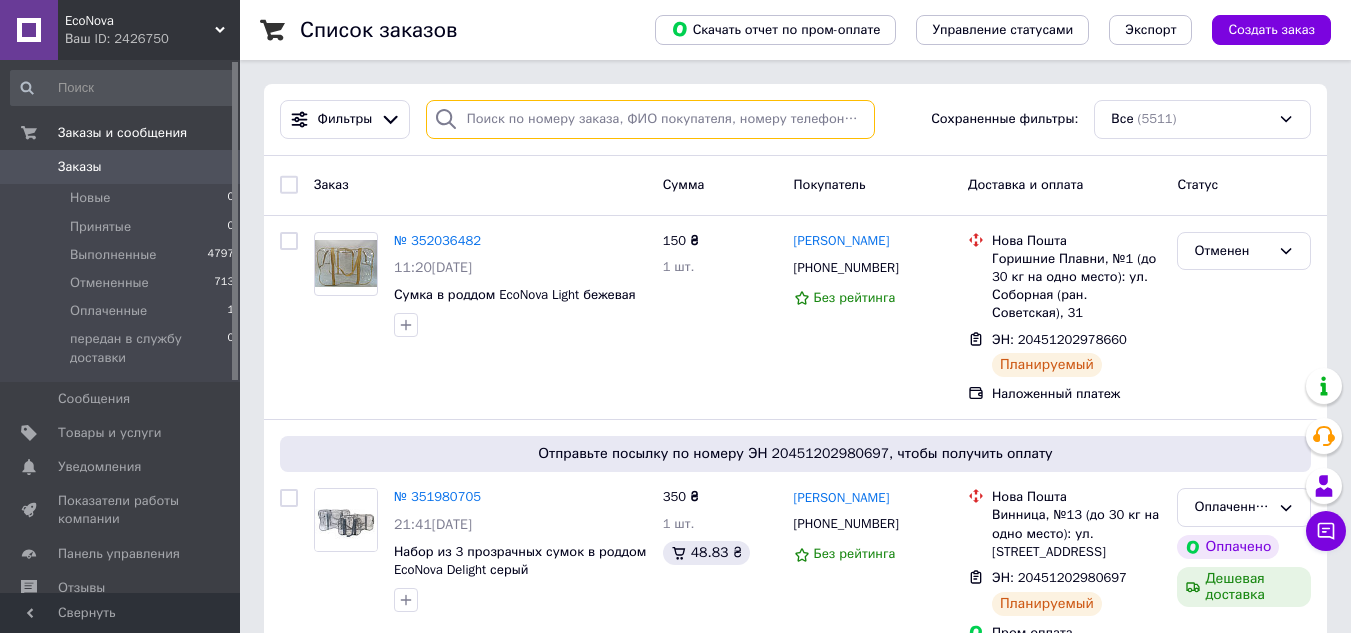 click at bounding box center (650, 119) 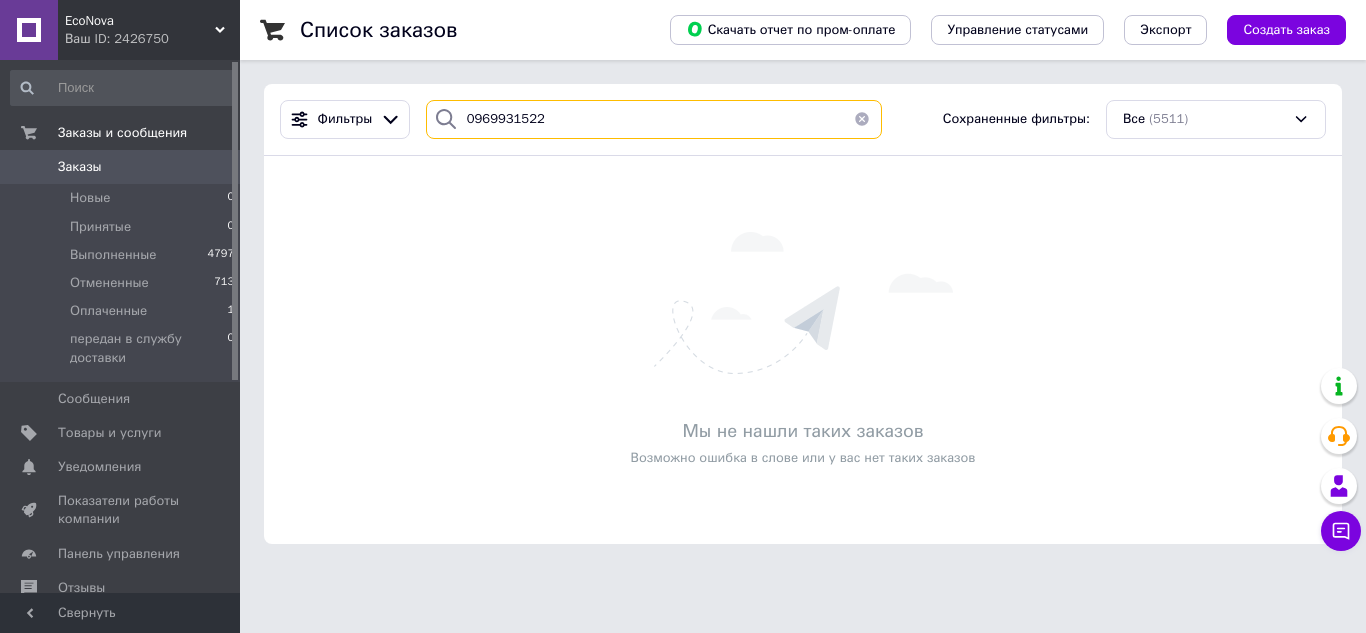 type on "0969931522" 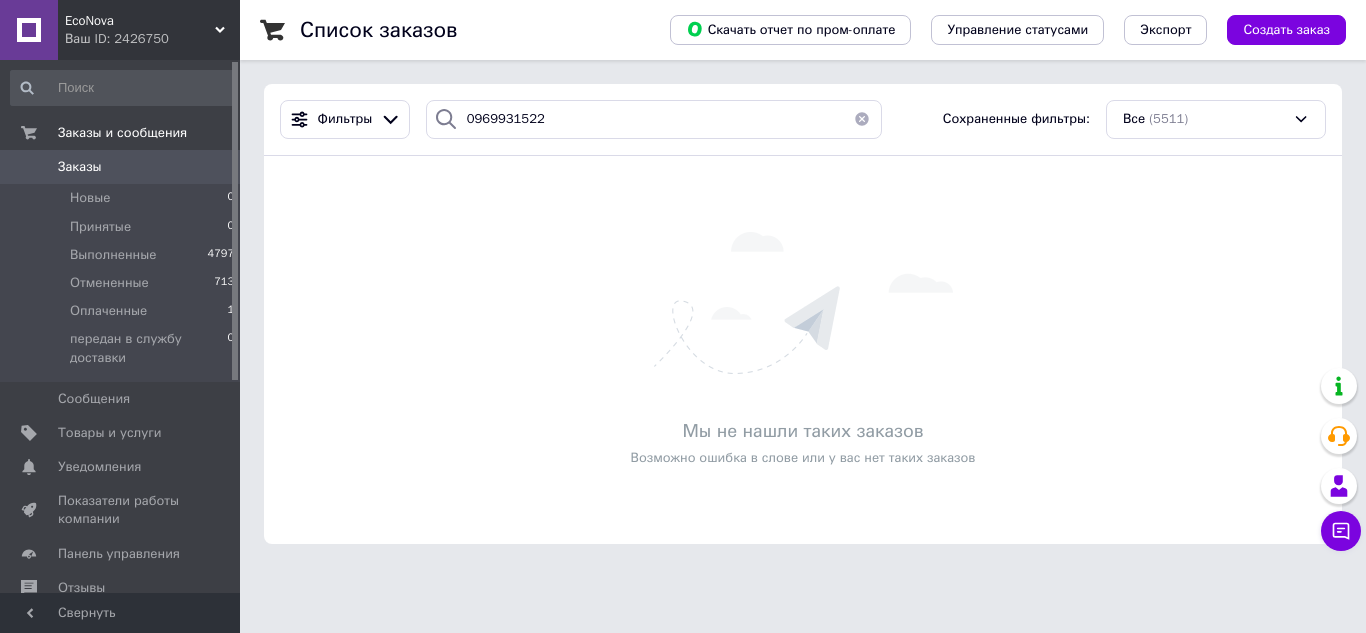 click at bounding box center (862, 119) 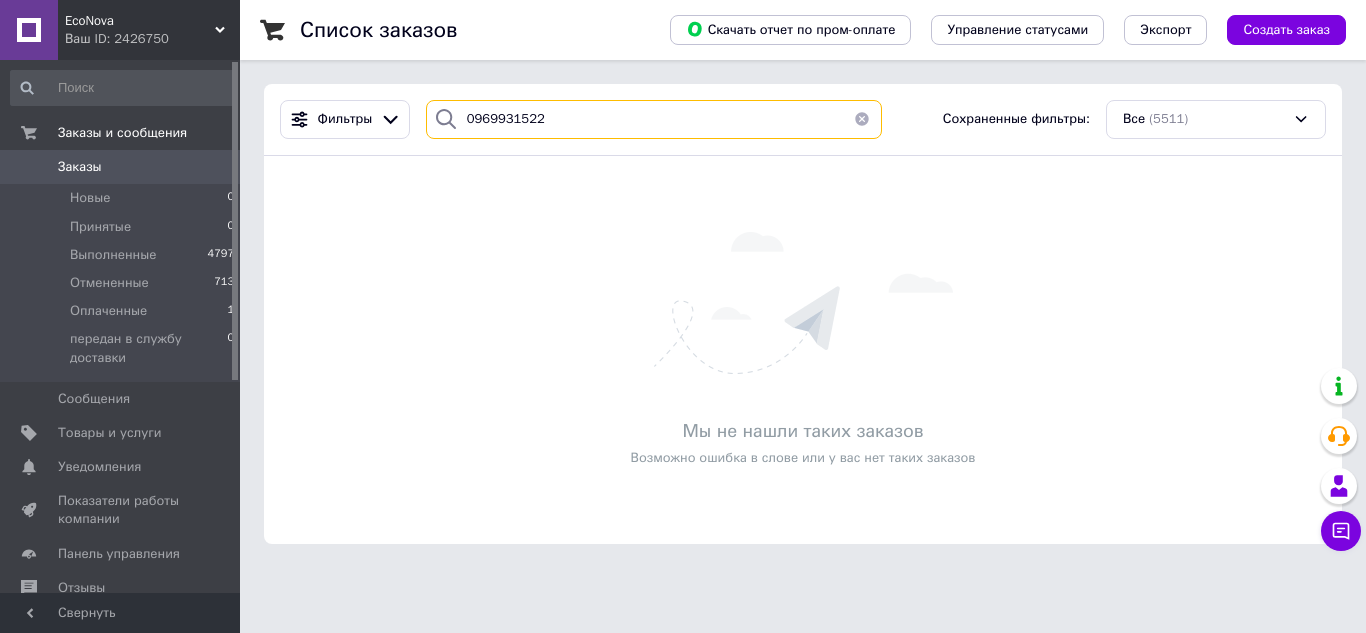 type 